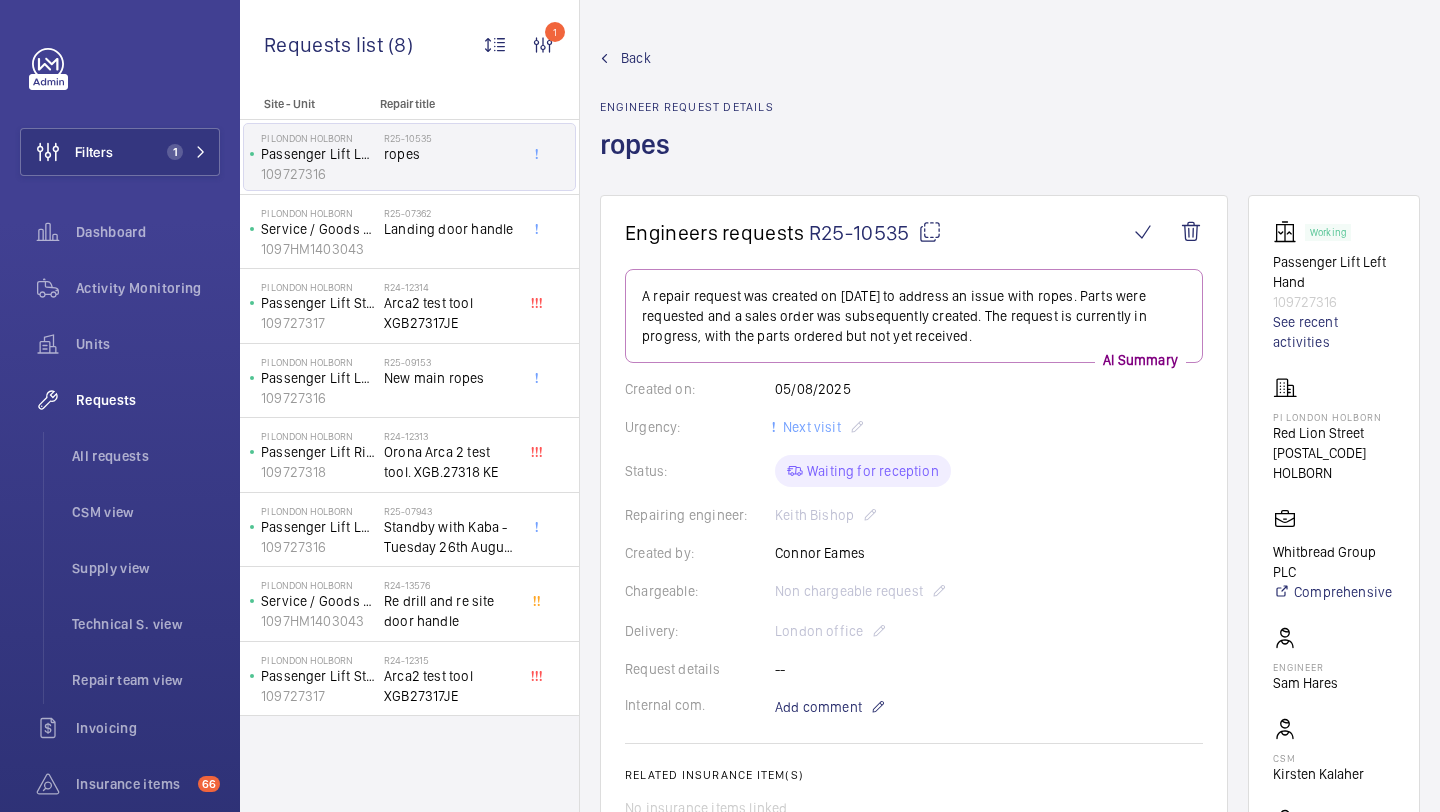 scroll, scrollTop: 0, scrollLeft: 0, axis: both 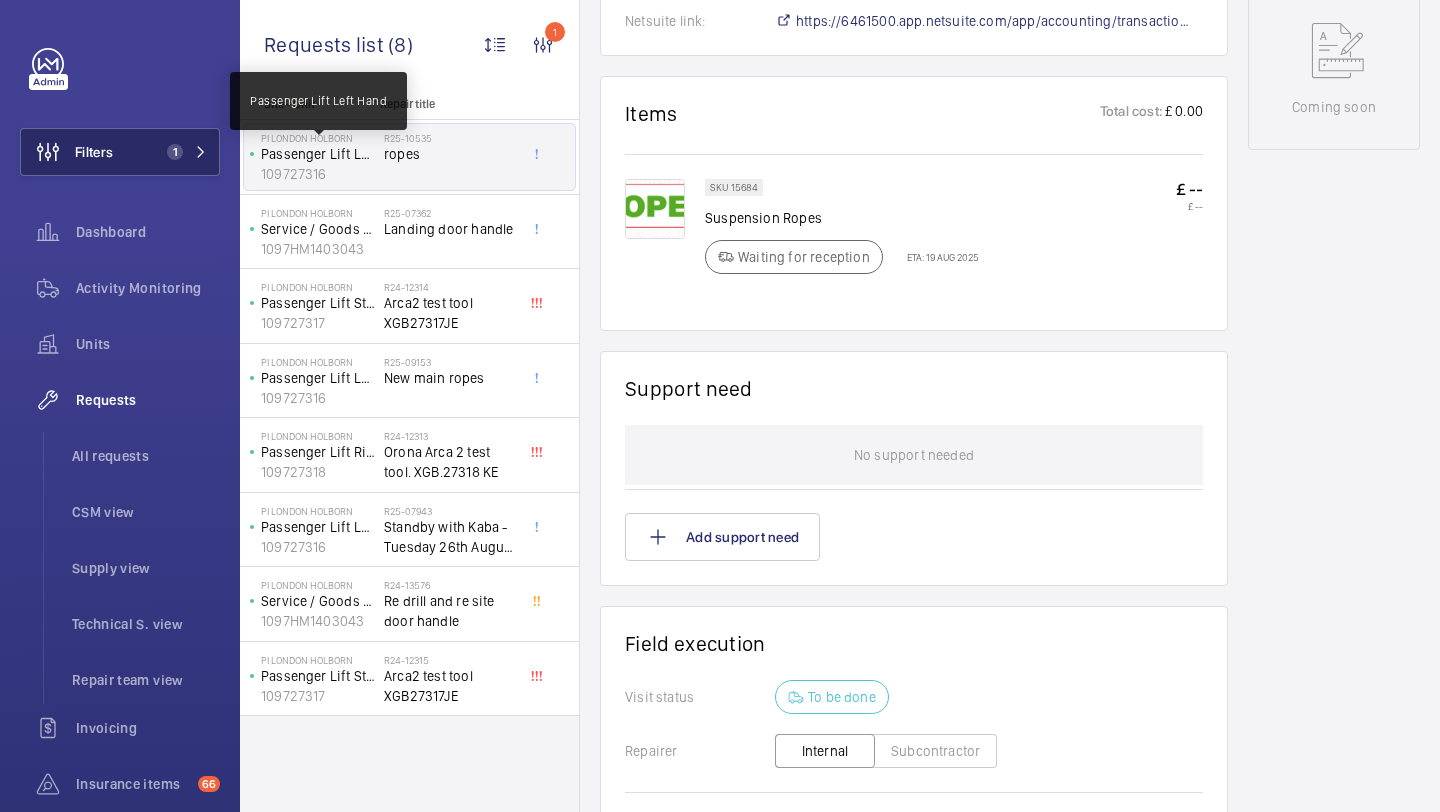 click on "Filters 1" 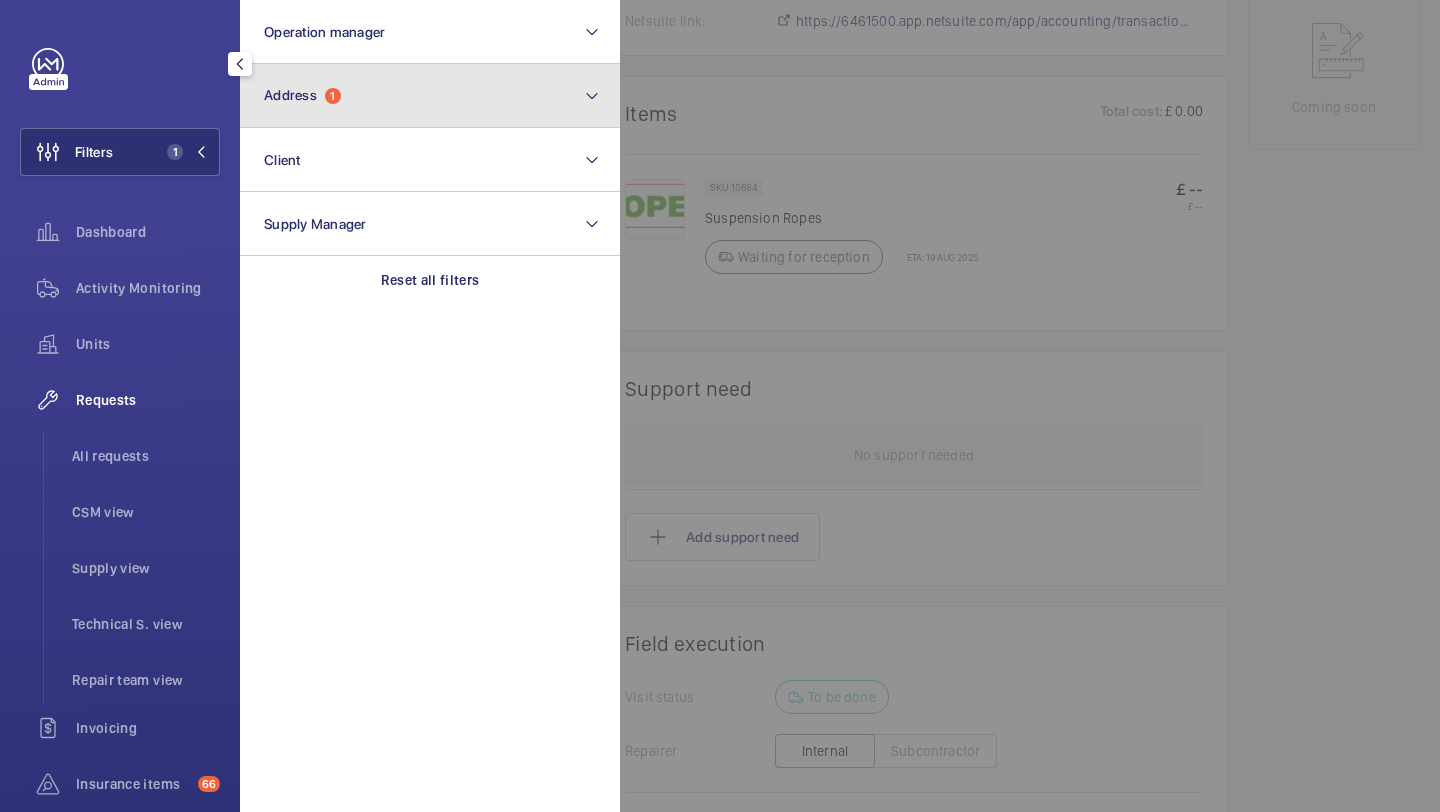 click on "Address  1" 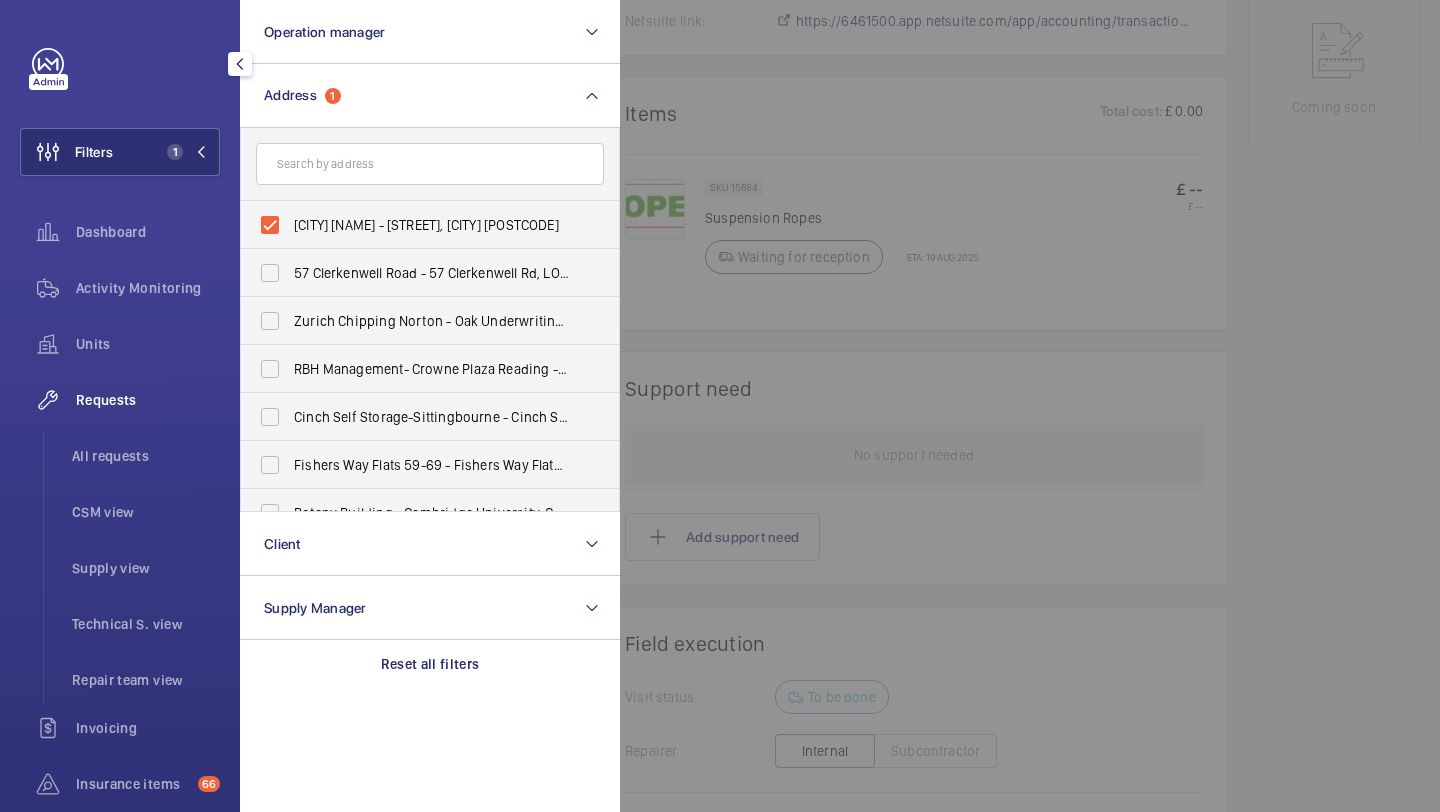 click on "[CITY] [NAME] - [STREET], [CITY] [POSTCODE]" at bounding box center [415, 225] 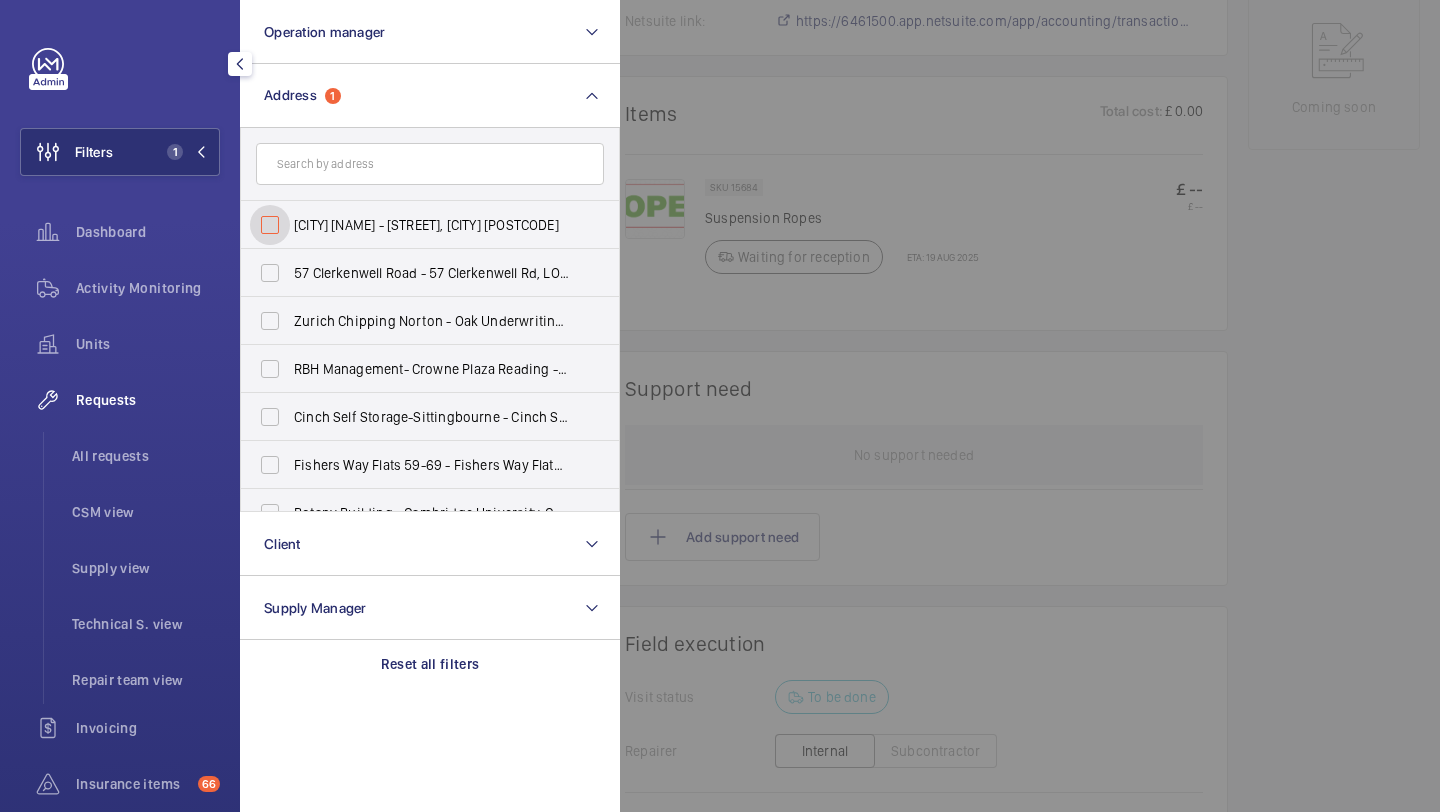 checkbox on "false" 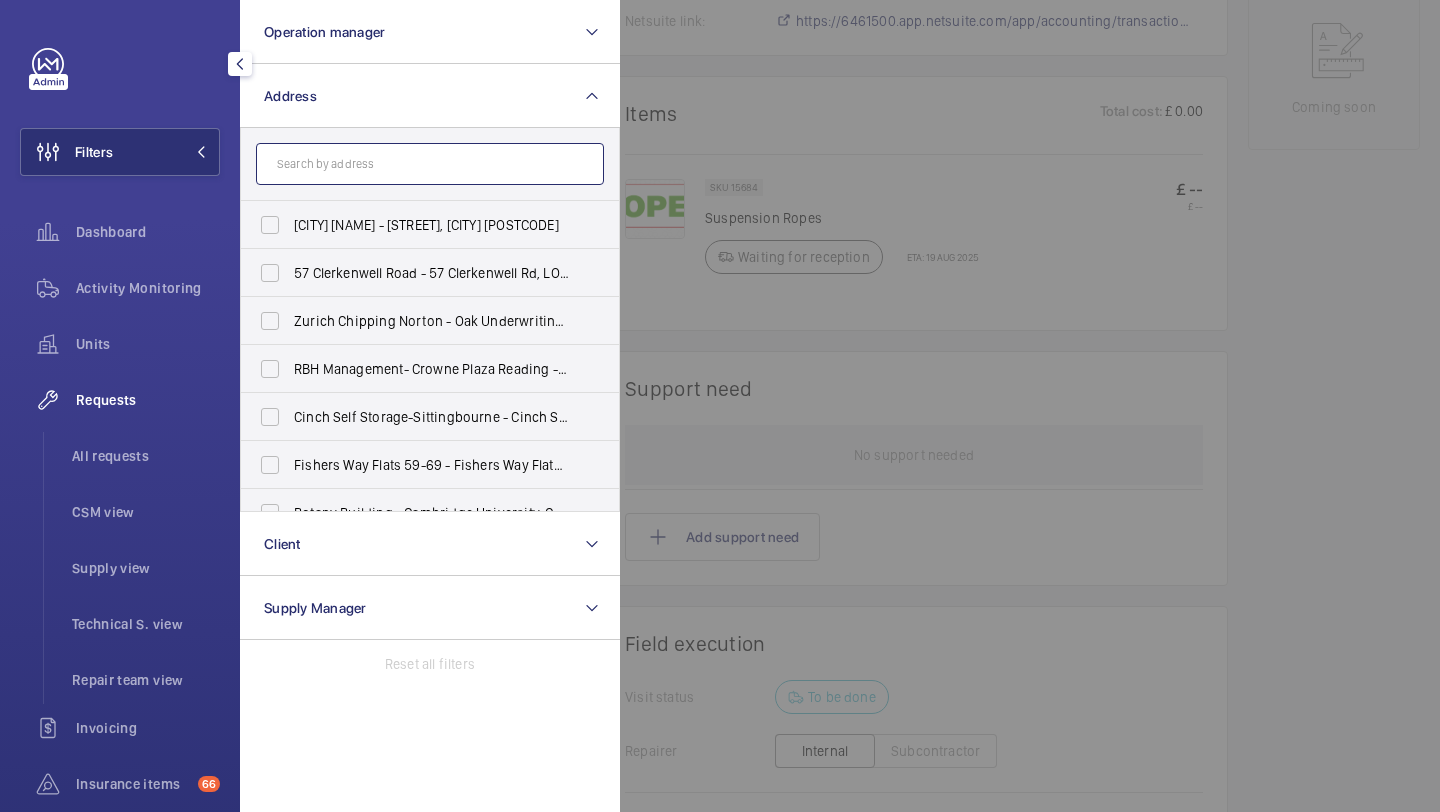 click 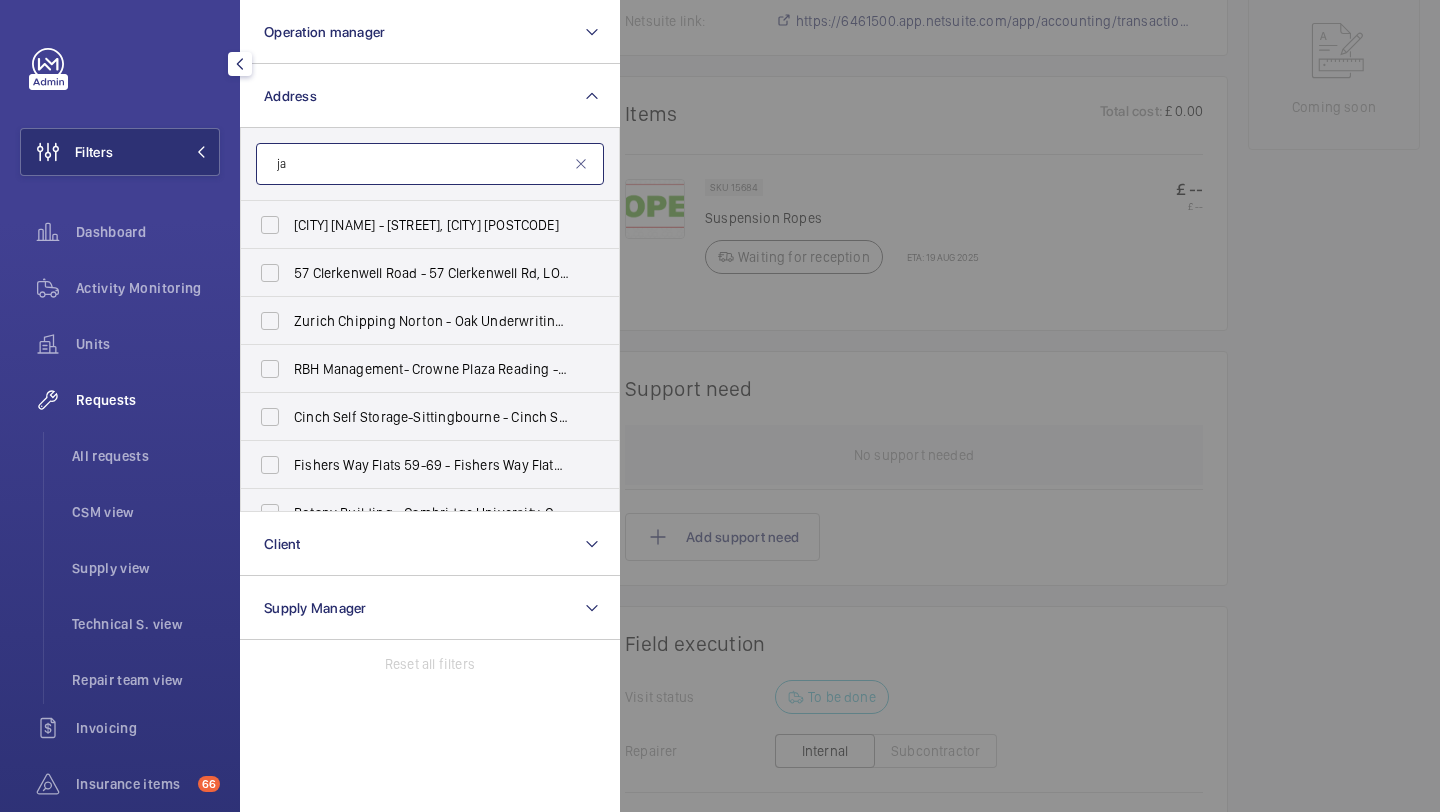 type on "j" 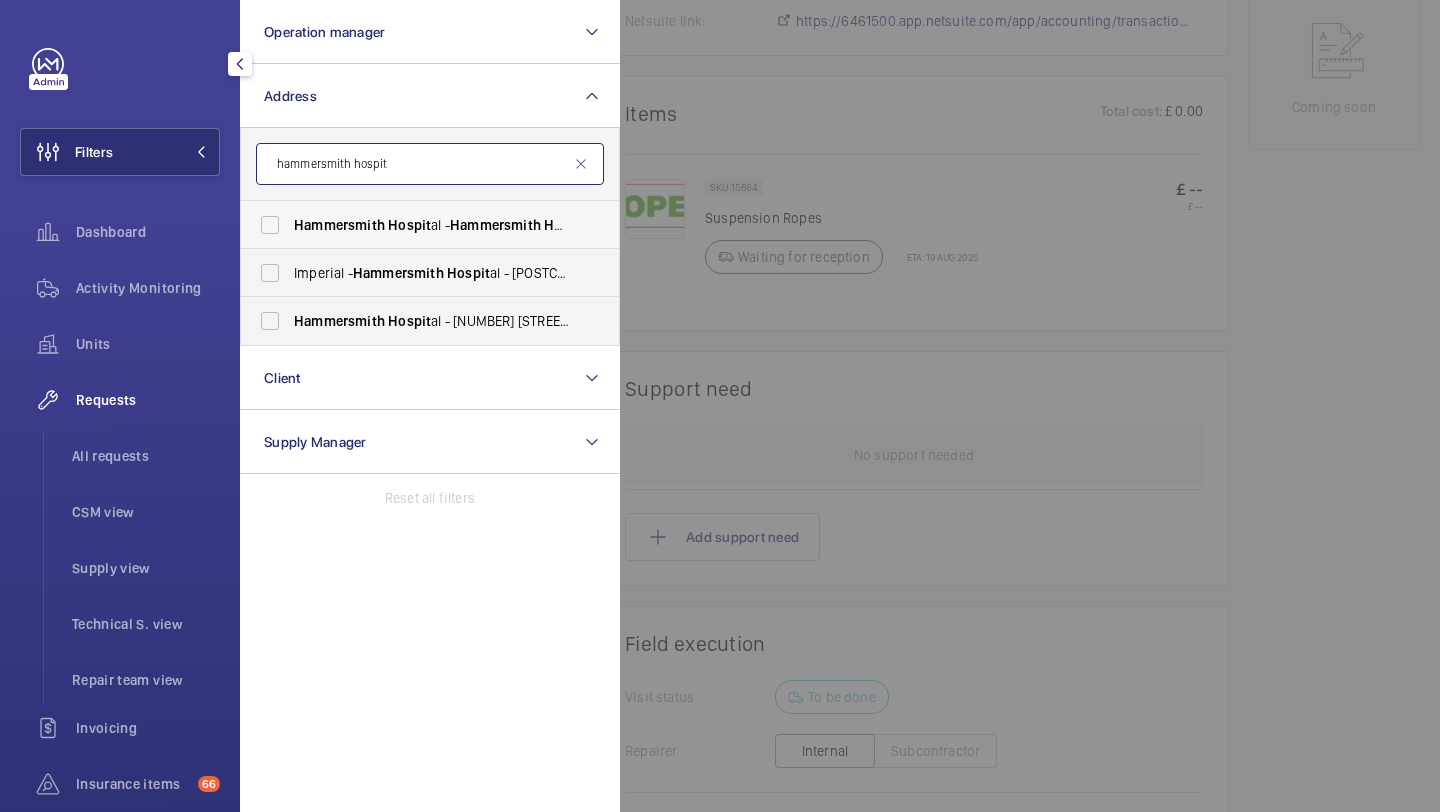 type on "hammersmith hospit" 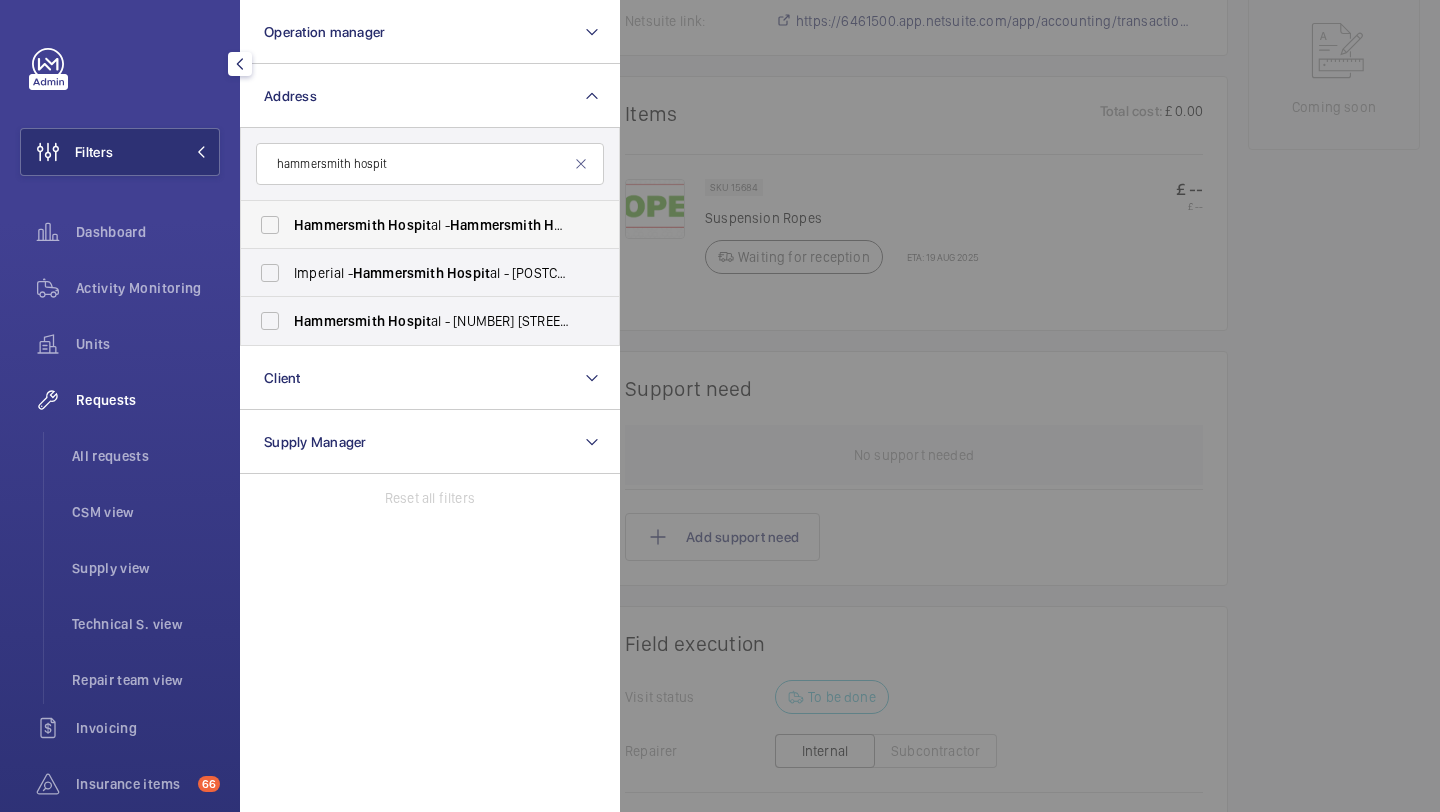 click on "Hammersmith Hospit al - Hammersmith Hospit al, 72 Du Cane Road, [CITY] [POSTAL_CODE]" at bounding box center (415, 225) 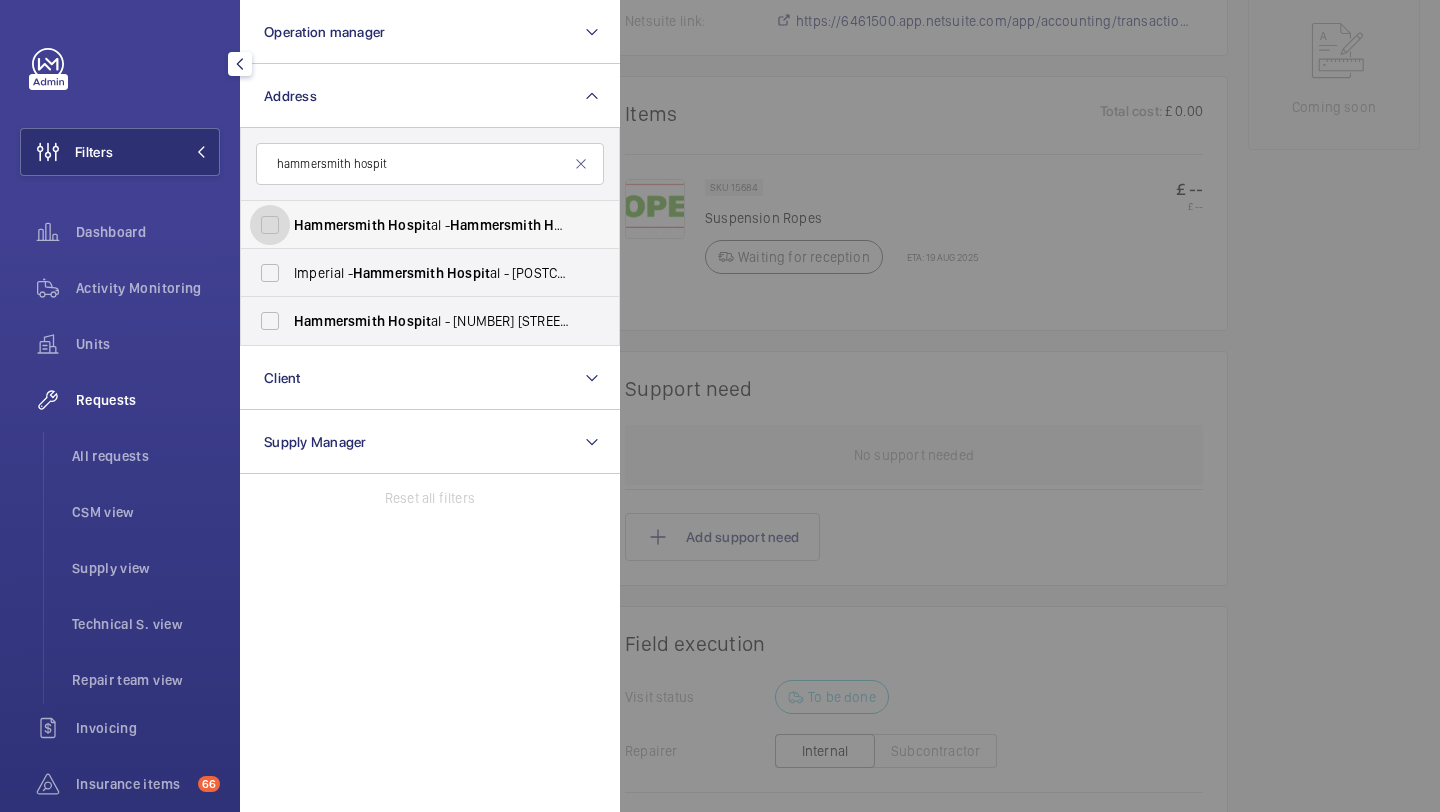 click on "Hammersmith Hospit al - Hammersmith Hospit al, 72 Du Cane Road, [CITY] [POSTAL_CODE]" at bounding box center [270, 225] 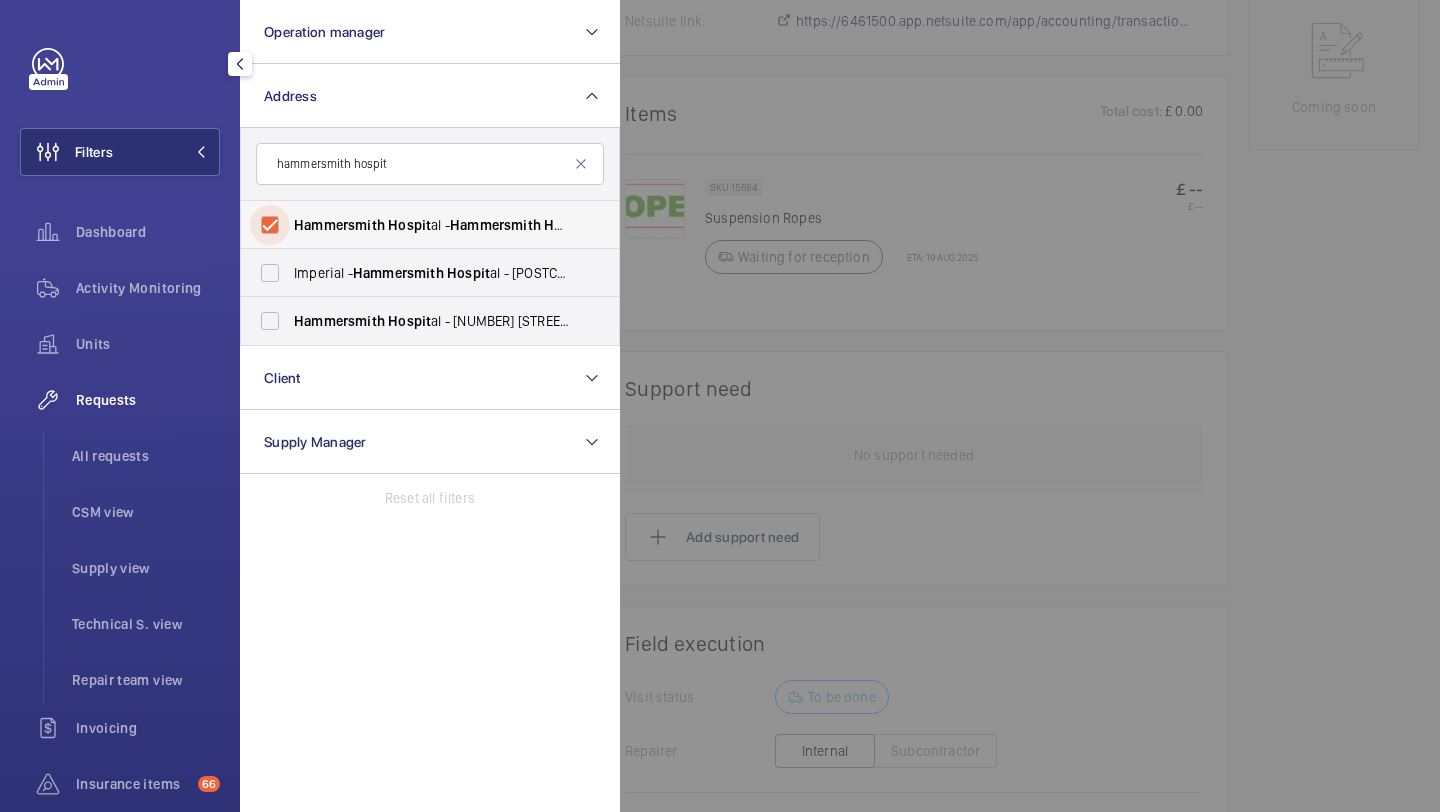 checkbox on "true" 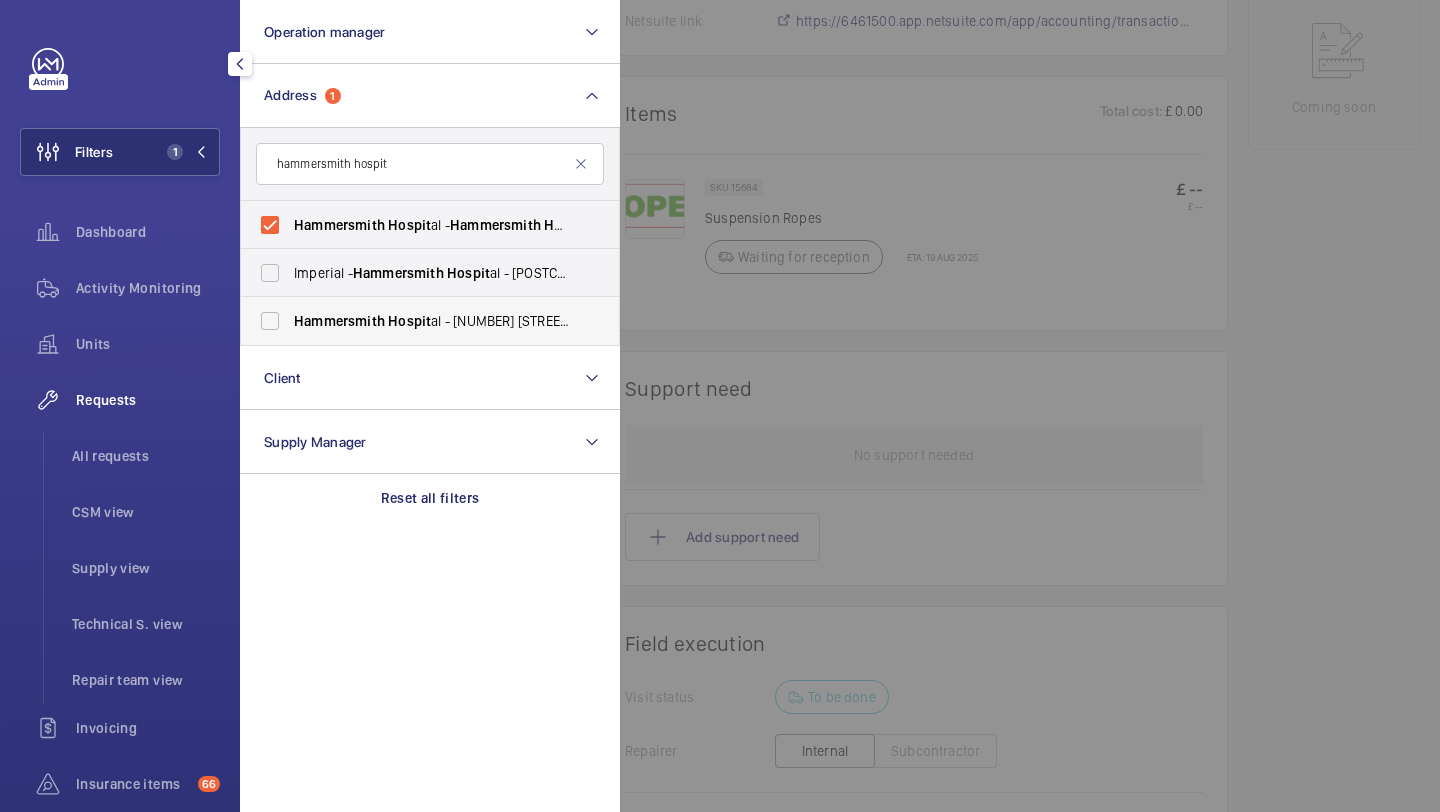 click on "Hammersmith" at bounding box center [339, 321] 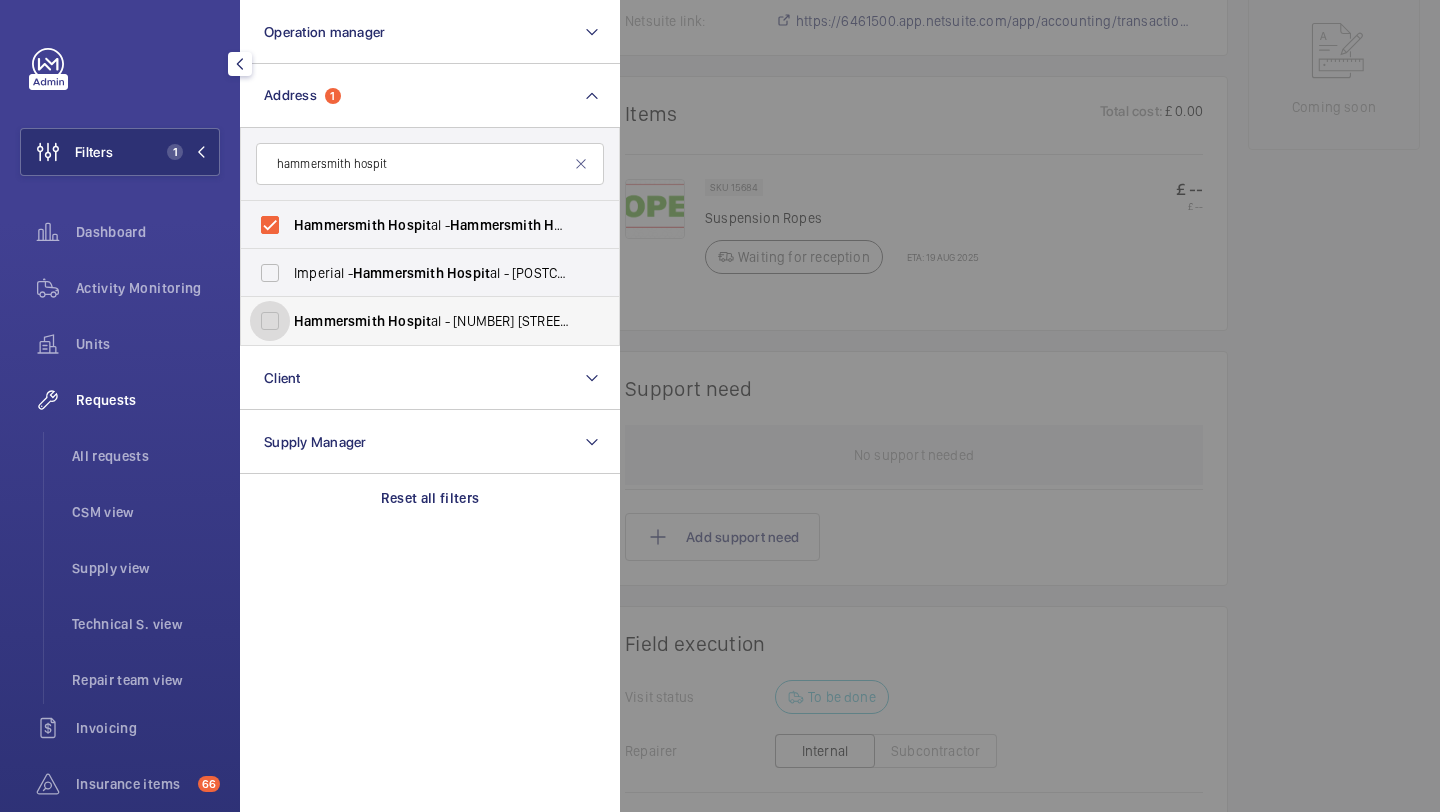 click on "Hammersmith Hospit al - 72 Du Cane Rd, [CITY] [POSTAL_CODE]" at bounding box center [270, 321] 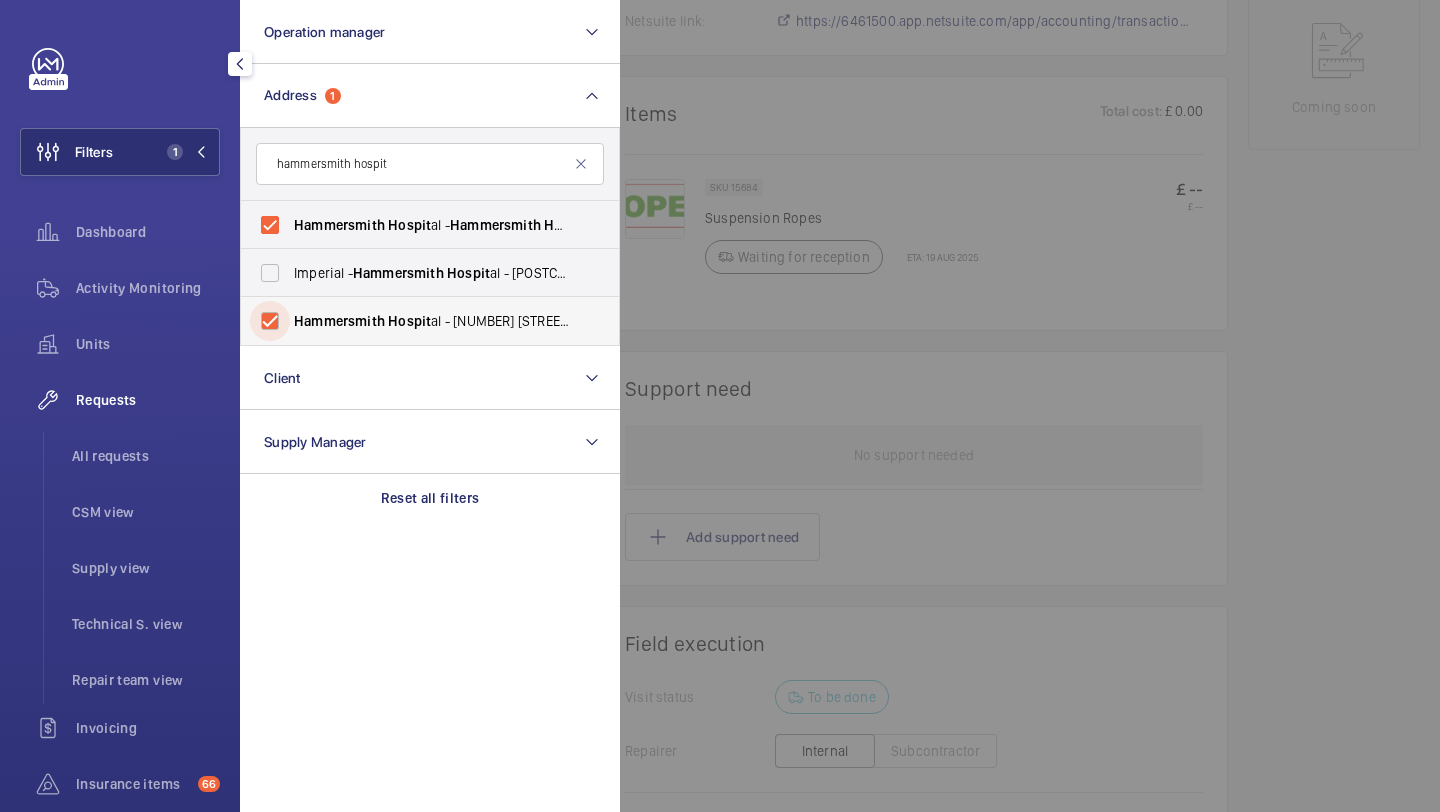 checkbox on "true" 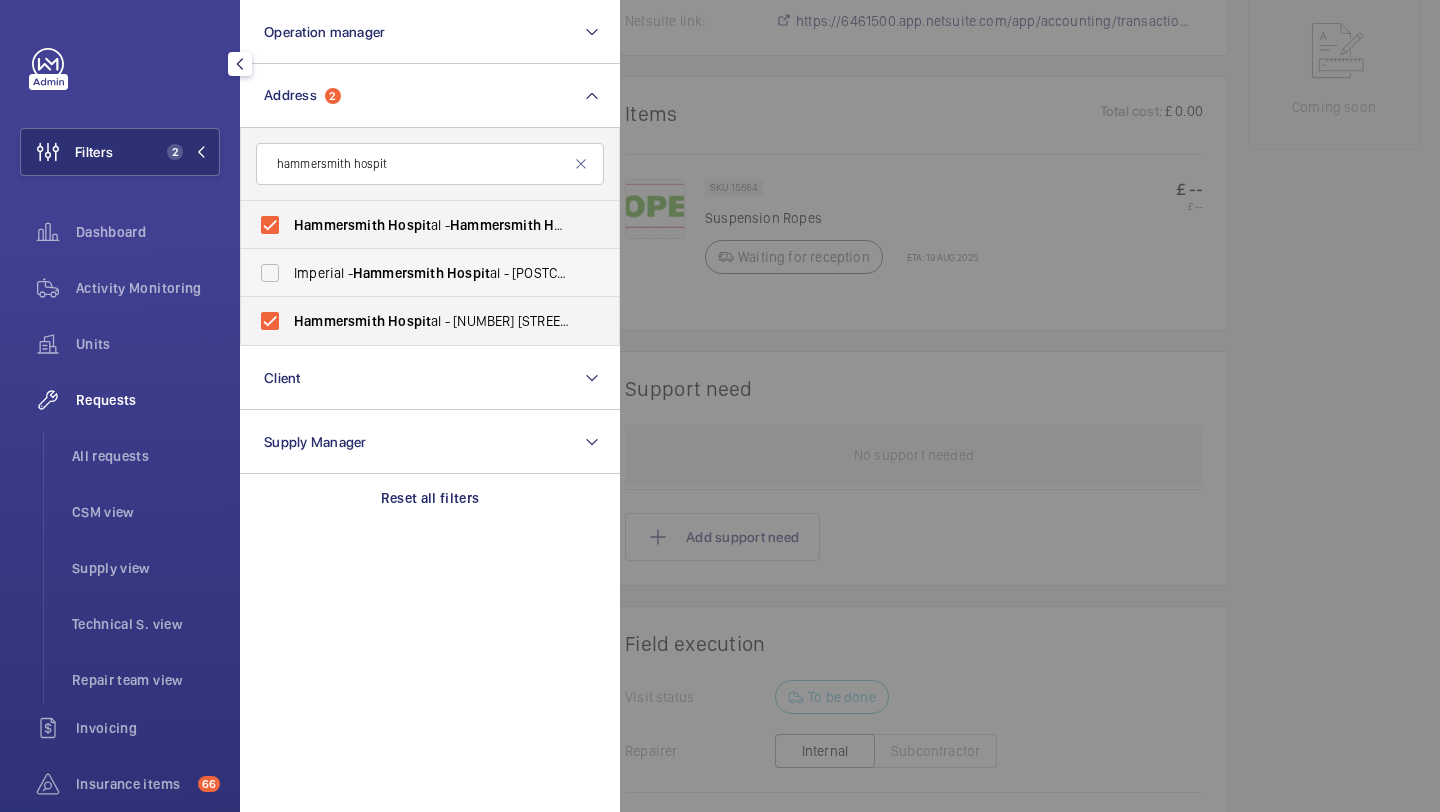click on "Imperial - Hammersmith Hospit al - [POSTCODE], LONDON [POSTCODE]" at bounding box center (415, 273) 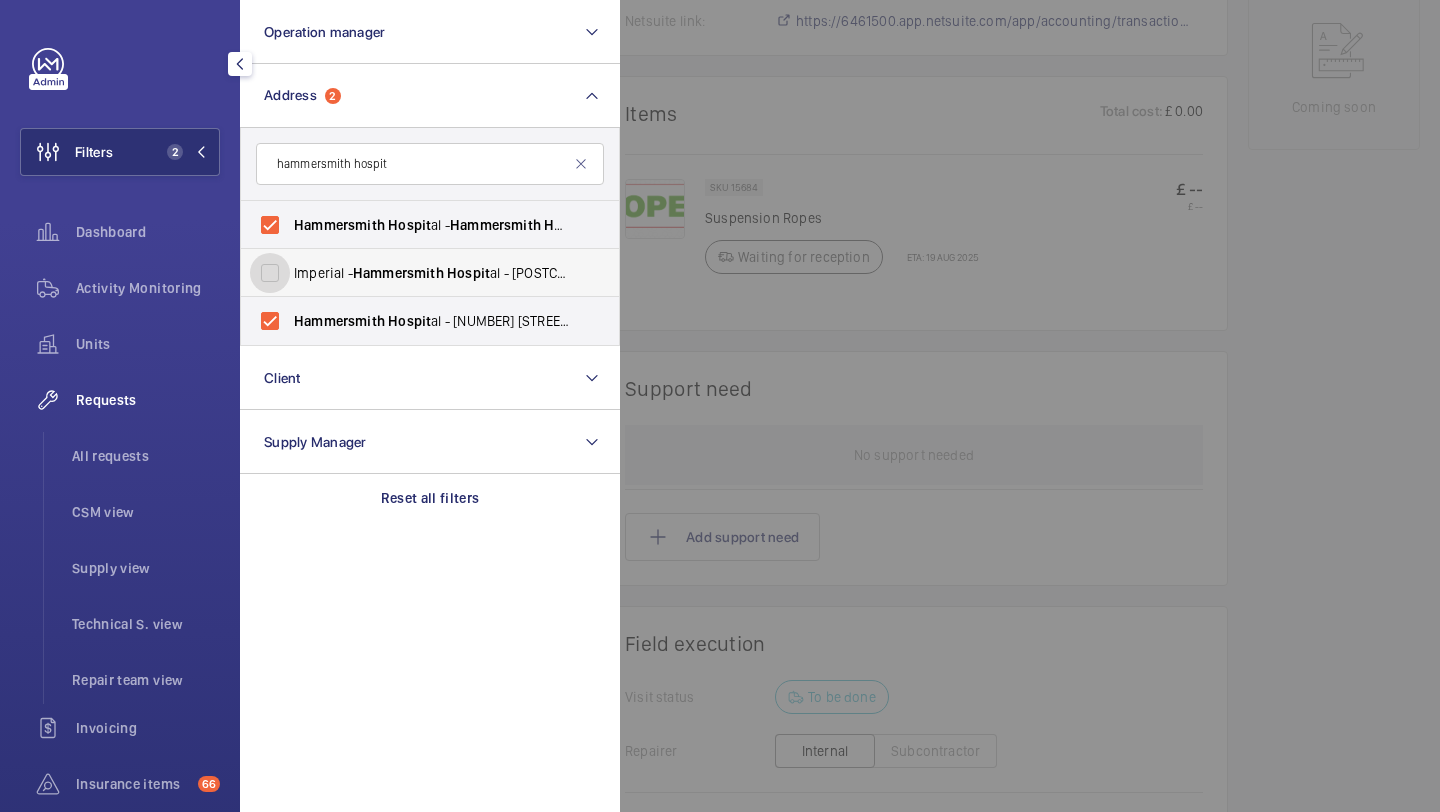 click on "Imperial - Hammersmith Hospit al - [POSTCODE], LONDON [POSTCODE]" at bounding box center [270, 273] 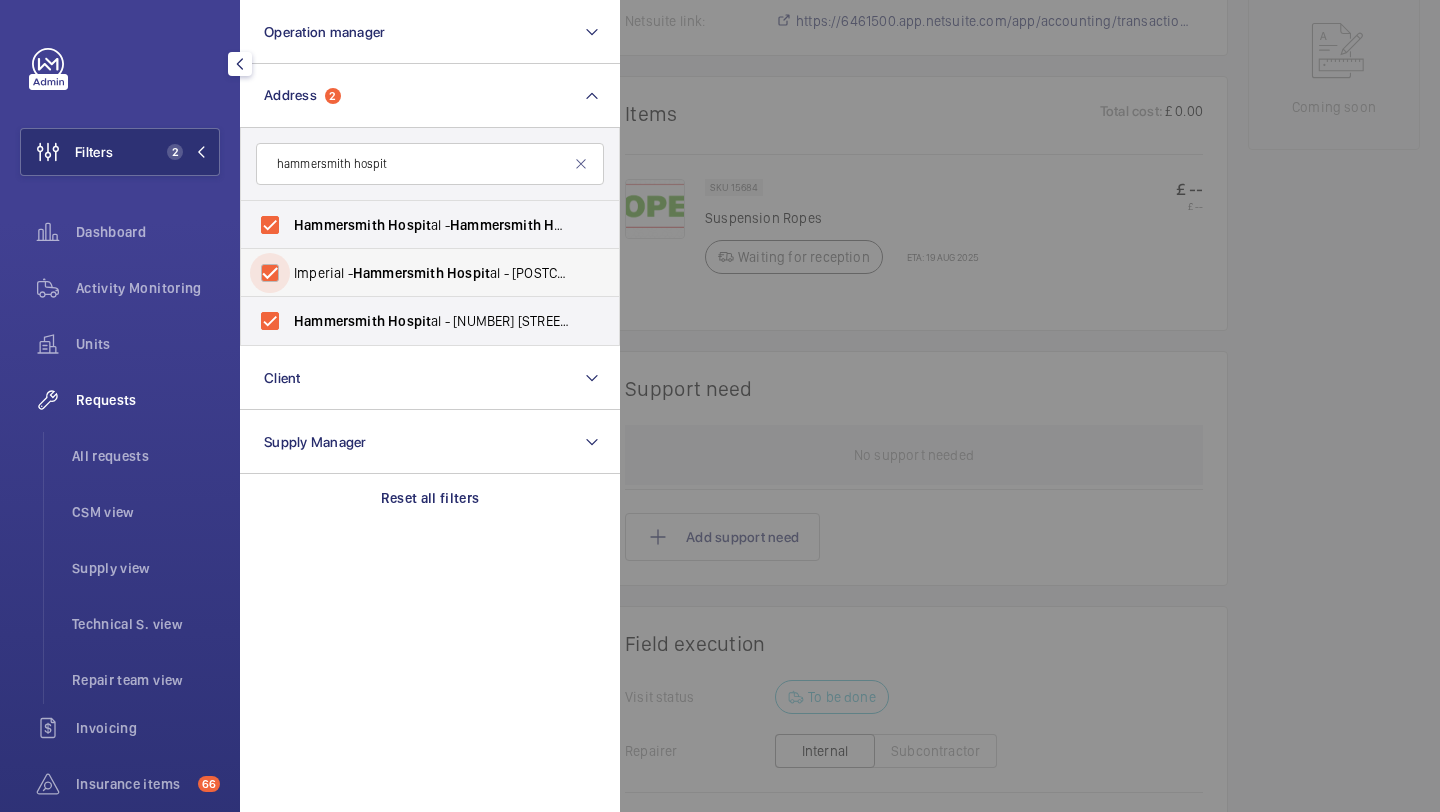 checkbox on "true" 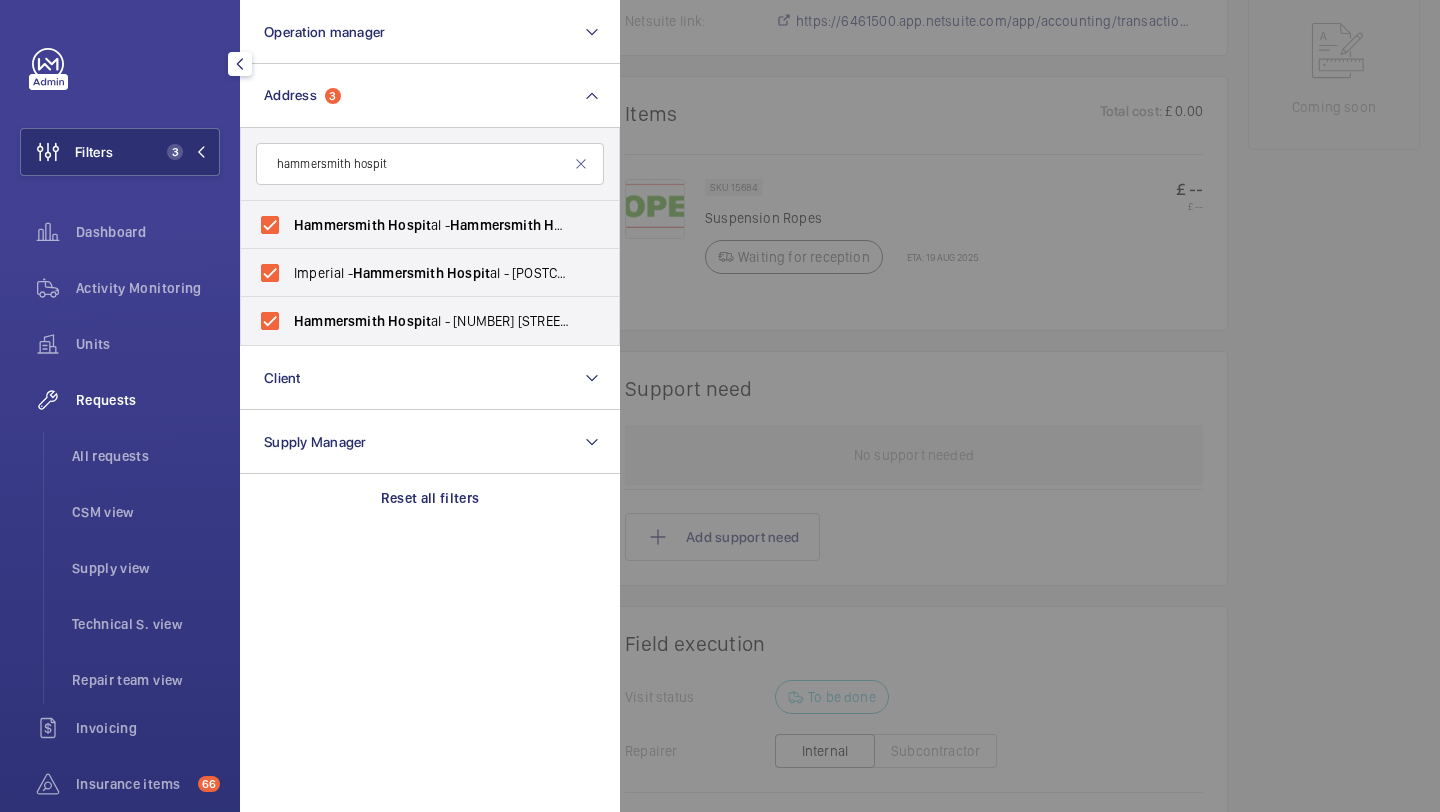 click 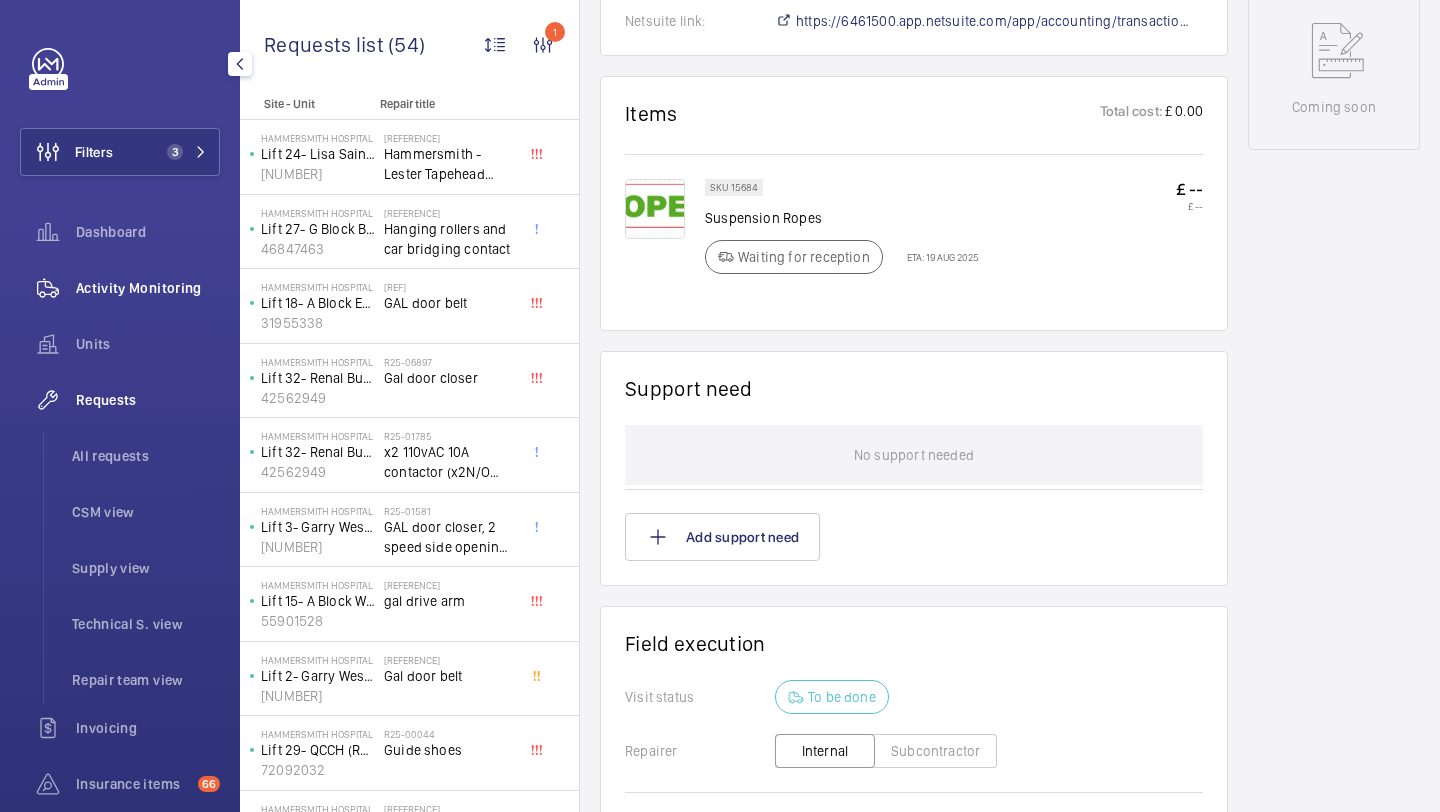 click on "Activity Monitoring" 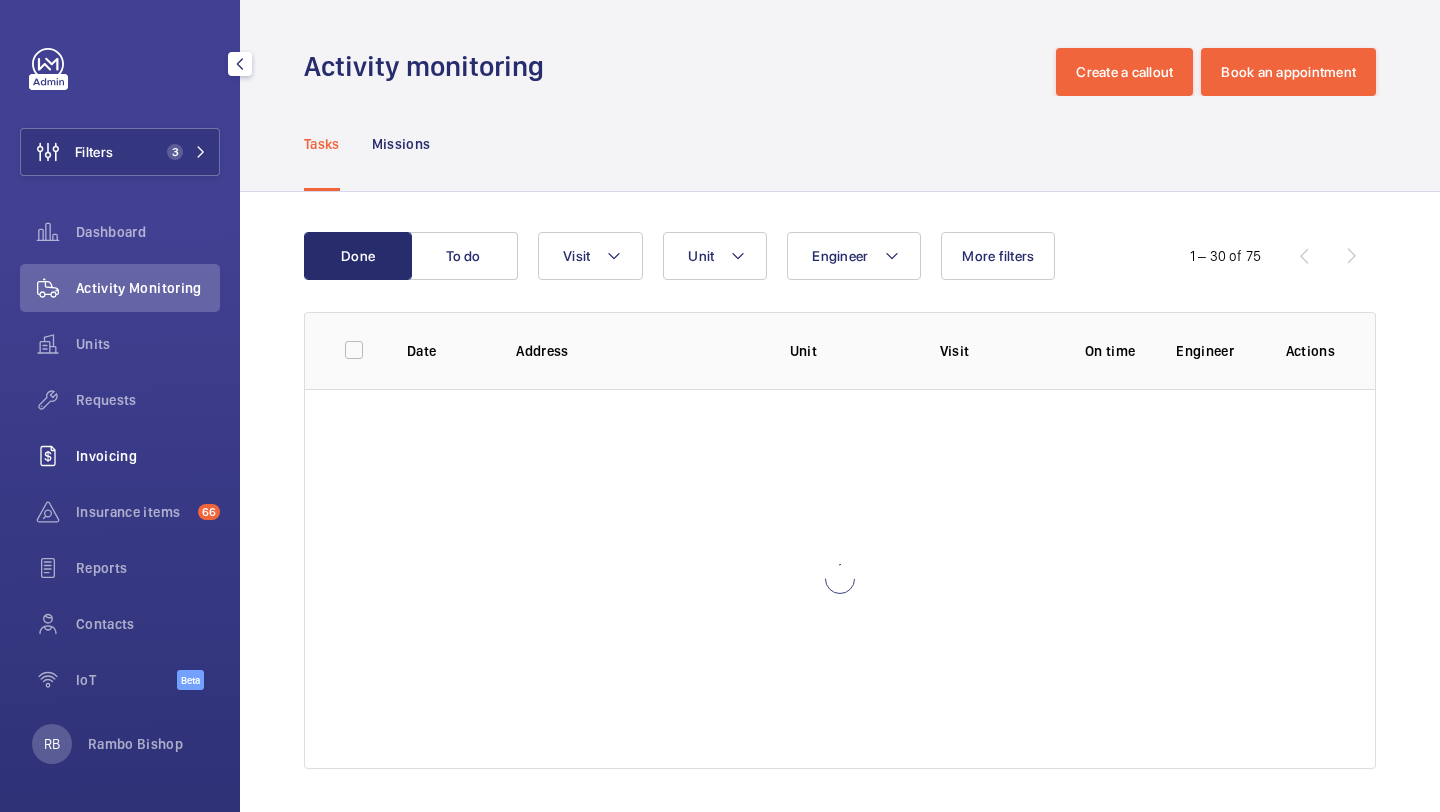 click on "Invoicing" 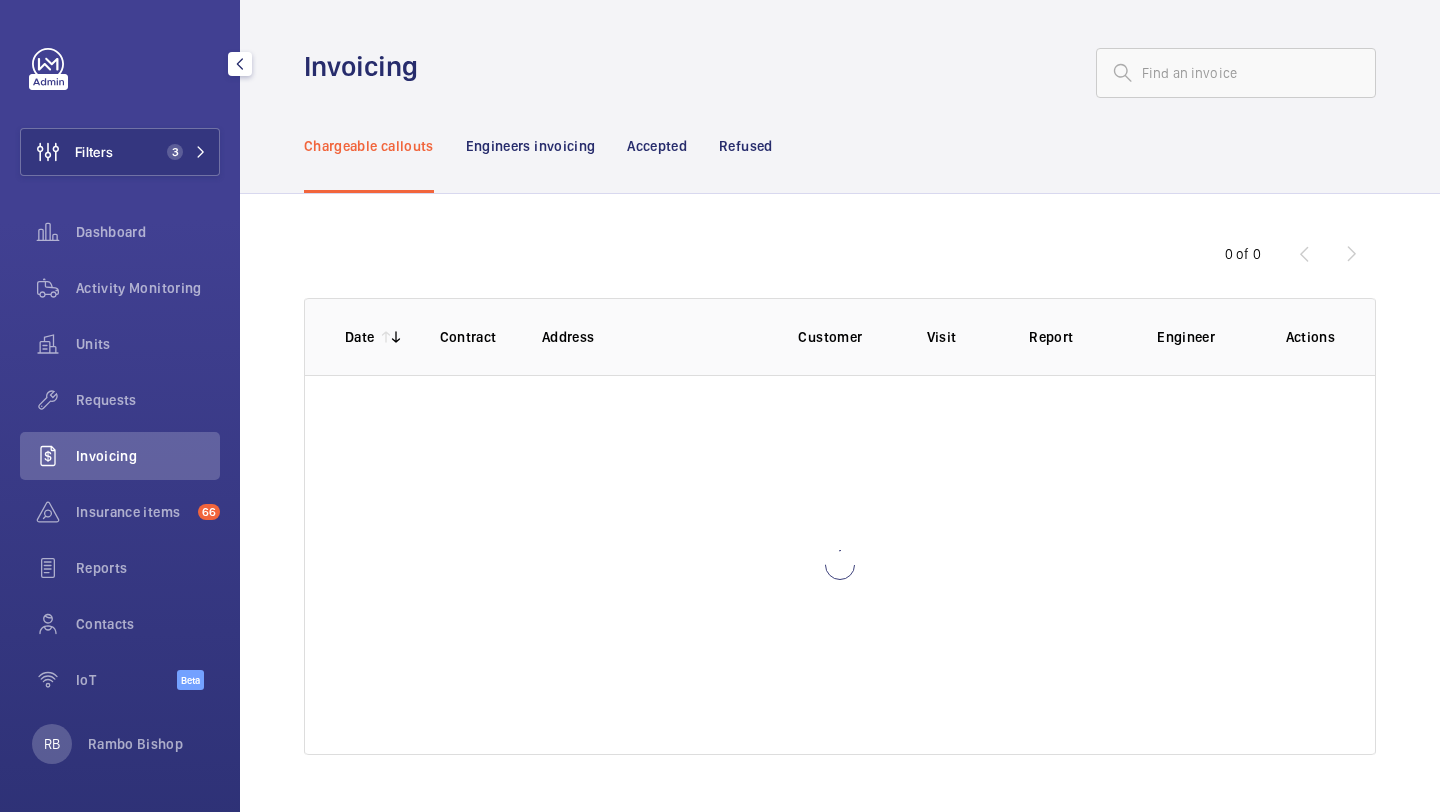 click on "Requests" 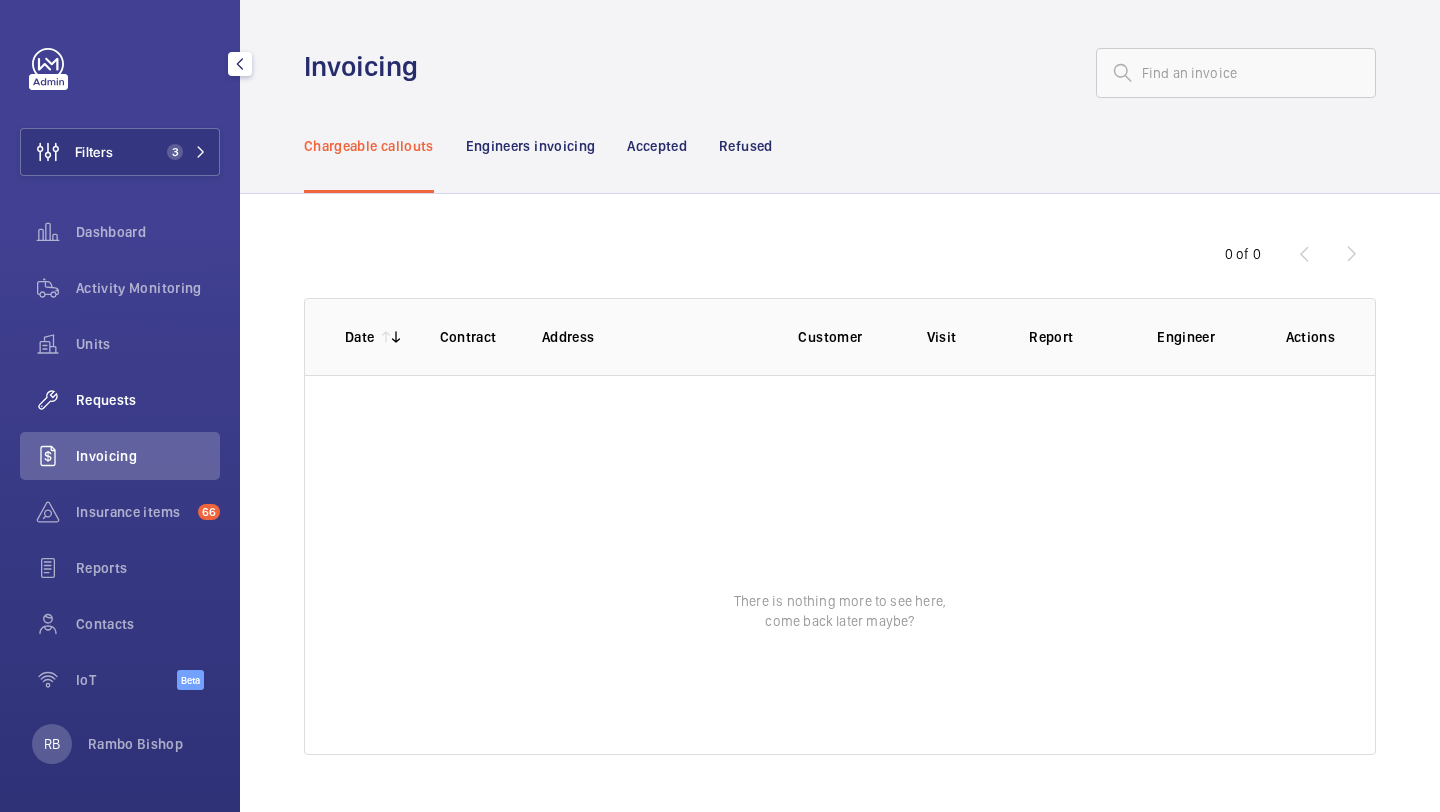 click on "Requests" 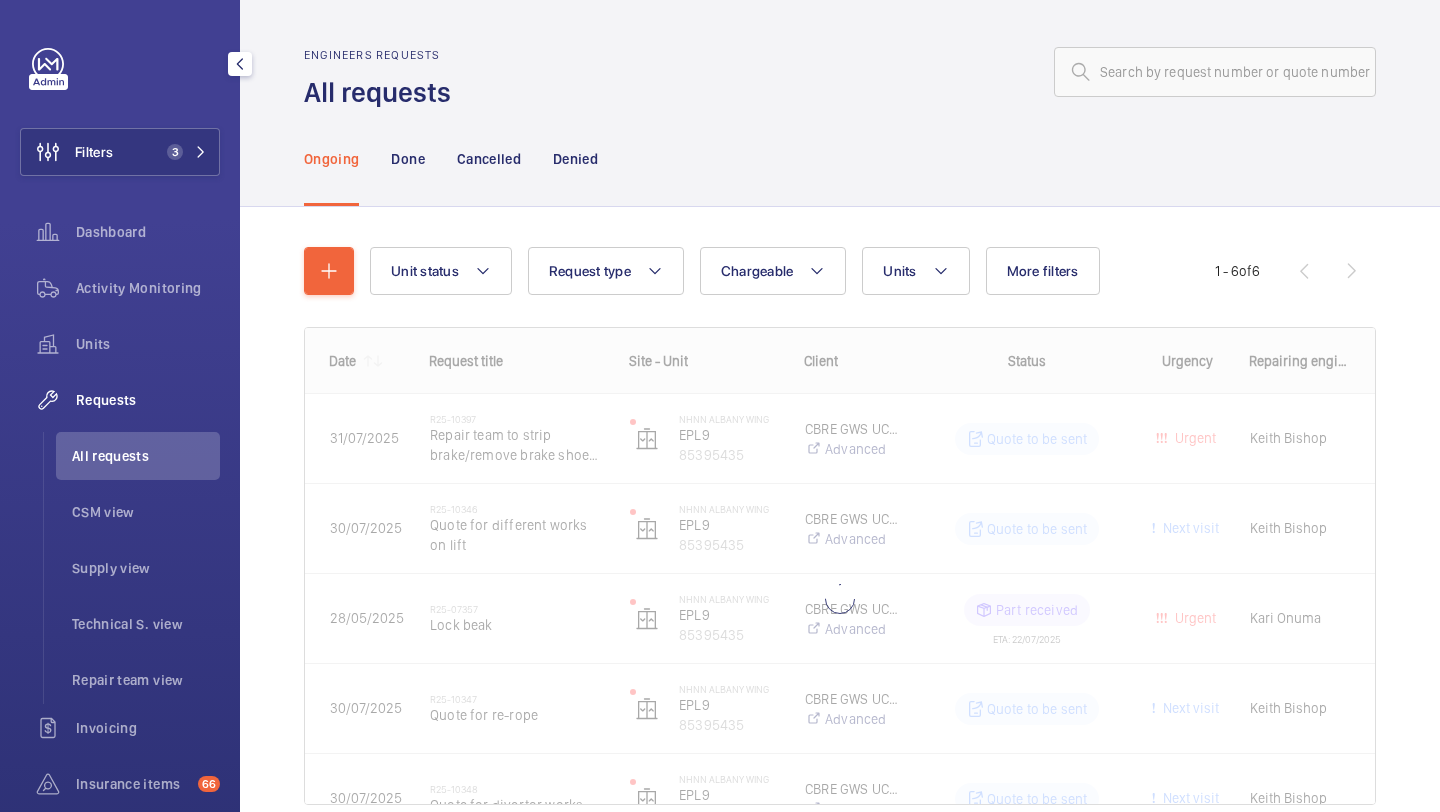 click on "All requests" 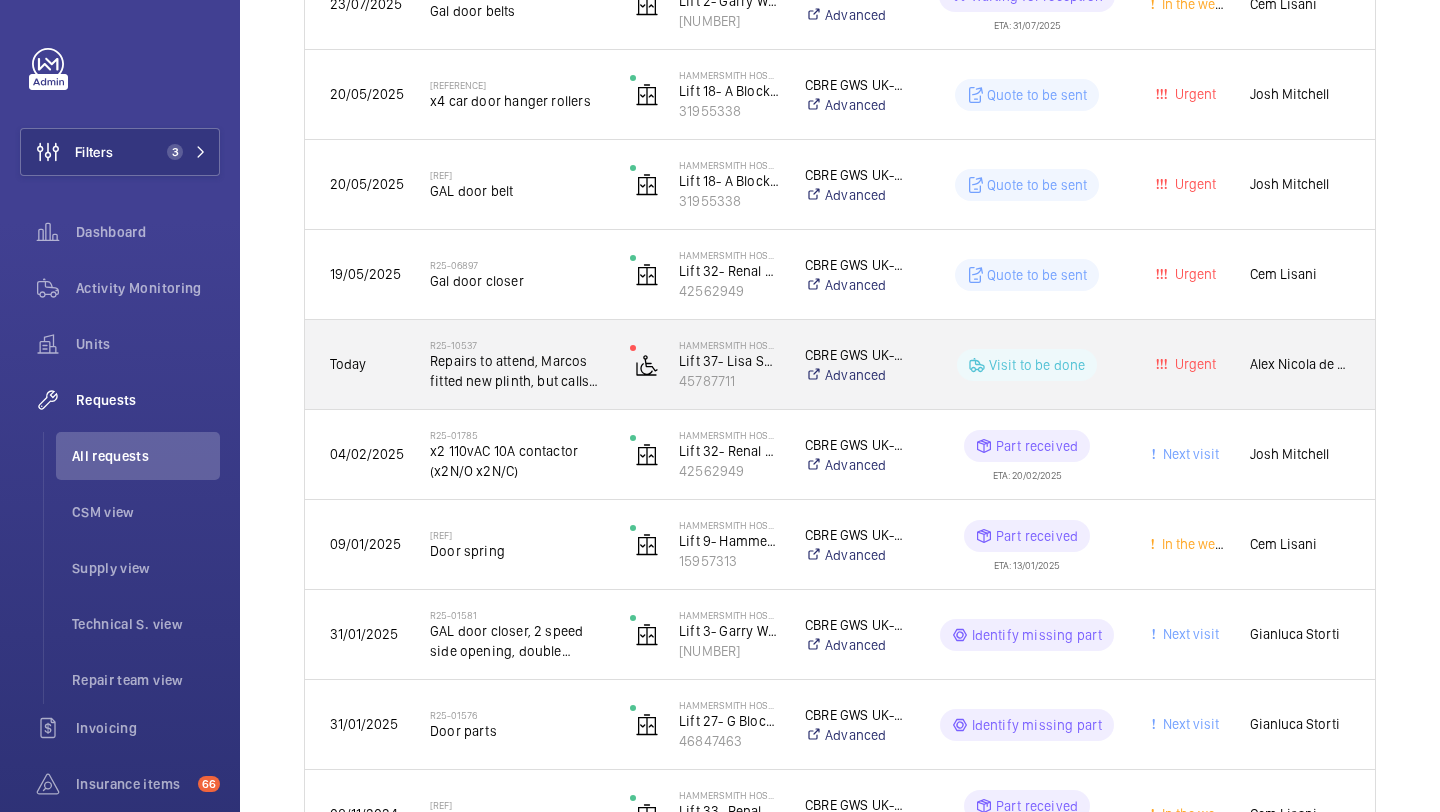 scroll, scrollTop: 886, scrollLeft: 0, axis: vertical 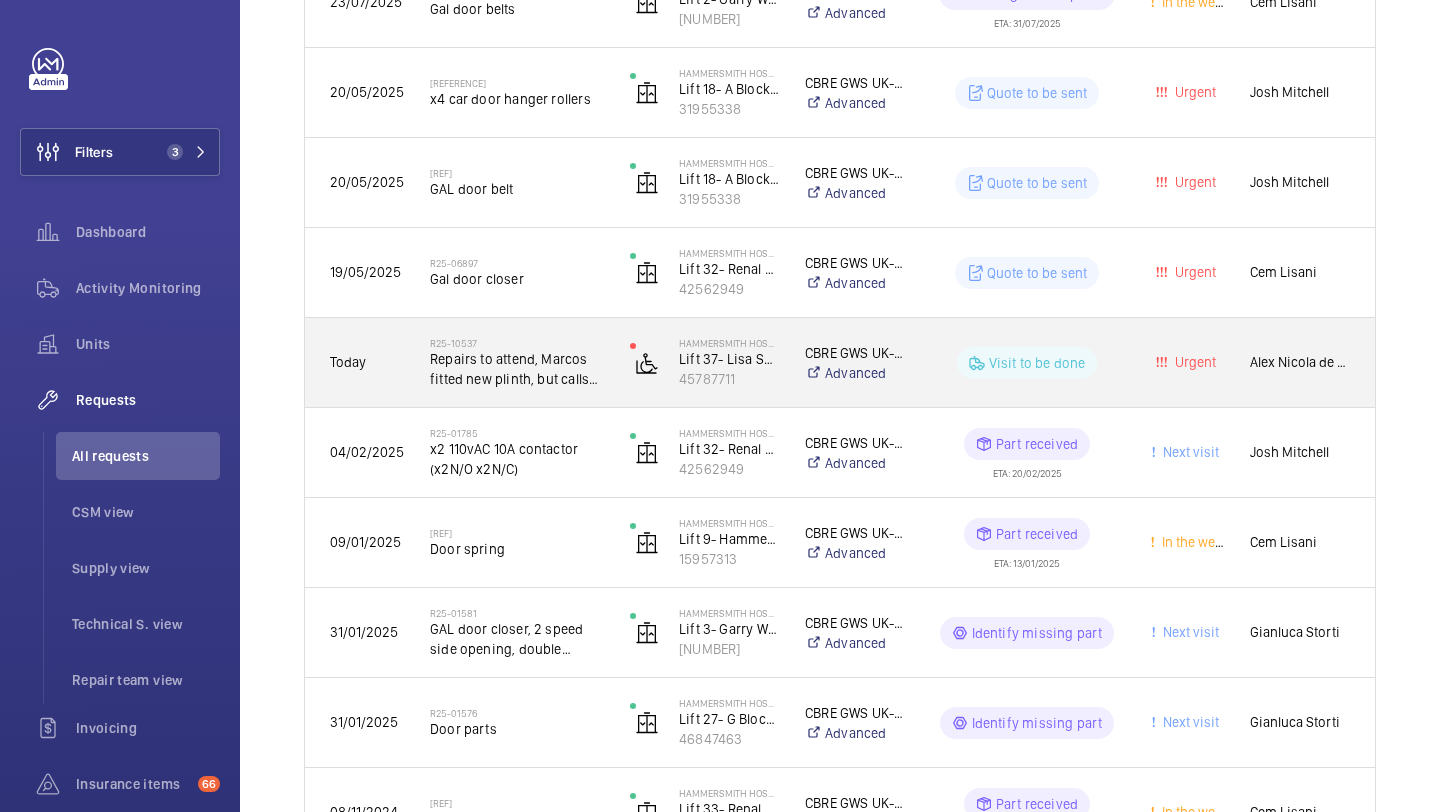 click on "Repairs to attend, Marcos fitted new plinth, but calls not going to the floor where they fitted this" 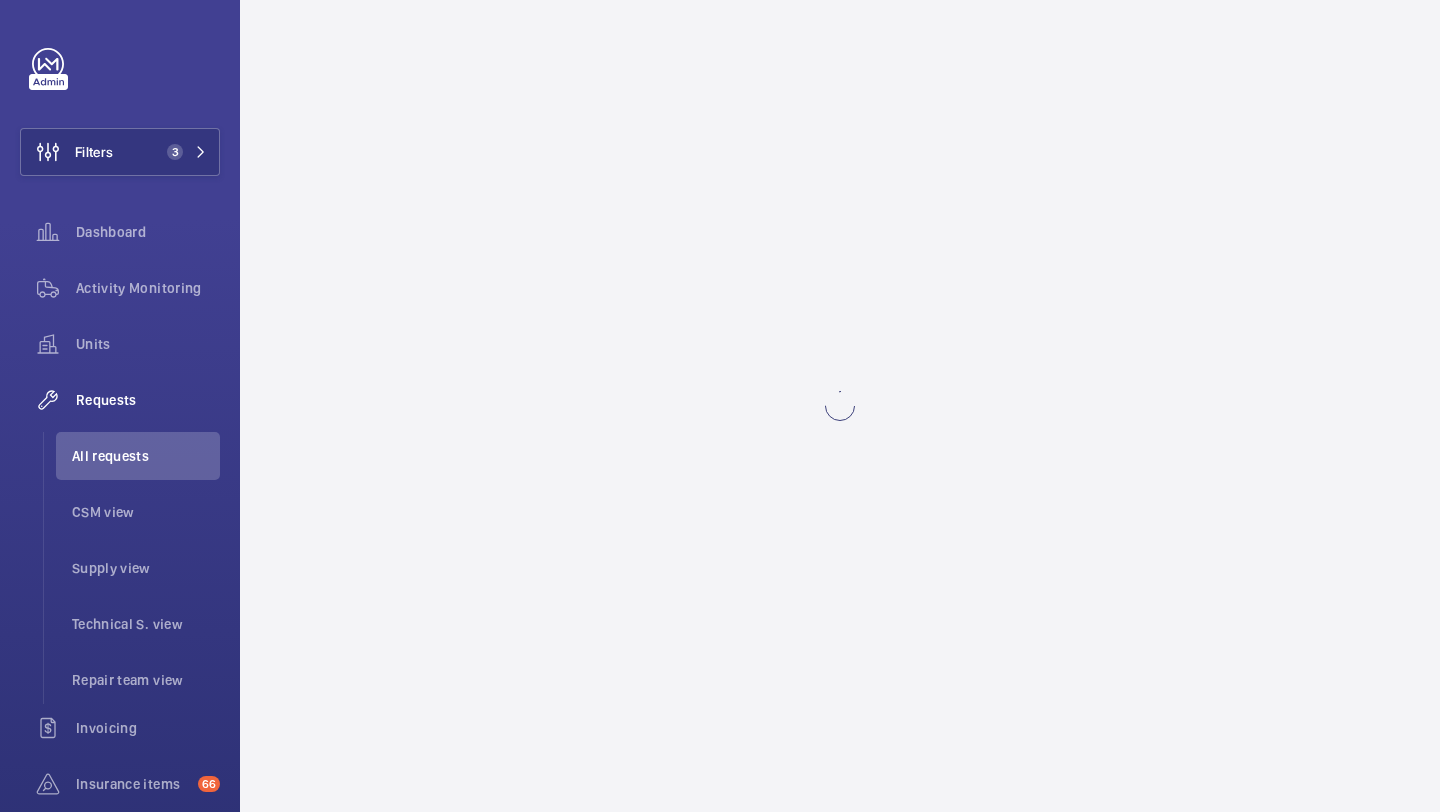scroll, scrollTop: 0, scrollLeft: 0, axis: both 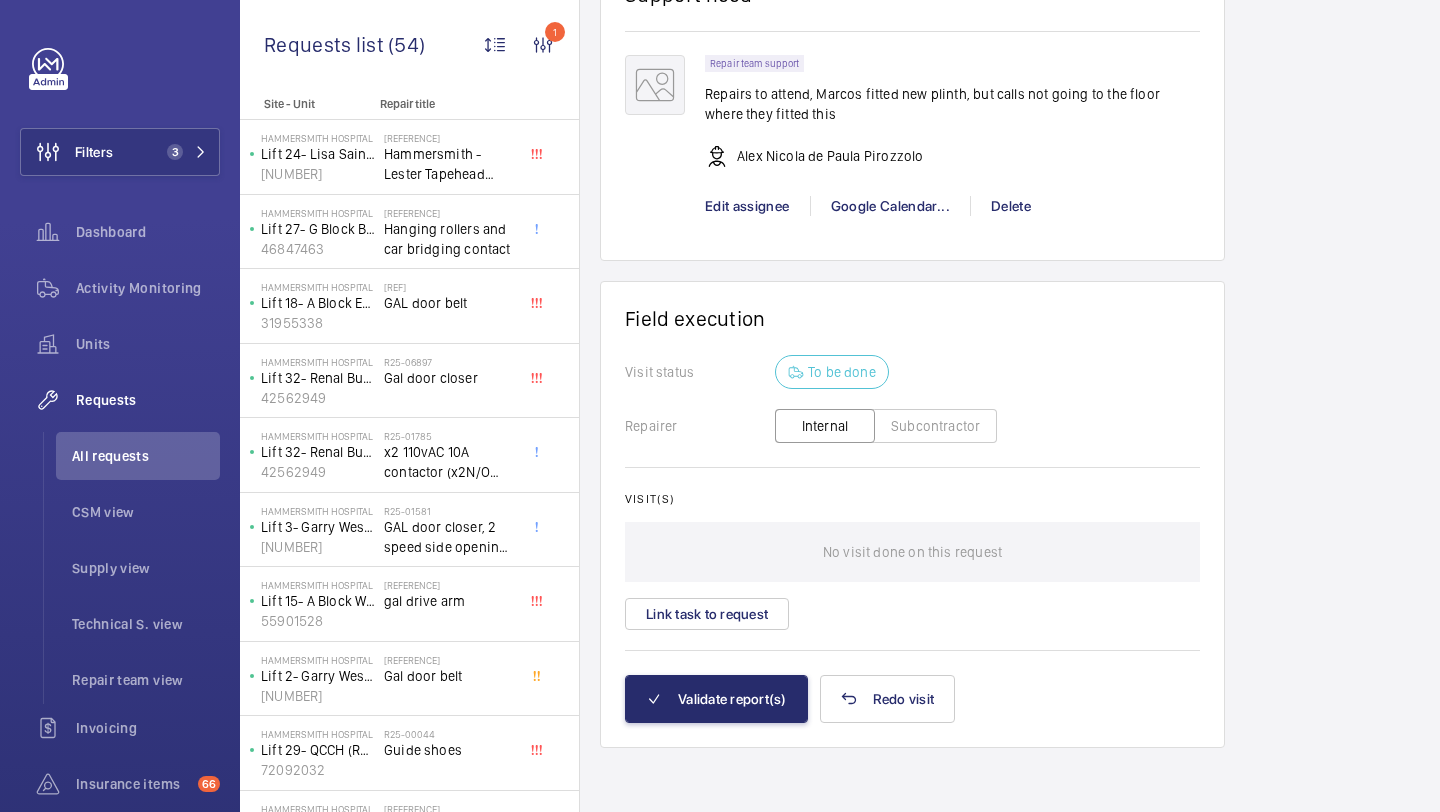 click on "Repairs to attend, Marcos fitted new plinth, but calls not going to the floor where they fitted this" 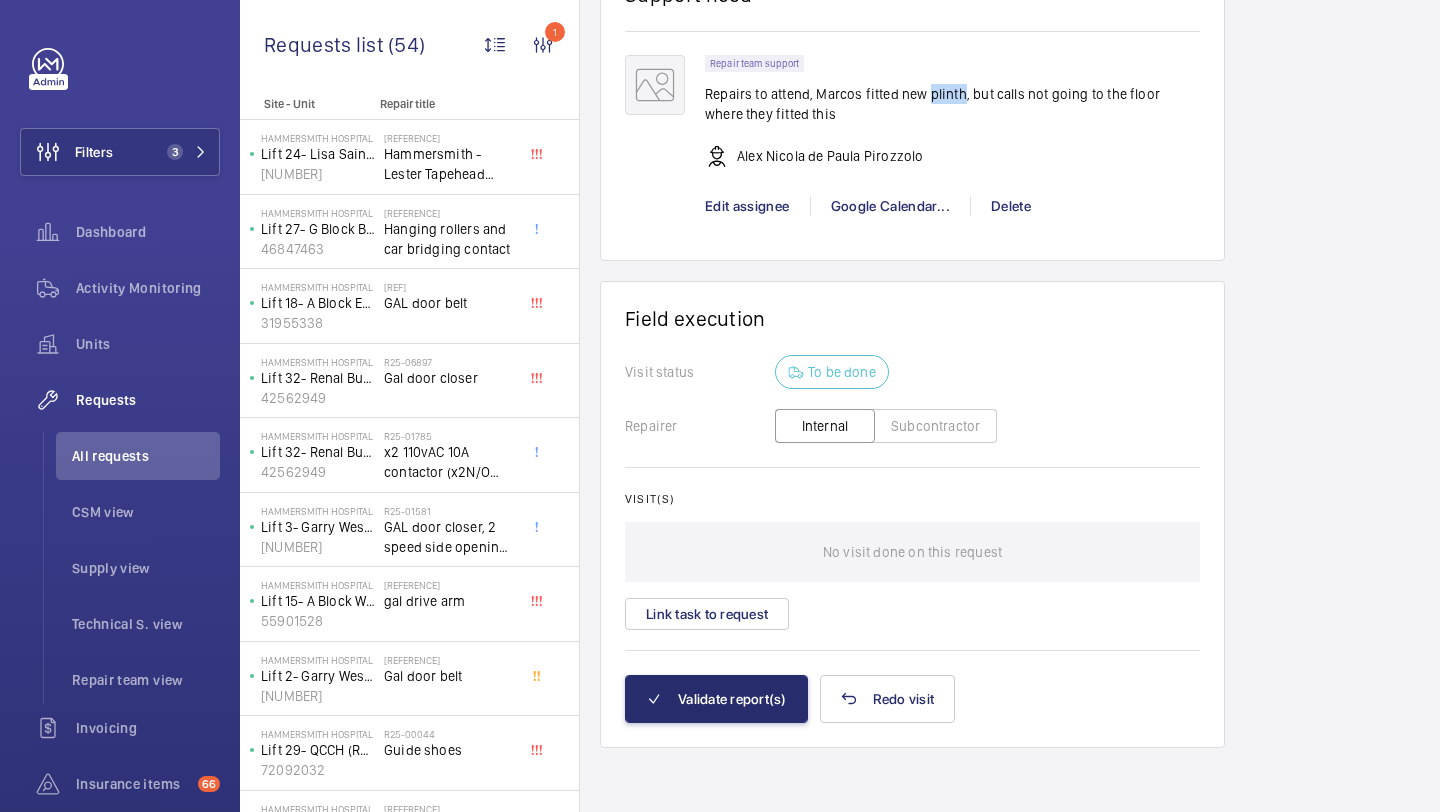 click on "Repairs to attend, Marcos fitted new plinth, but calls not going to the floor where they fitted this" 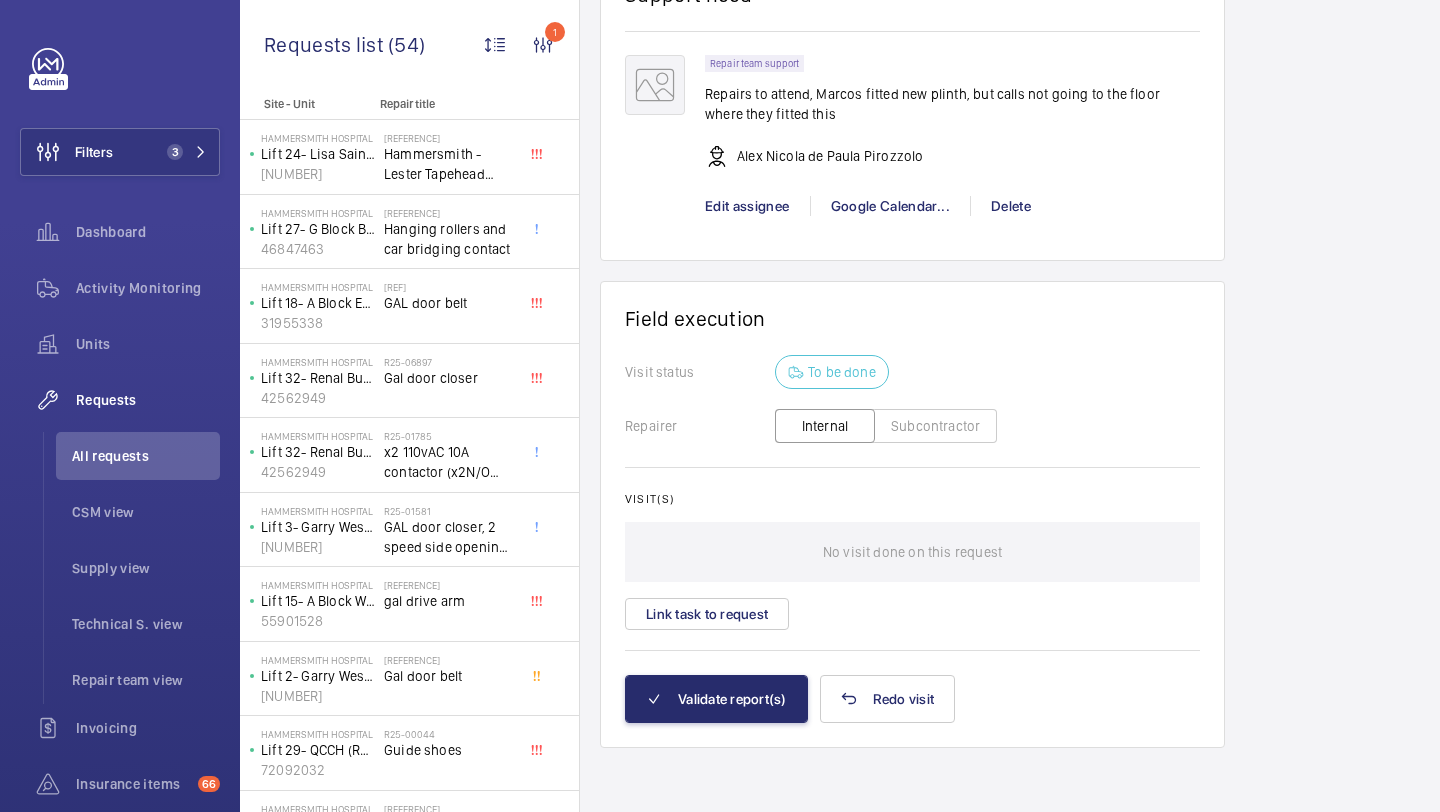 click on "Repairs to attend, Marcos fitted new plinth, but calls not going to the floor where they fitted this" 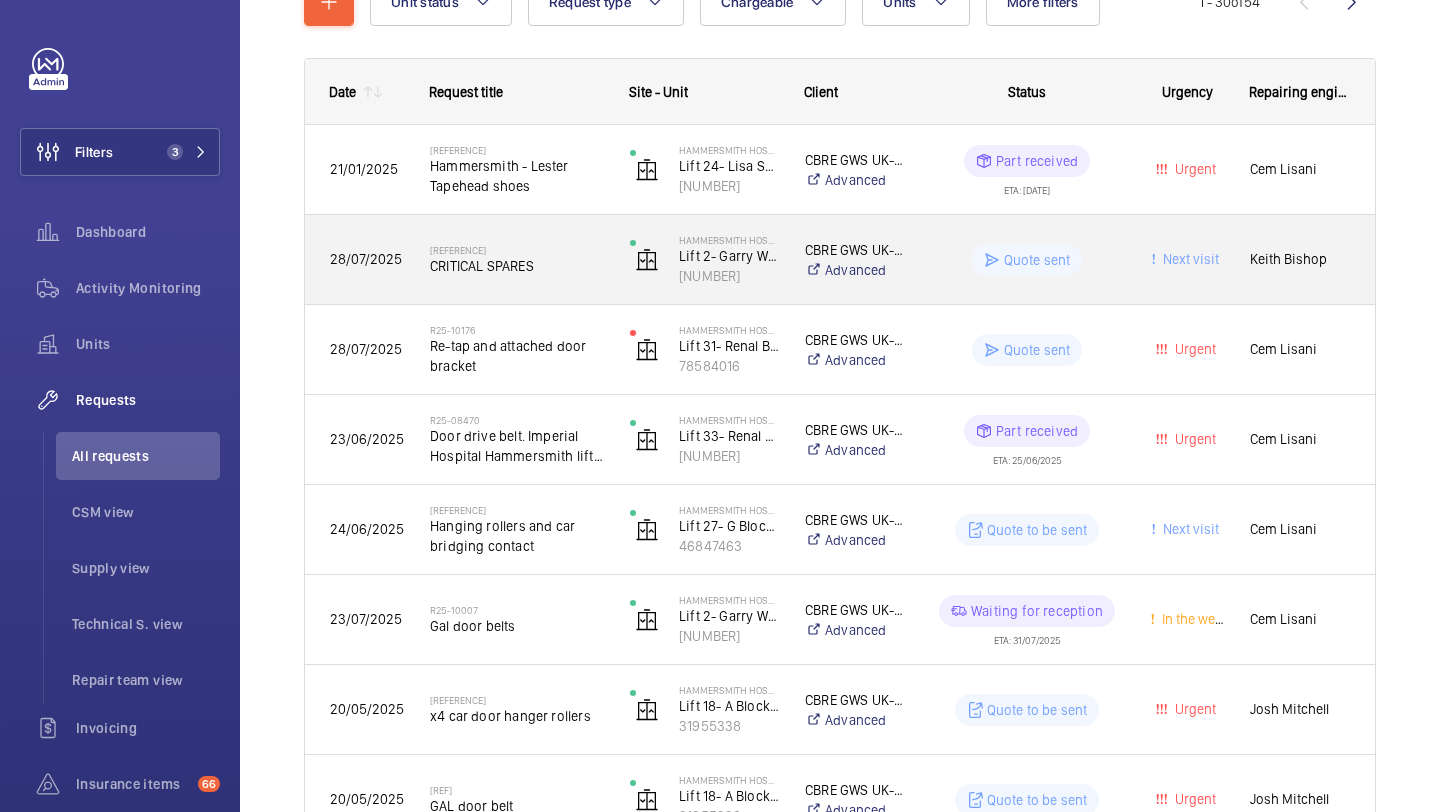 scroll, scrollTop: 201, scrollLeft: 0, axis: vertical 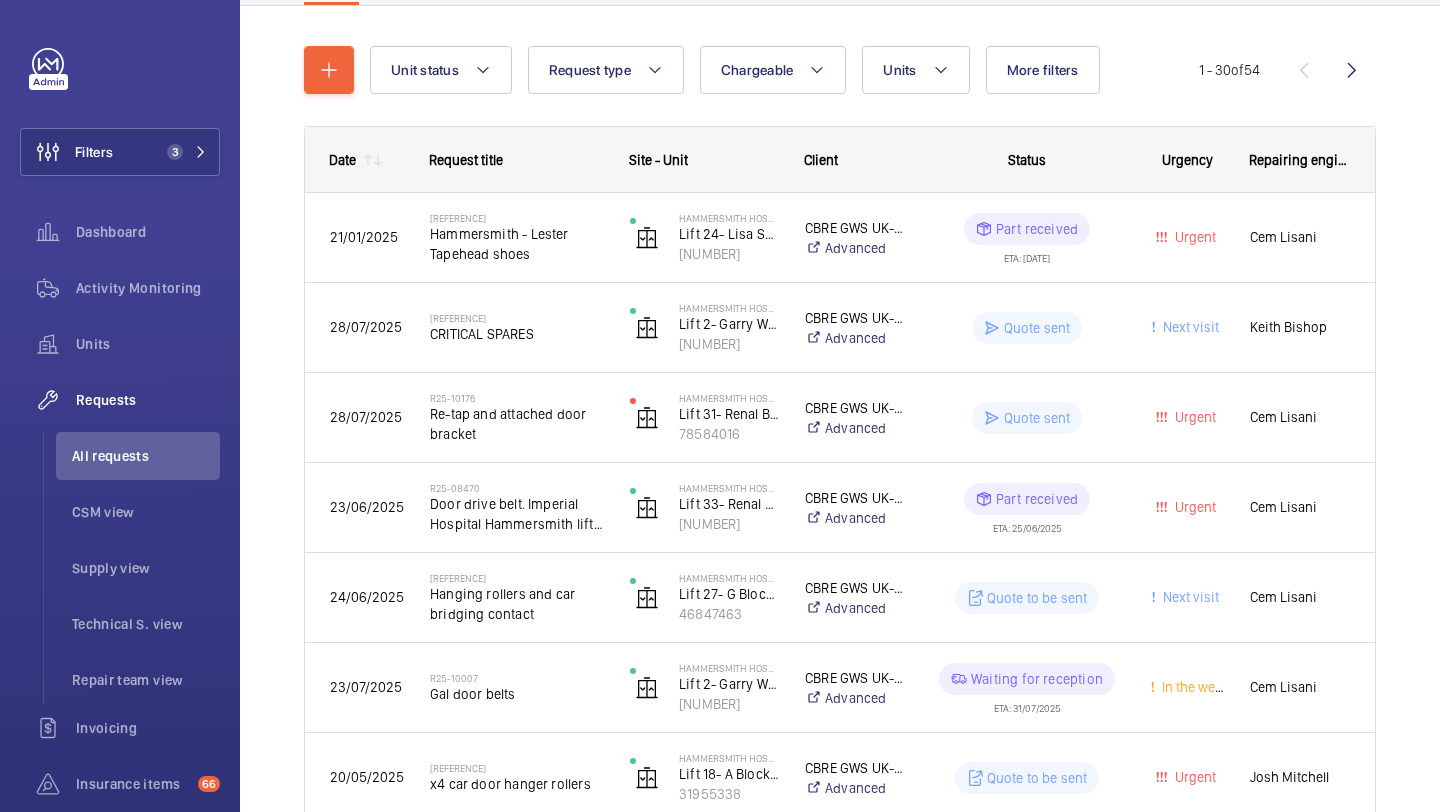 click on "Unit status Request type Chargeable Units More filters Request status Urgency Repairing engineer Engineer Device type Reset all filters 1 - 30 of 54 Date Request title Site - Unit to" 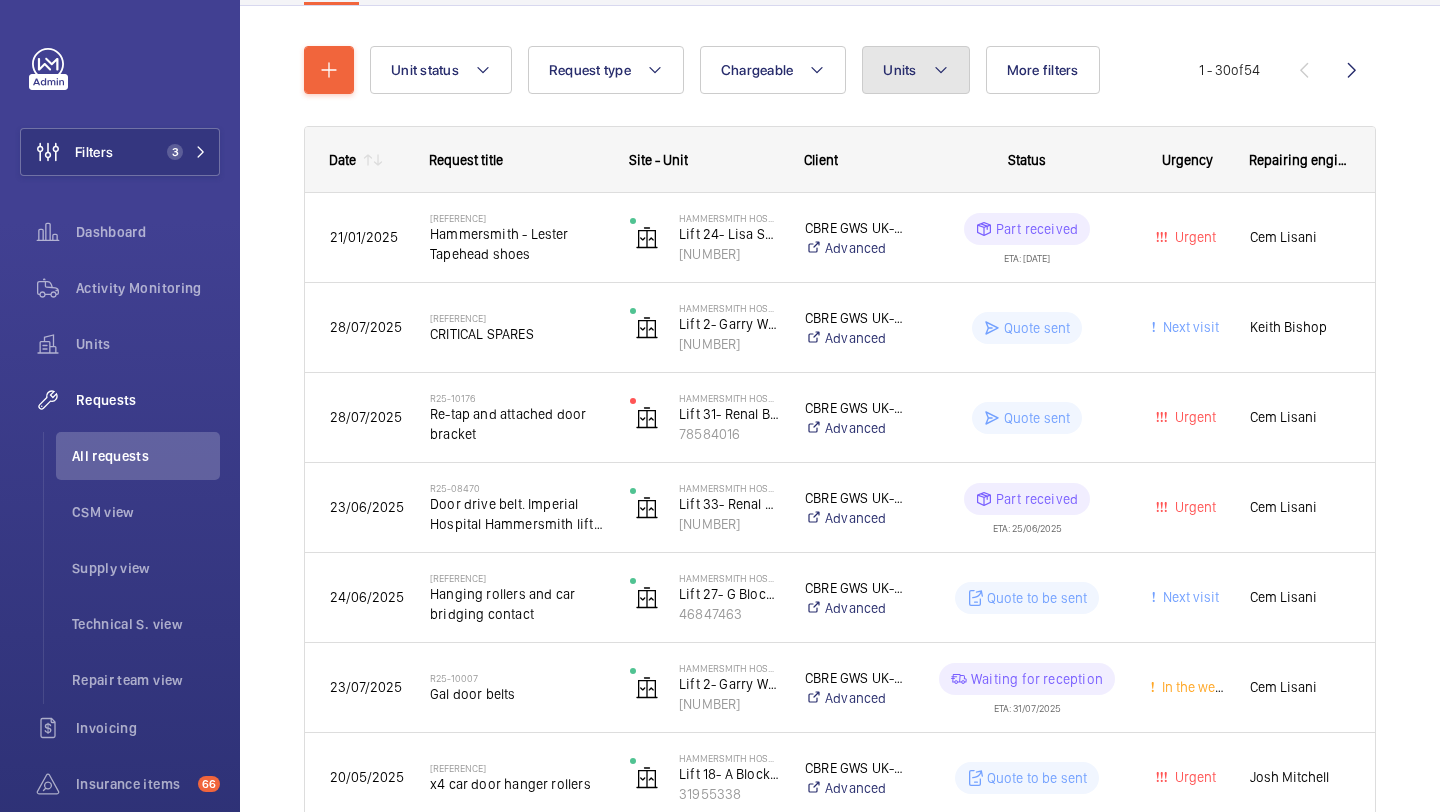 click on "Units" 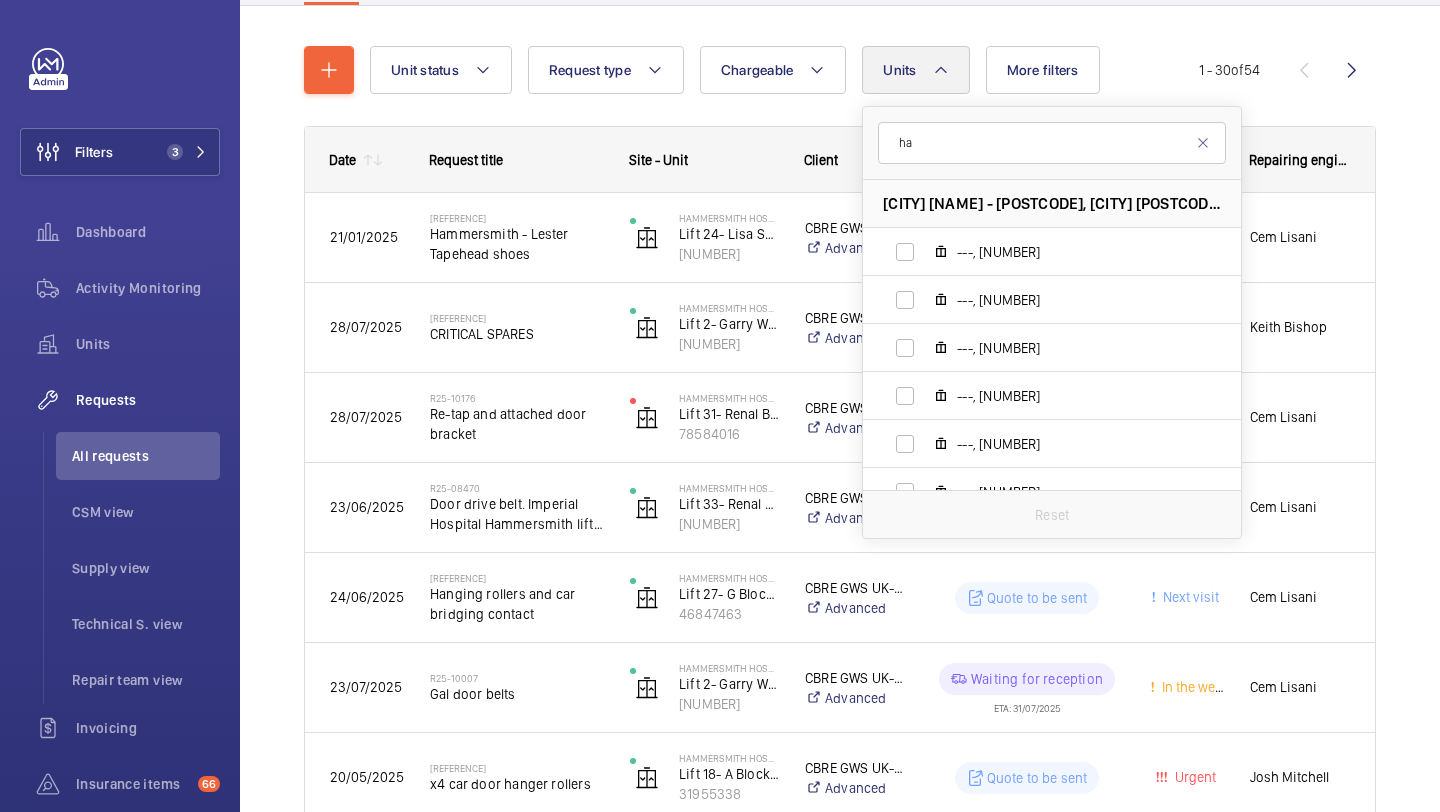 type on "h" 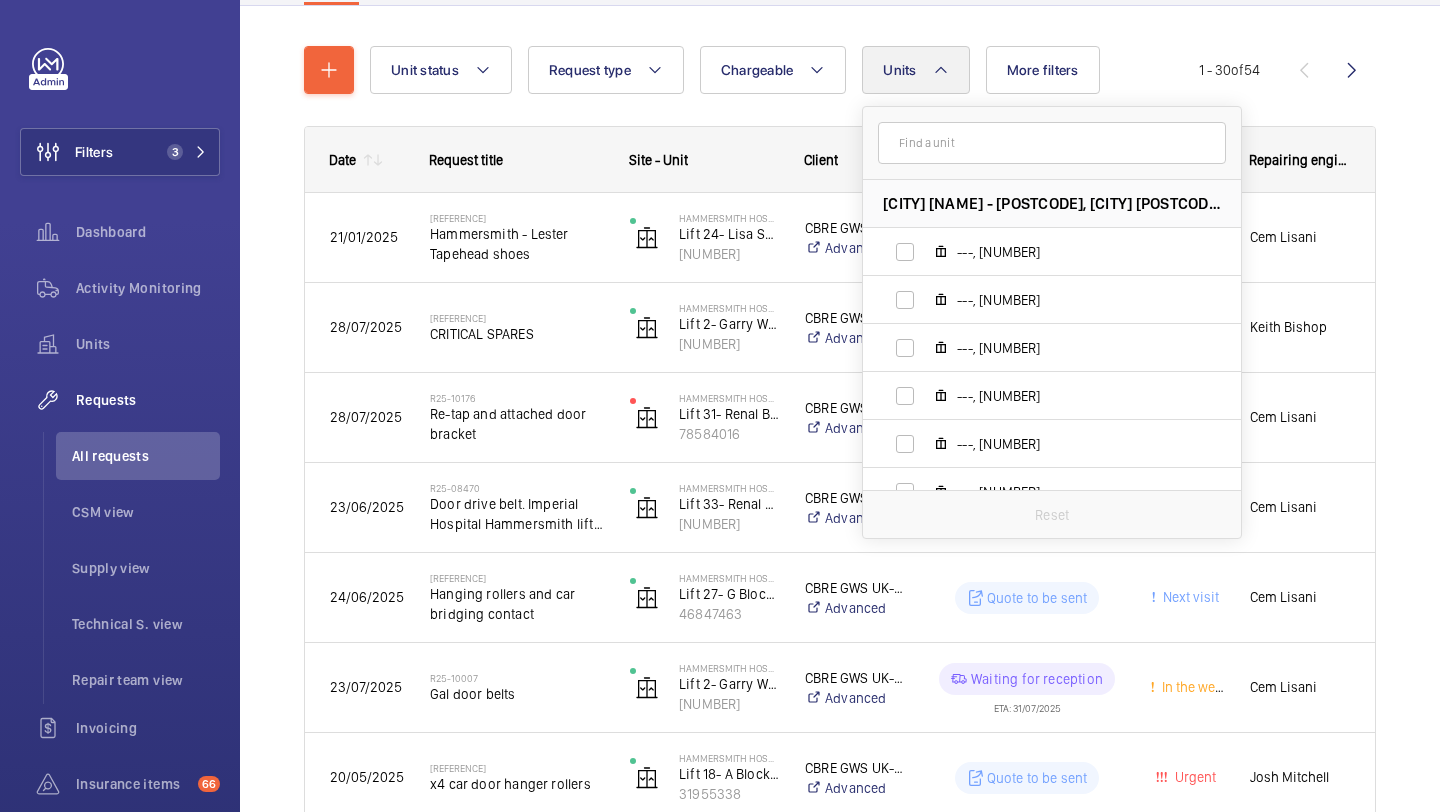 type on "b" 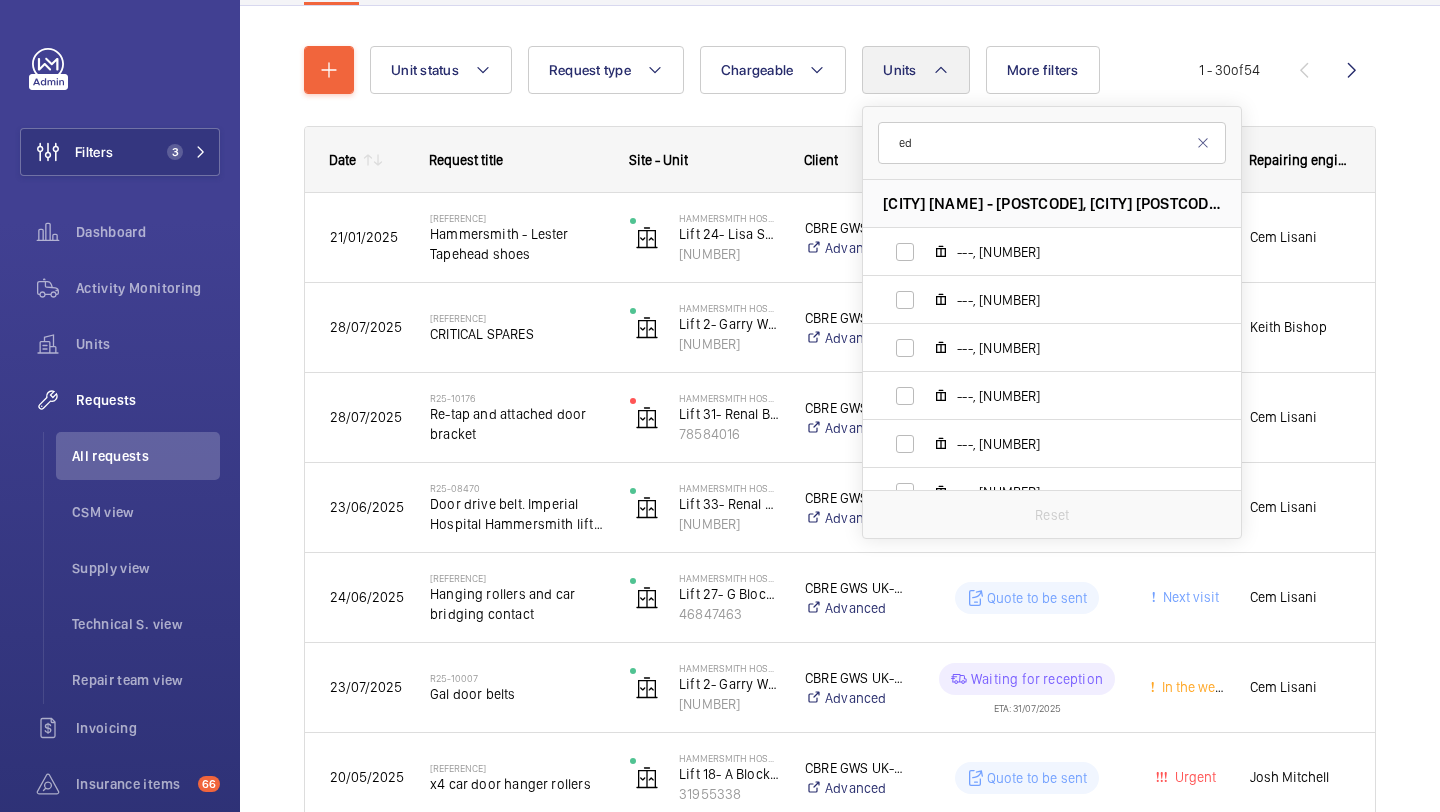 type on "e" 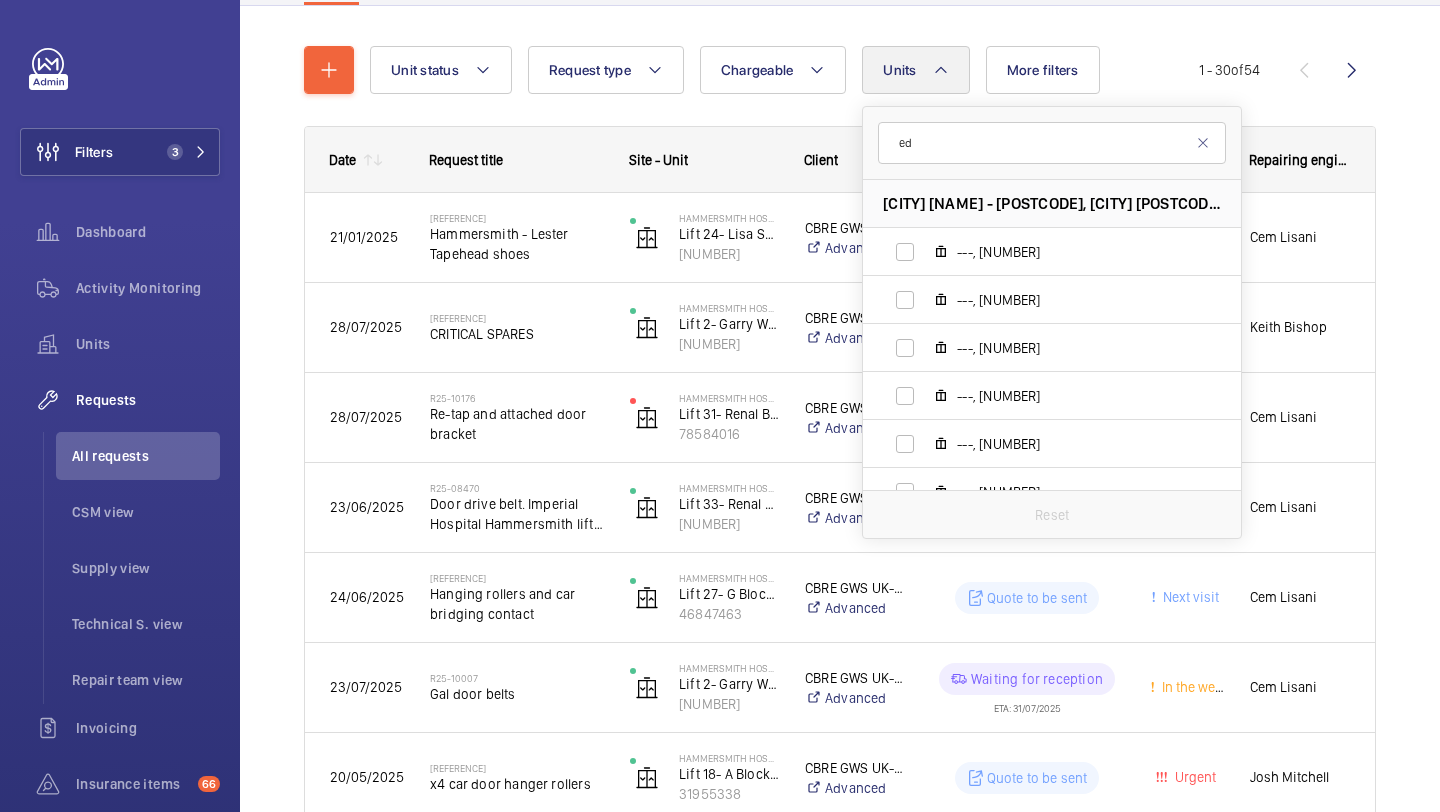 type on "e" 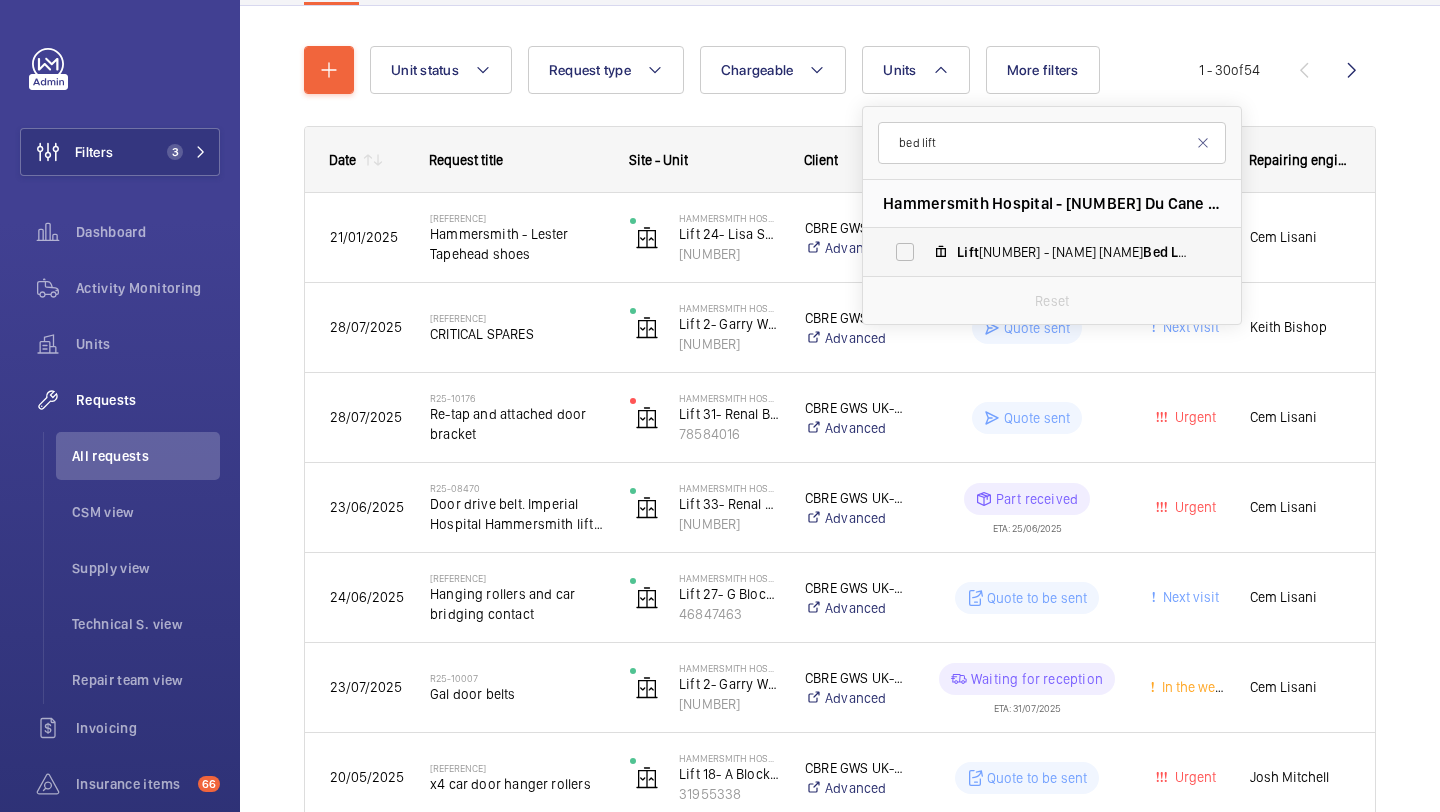 type on "bed lift" 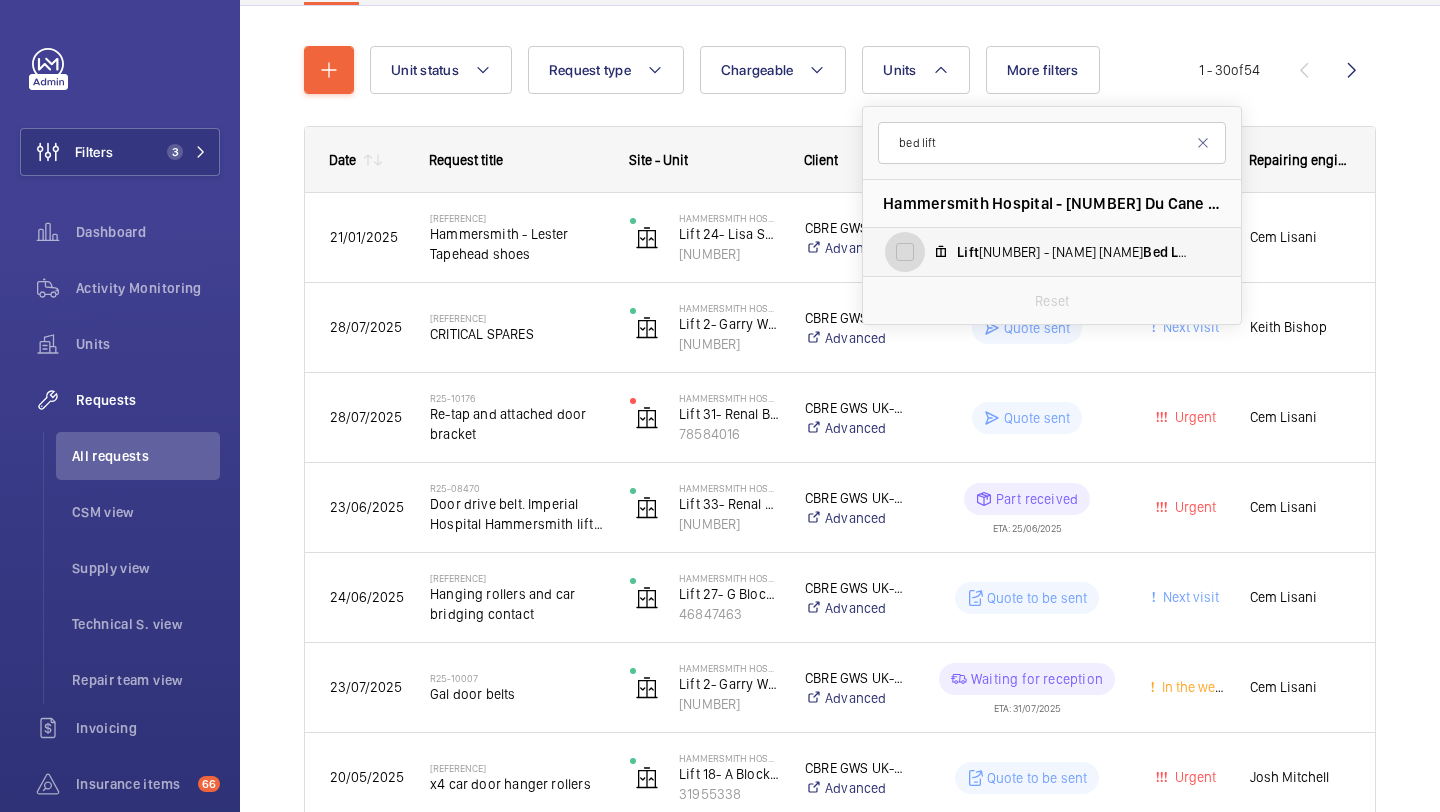 click on "Lift 37- Lisa Sainsbury Bed Lift Building [NUMBER], [NUMBER]" at bounding box center (905, 252) 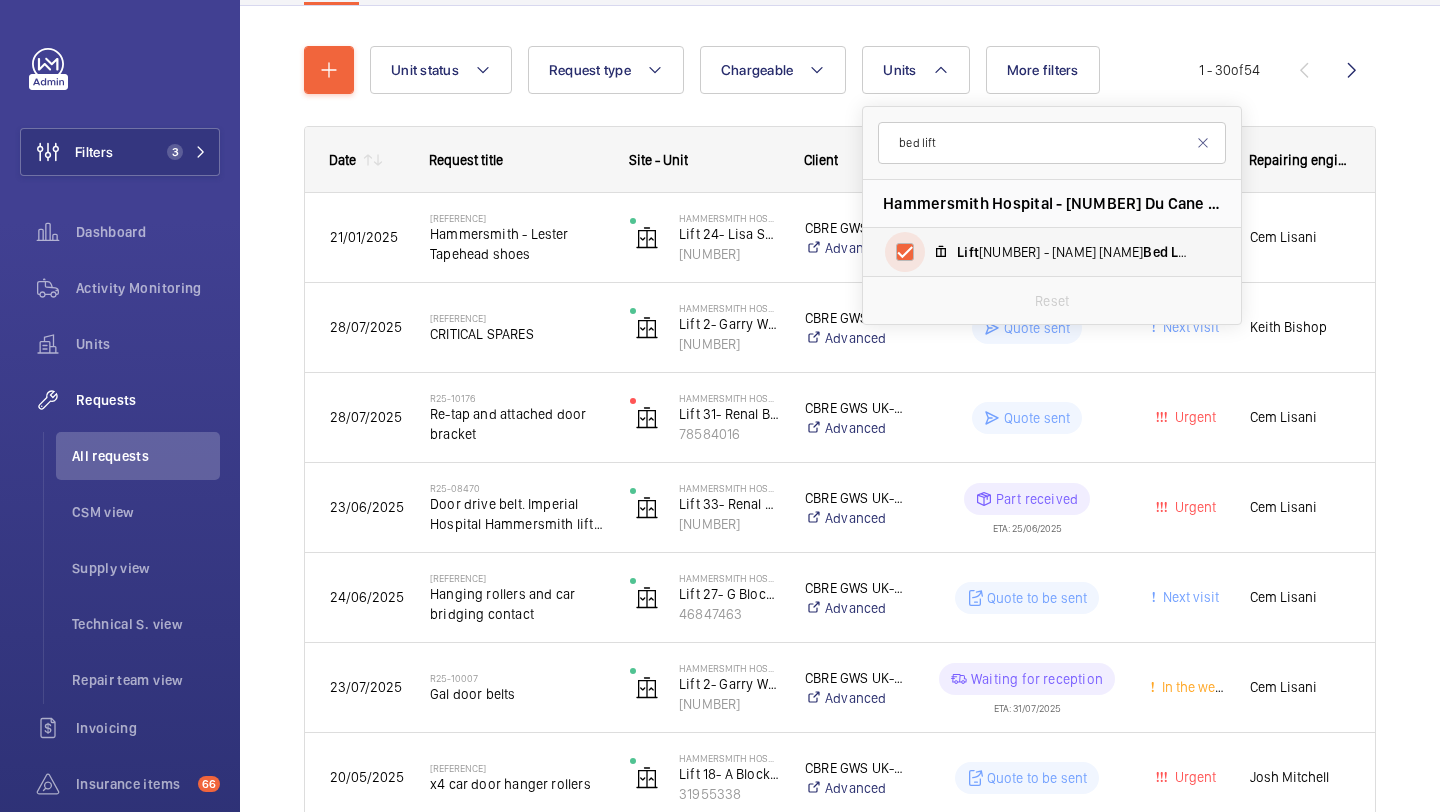 checkbox on "true" 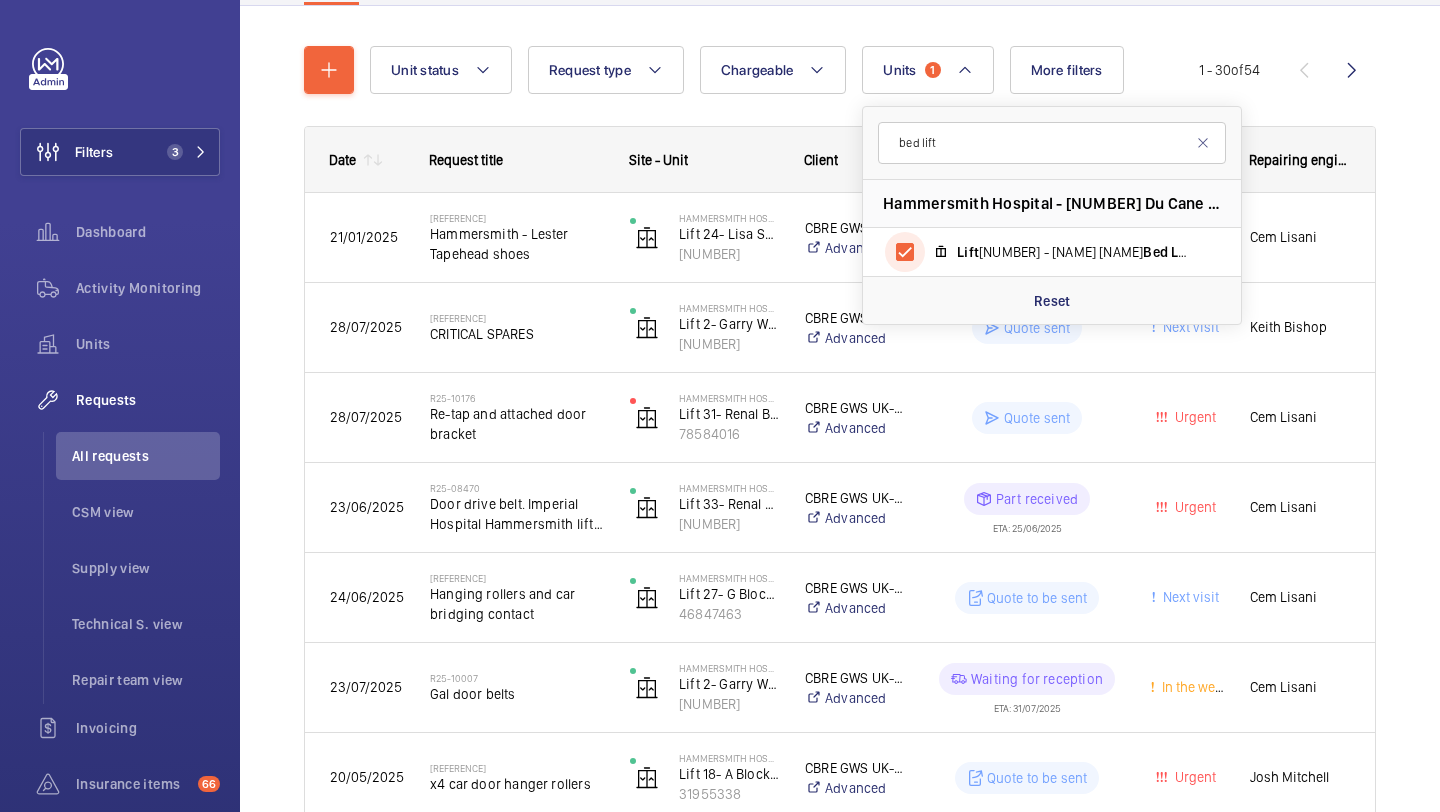 scroll, scrollTop: 89, scrollLeft: 0, axis: vertical 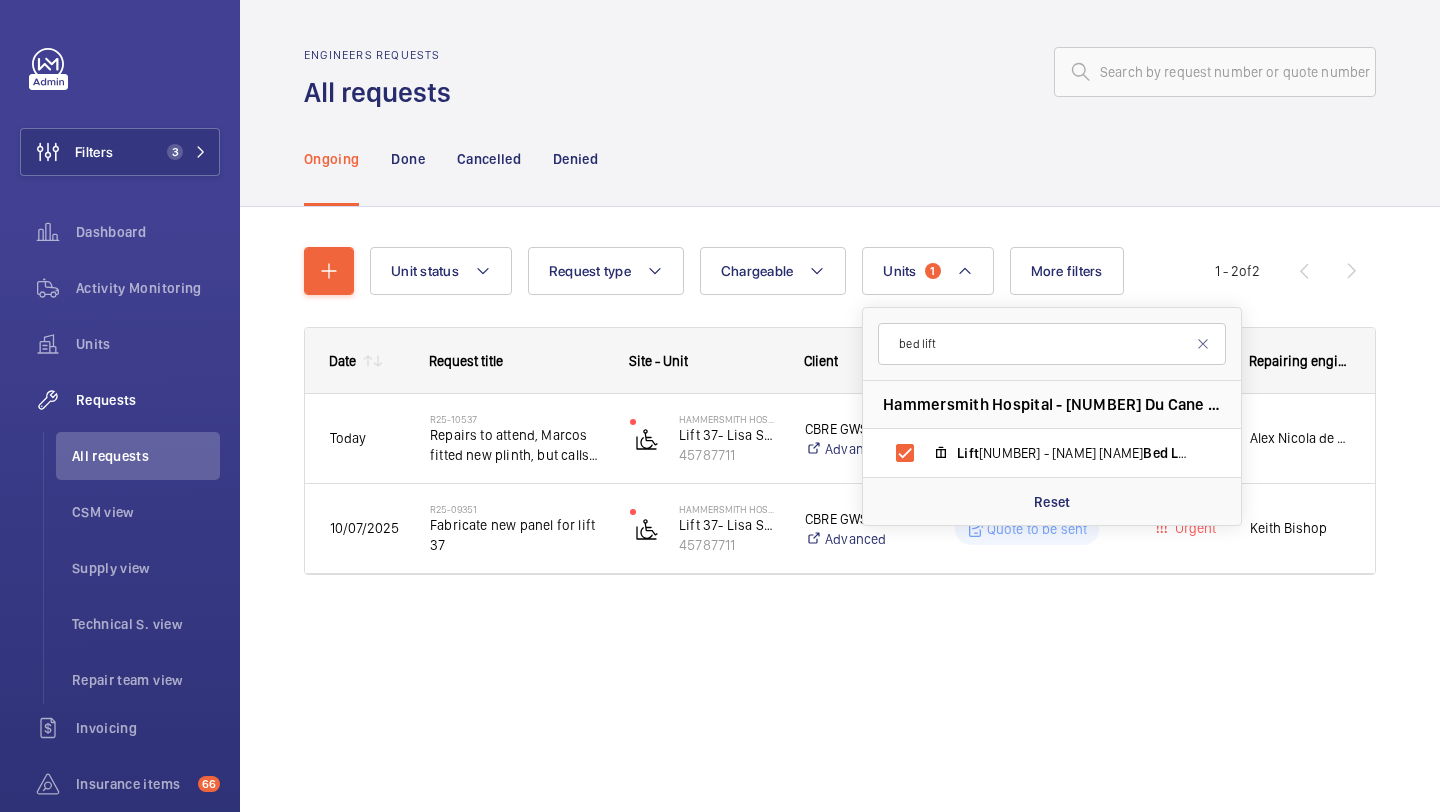 click on "Unit status Request type Chargeable Units 1 bed lift [CITY] [NAME] - [NUMBER] [STREET], [POSTCODE] [CITY] Lift [NUMBER]-[NAME] [NAME] Bed Lift Building [NUMBER], [NUMBER] Reset More filters Request status Urgency Repairing engineer Engineer Device type Reset all filters 1 - 2 of 2 Date Request title Site - Unit to" 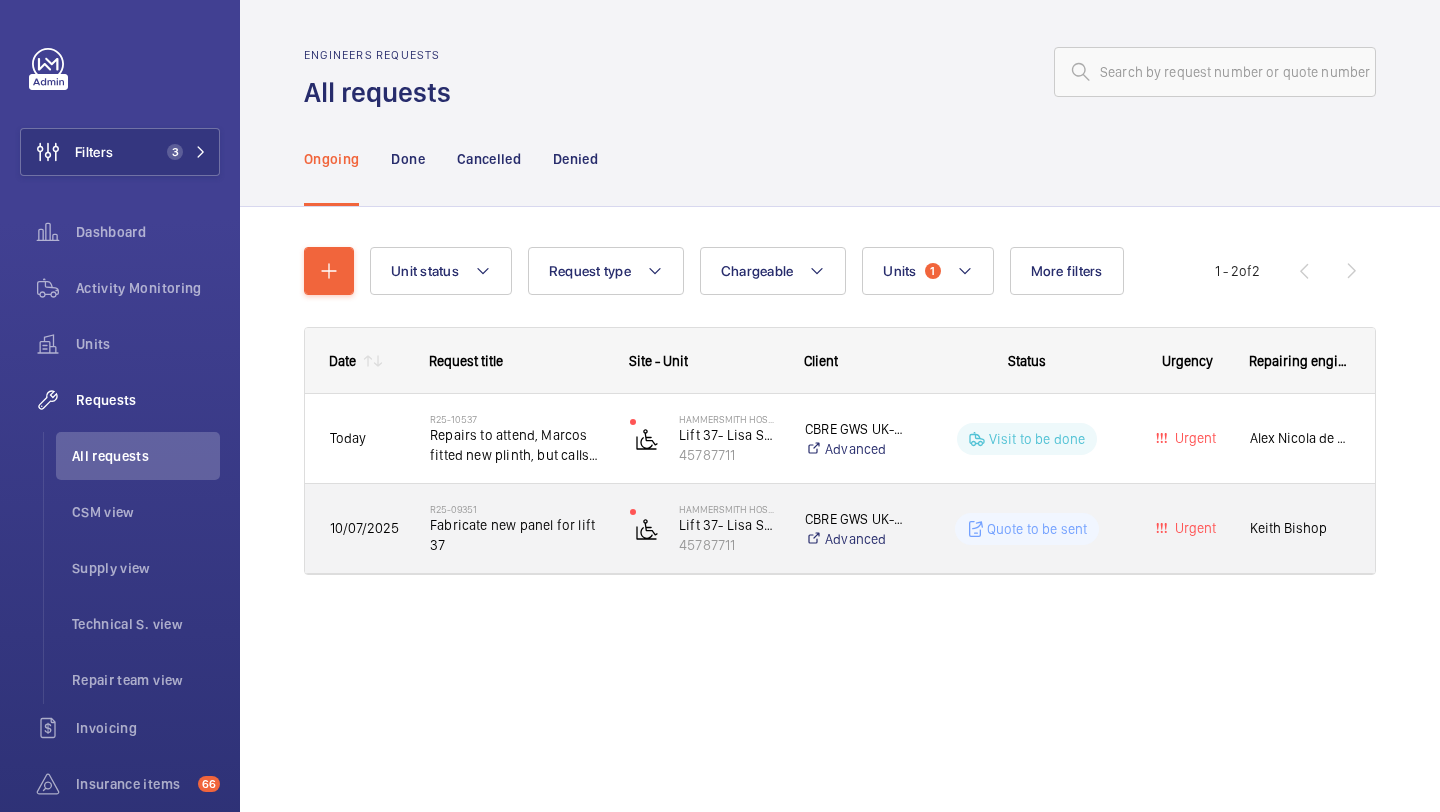 click on "Fabricate new panel for lift 37" 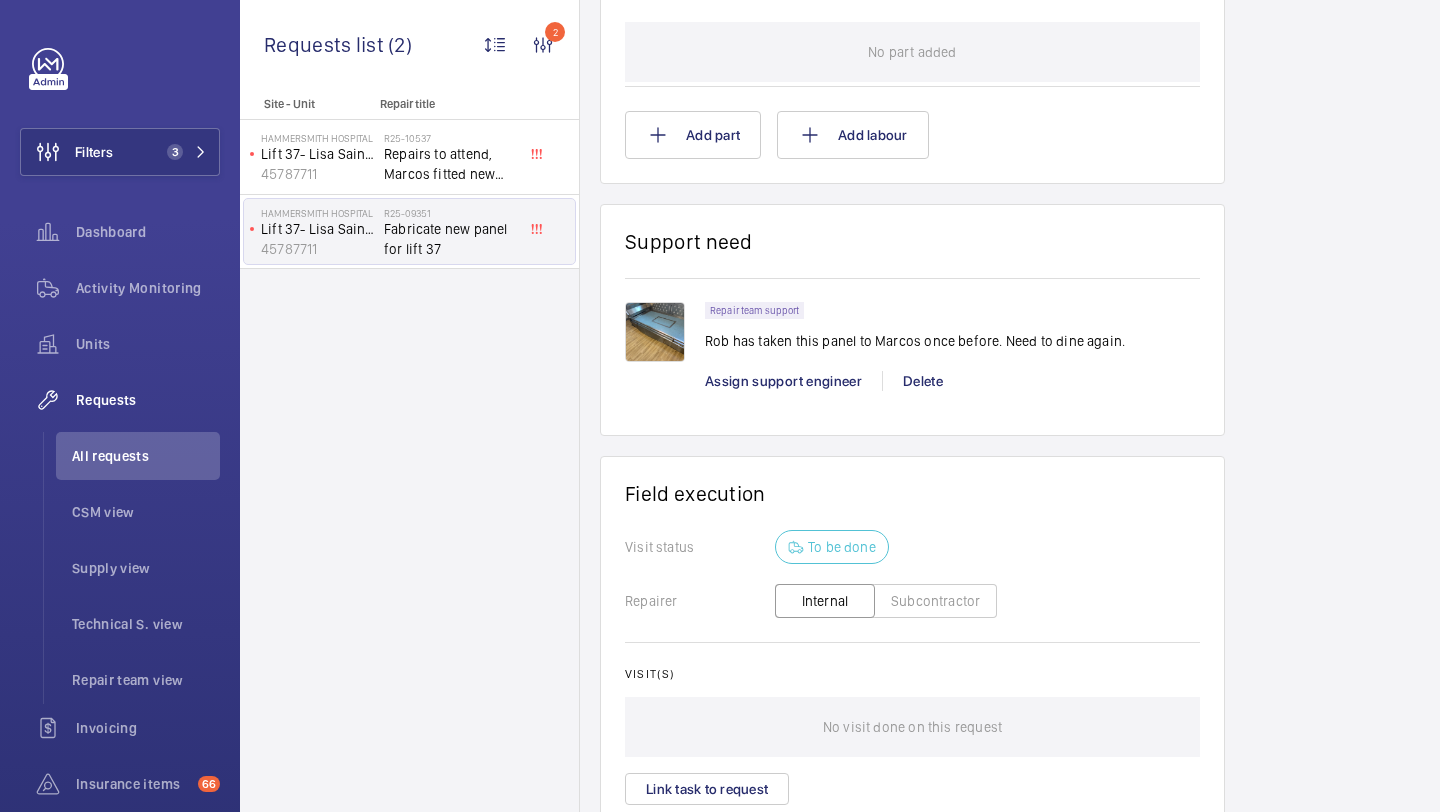 scroll, scrollTop: 1058, scrollLeft: 0, axis: vertical 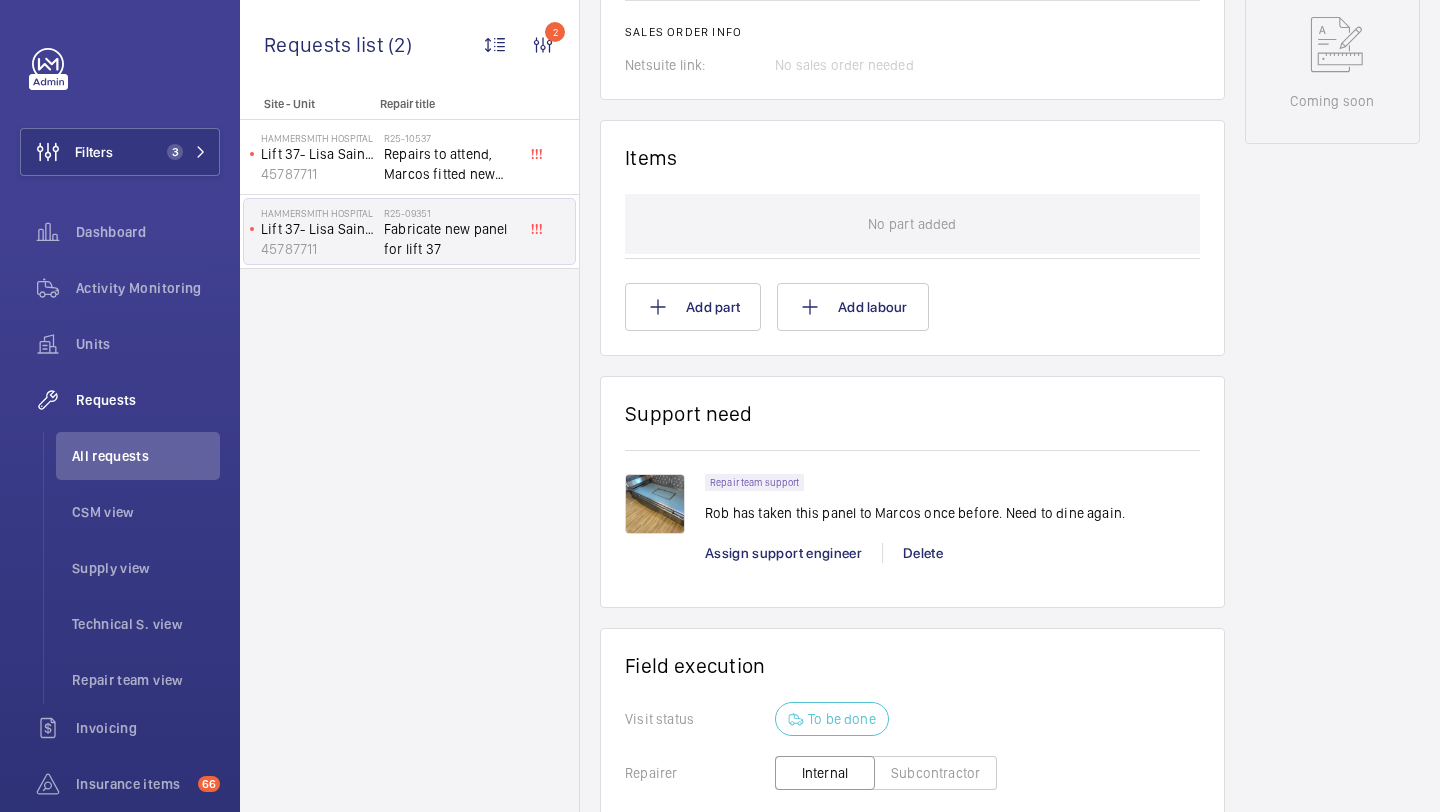 click on "No part added" 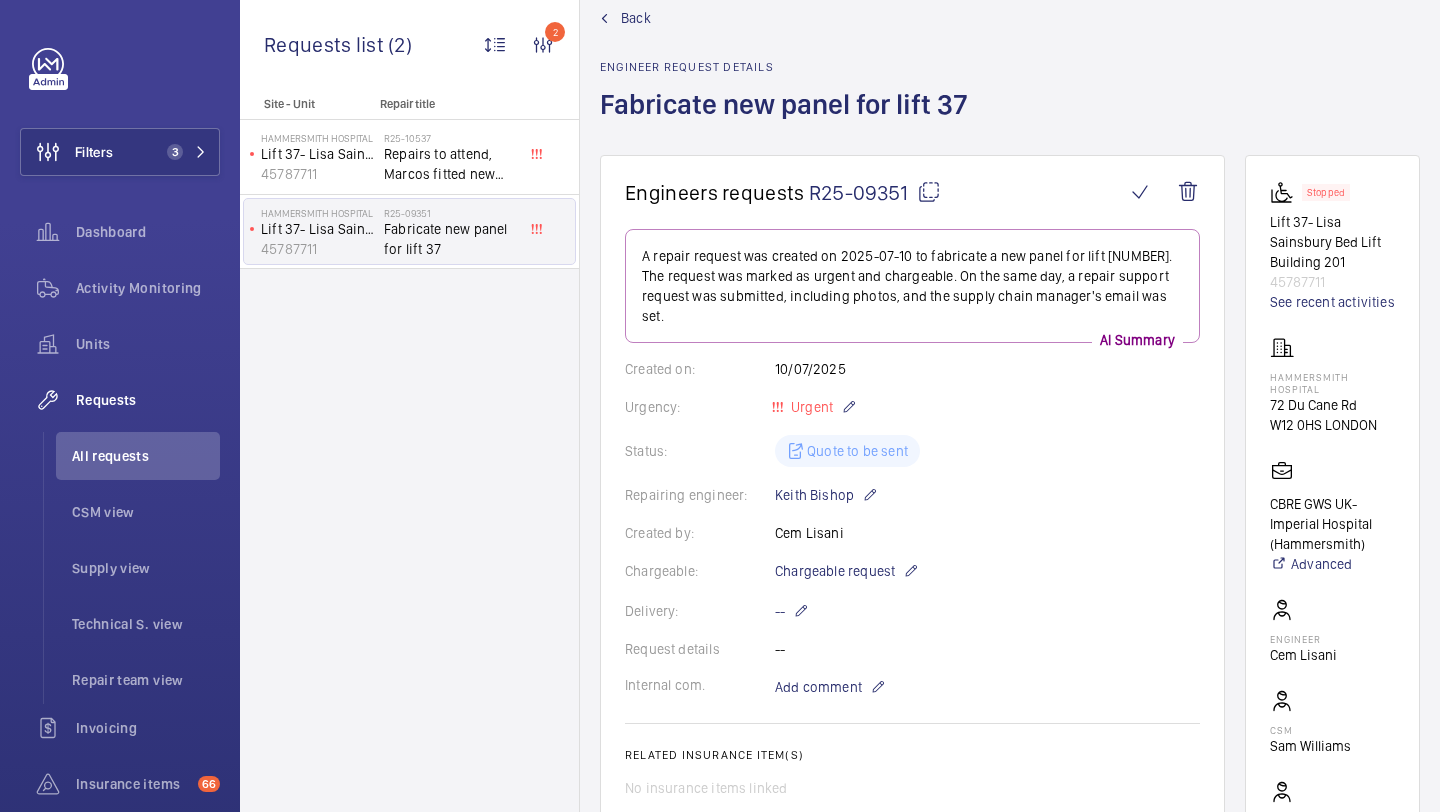 scroll, scrollTop: 0, scrollLeft: 0, axis: both 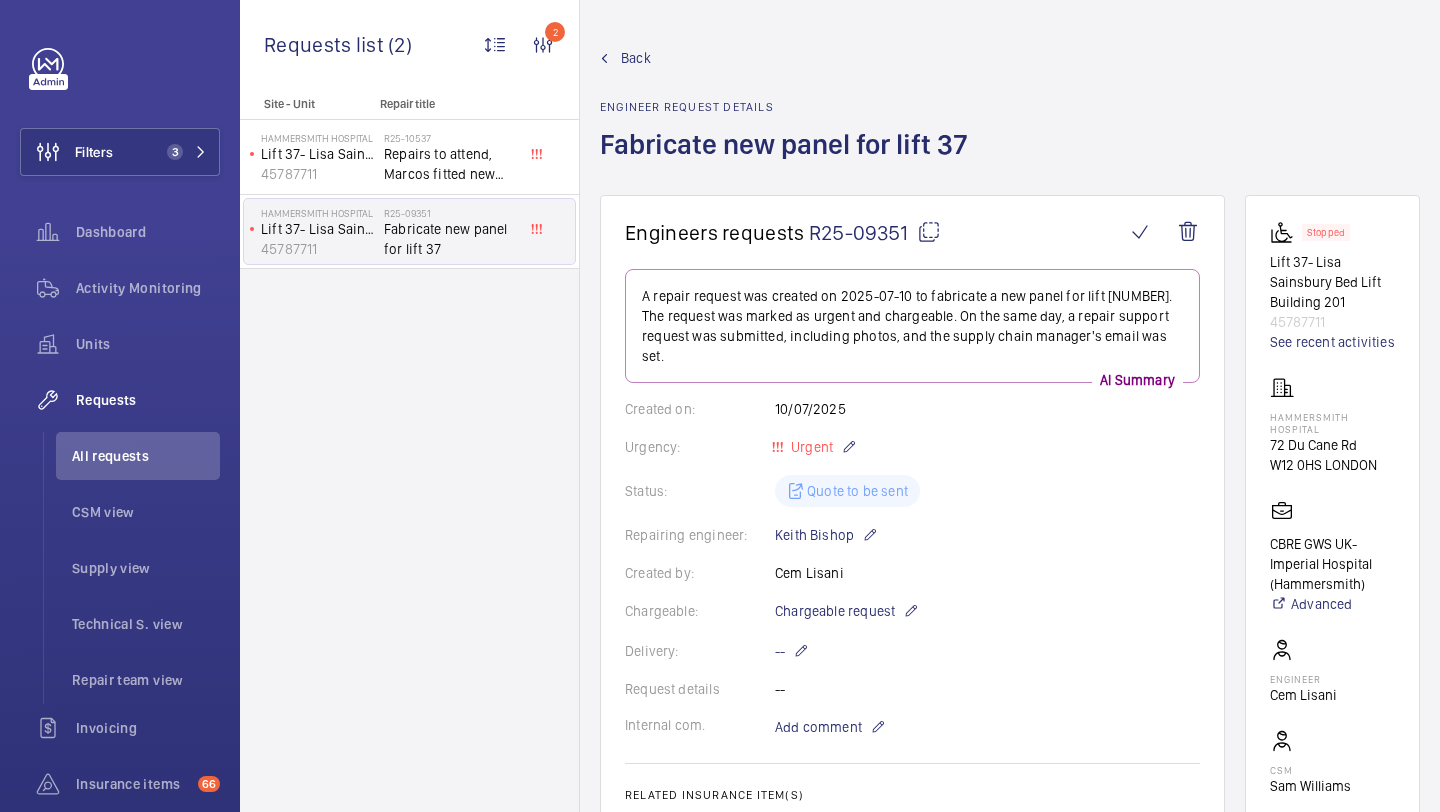 click 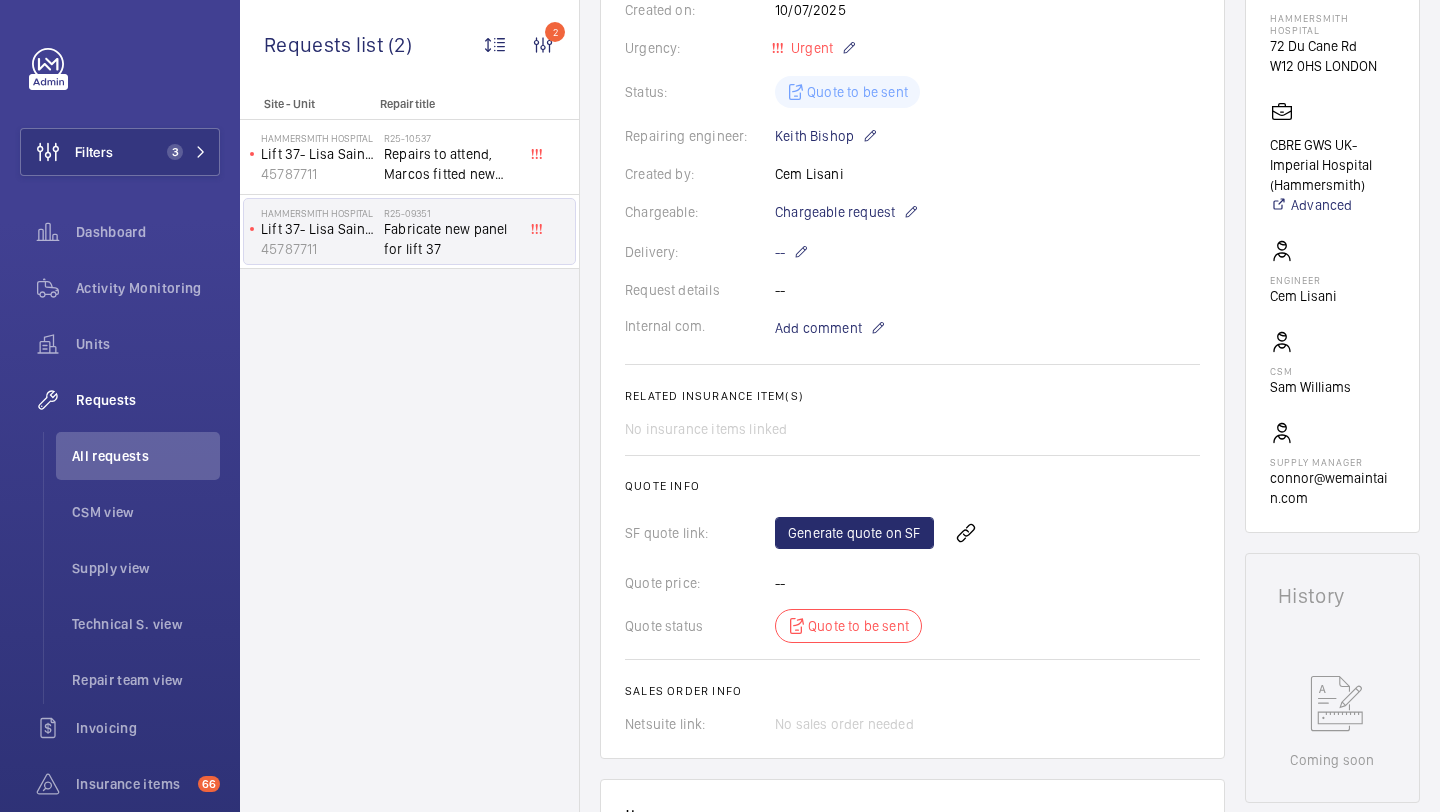scroll, scrollTop: 1127, scrollLeft: 0, axis: vertical 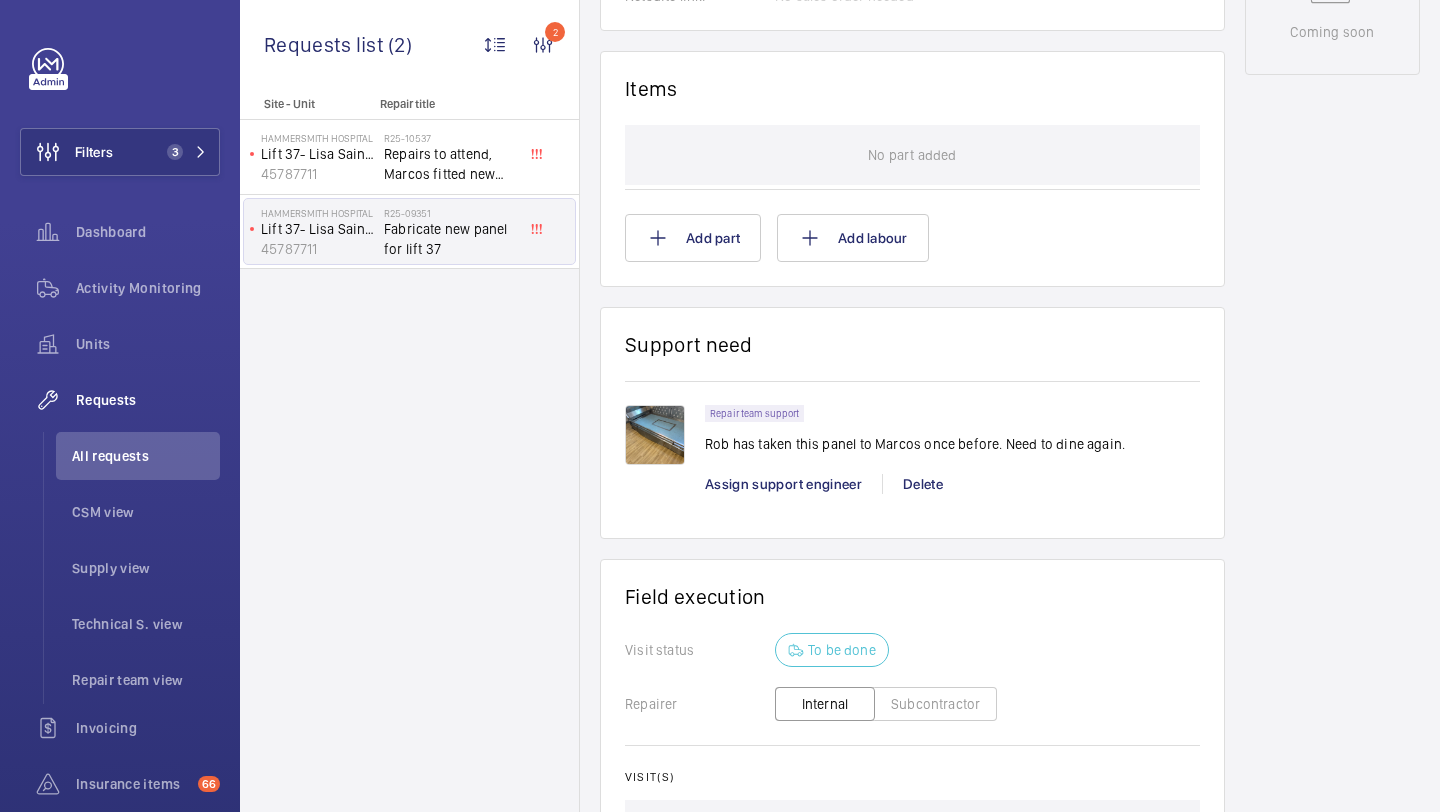 click 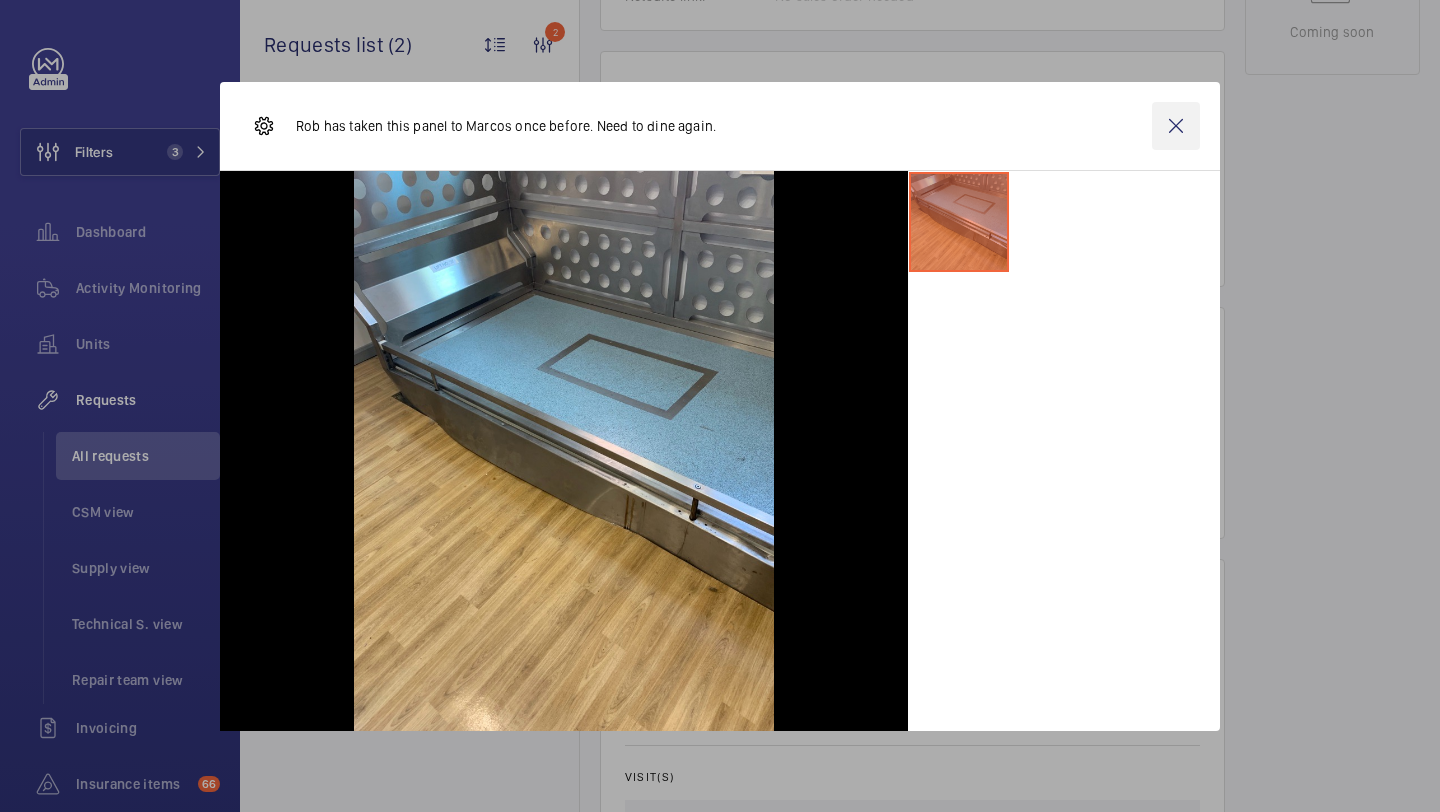 click at bounding box center (1176, 126) 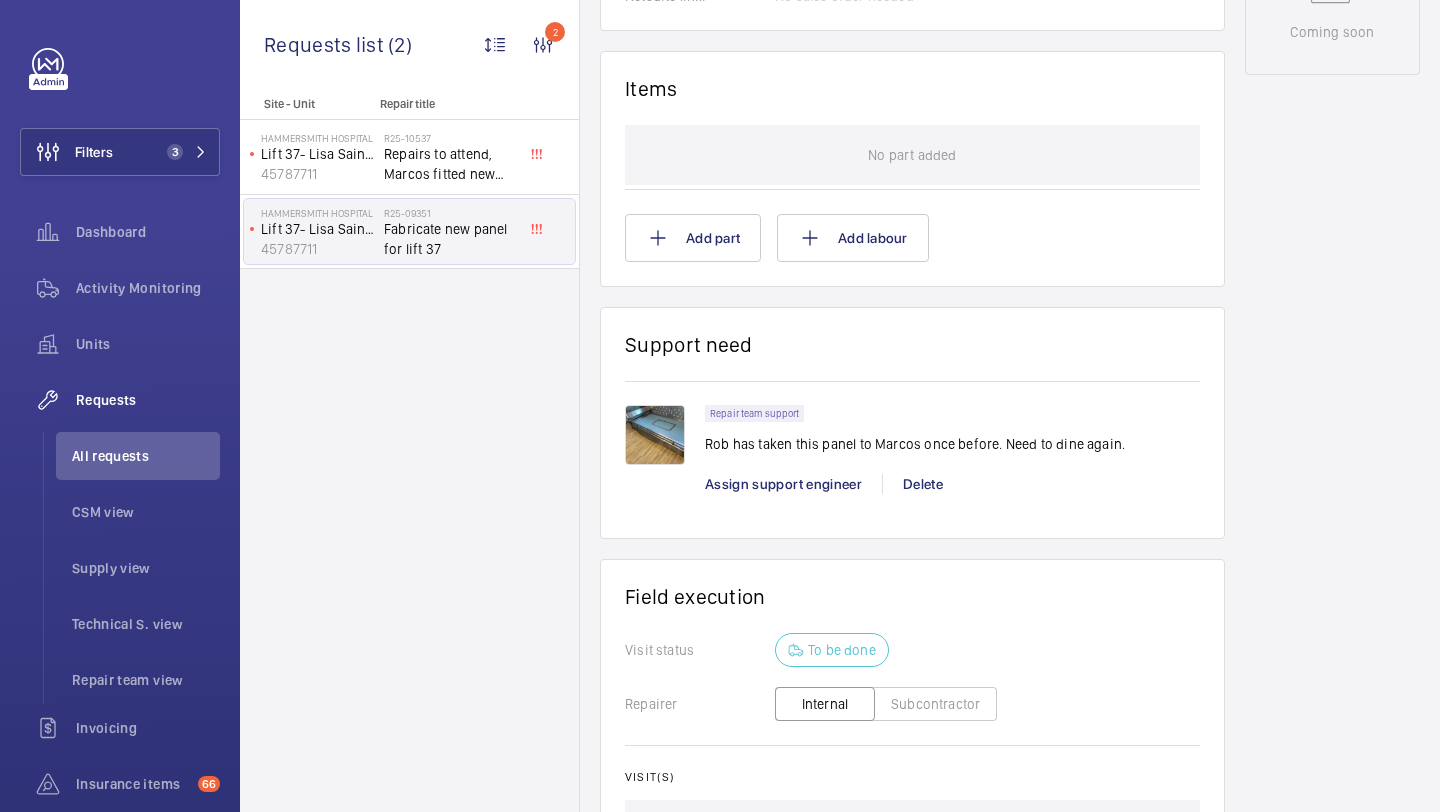 click 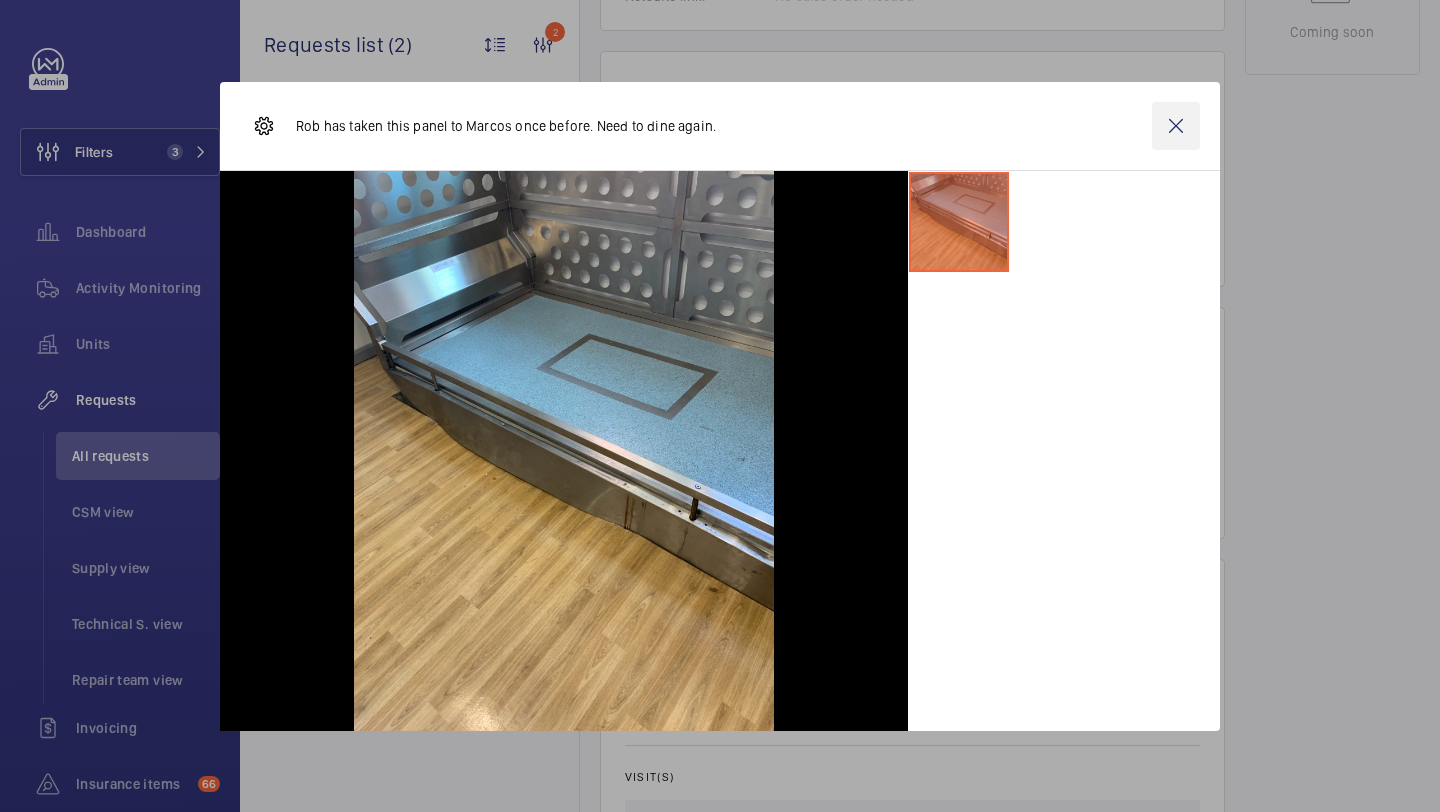 click at bounding box center [1176, 126] 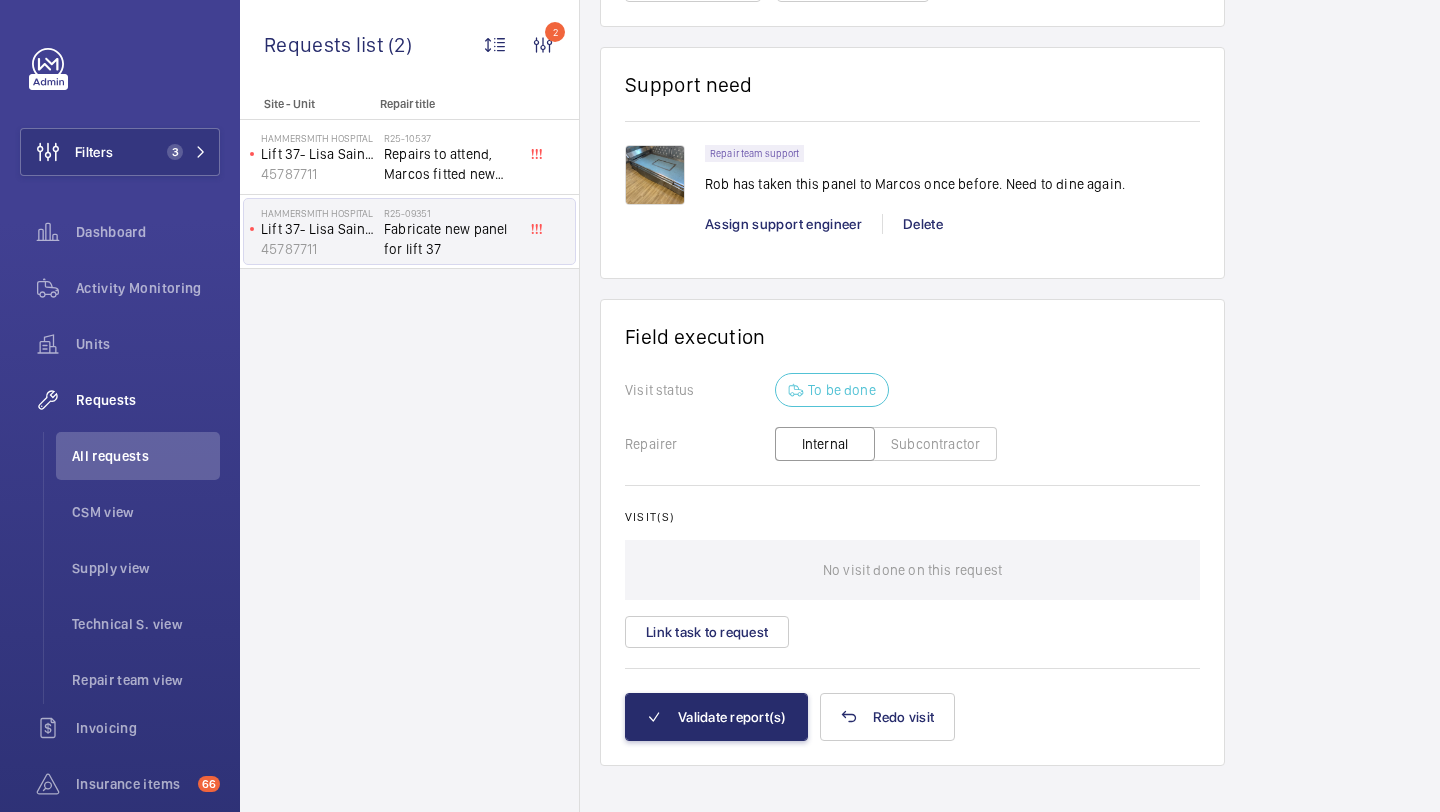 scroll, scrollTop: 913, scrollLeft: 0, axis: vertical 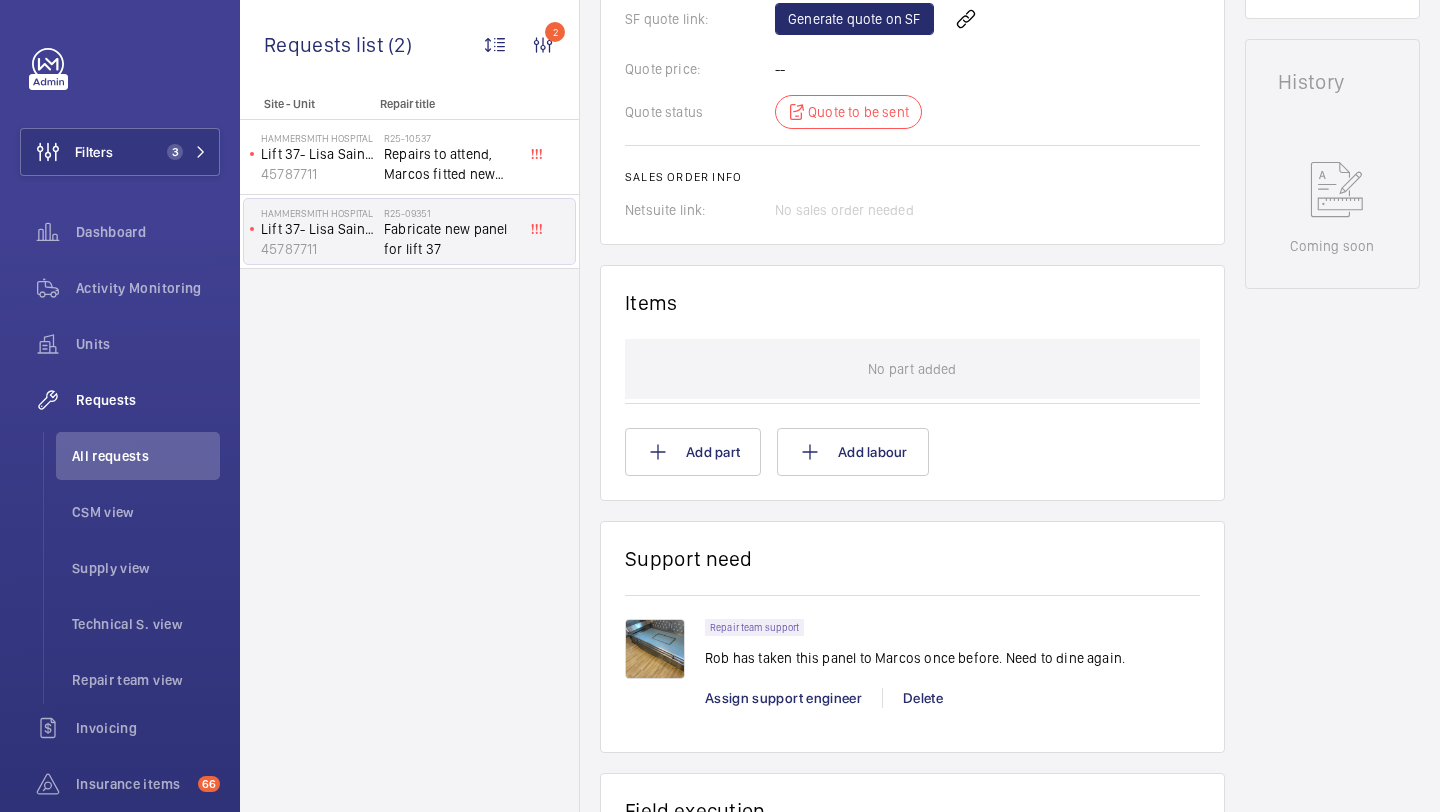 click 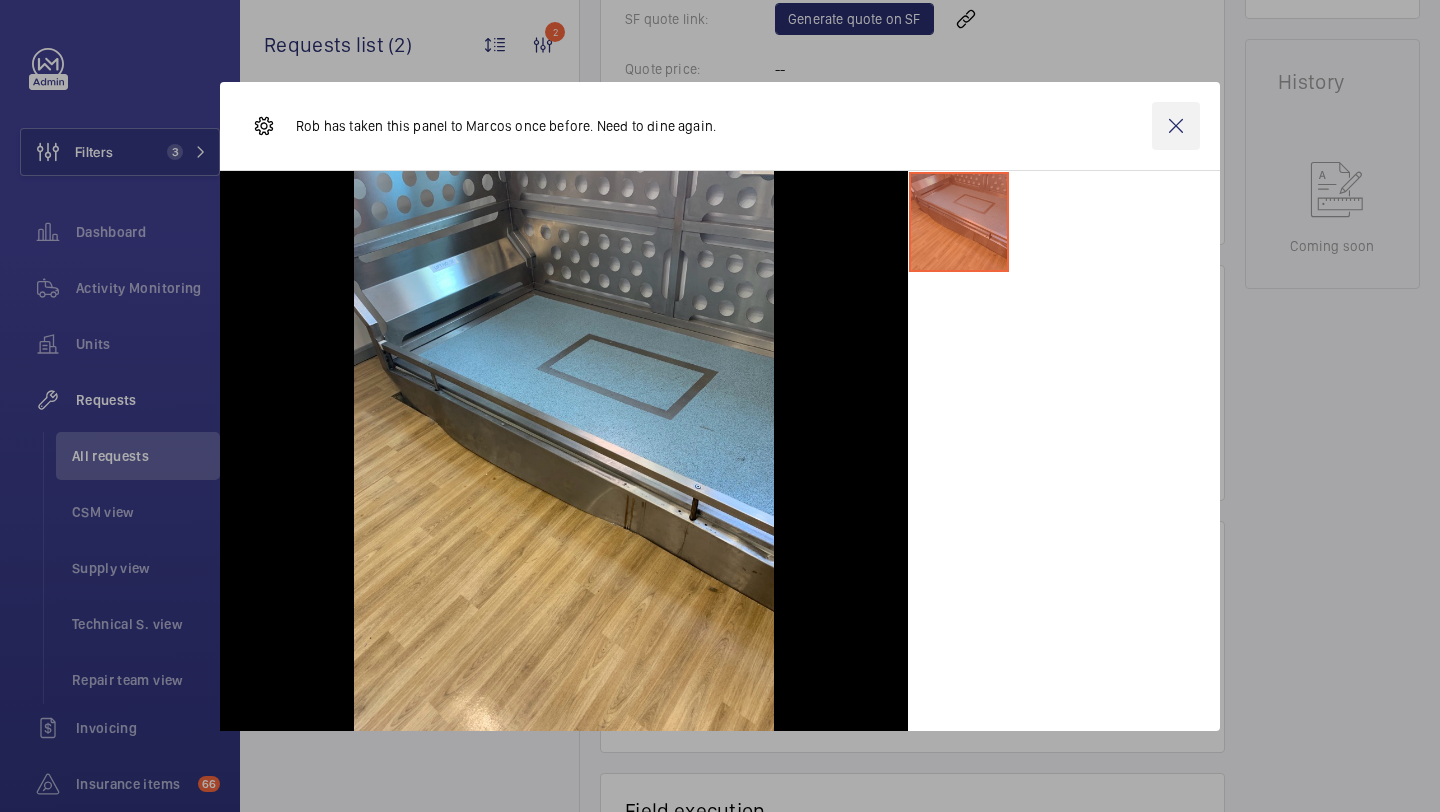 click at bounding box center [1176, 126] 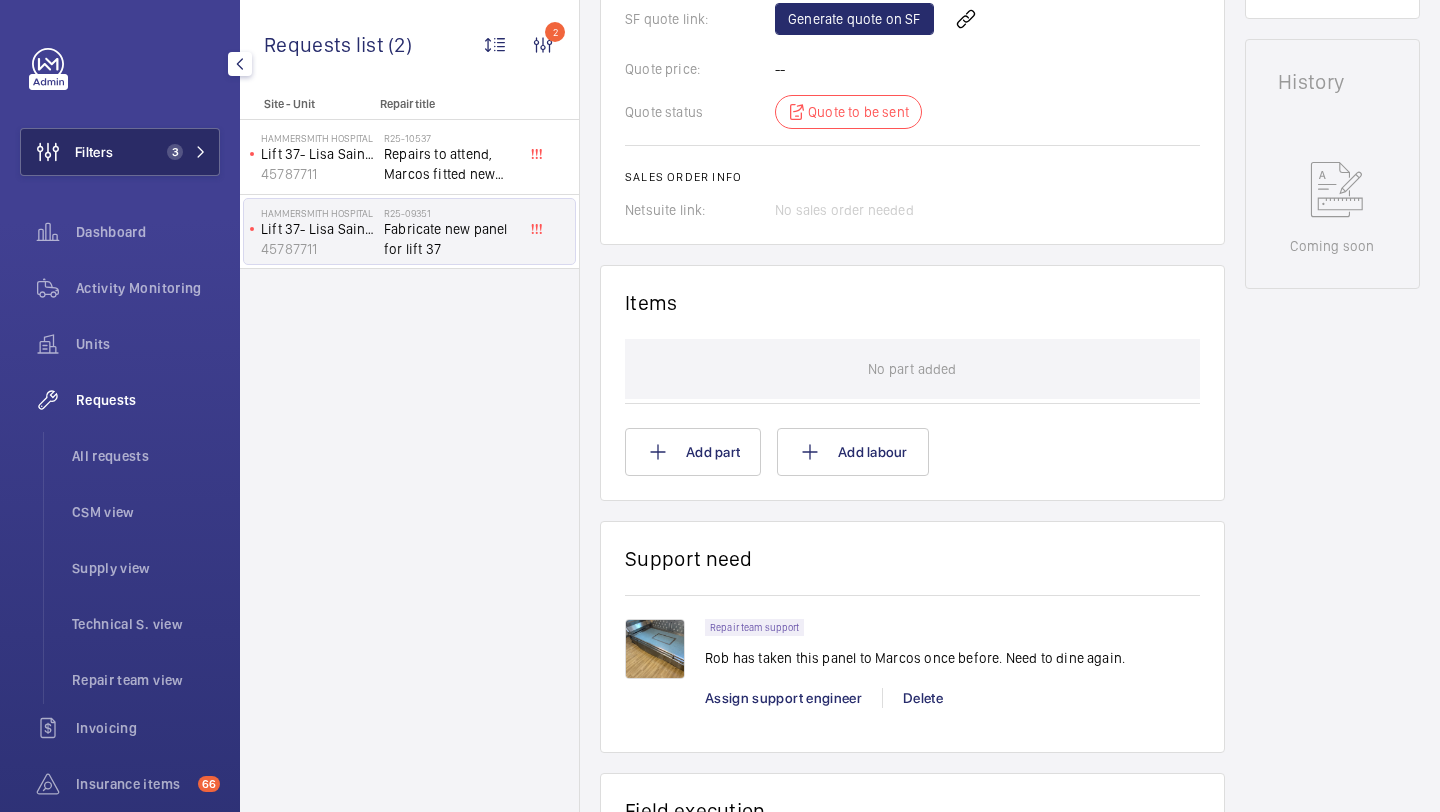 click on "Filters 3" 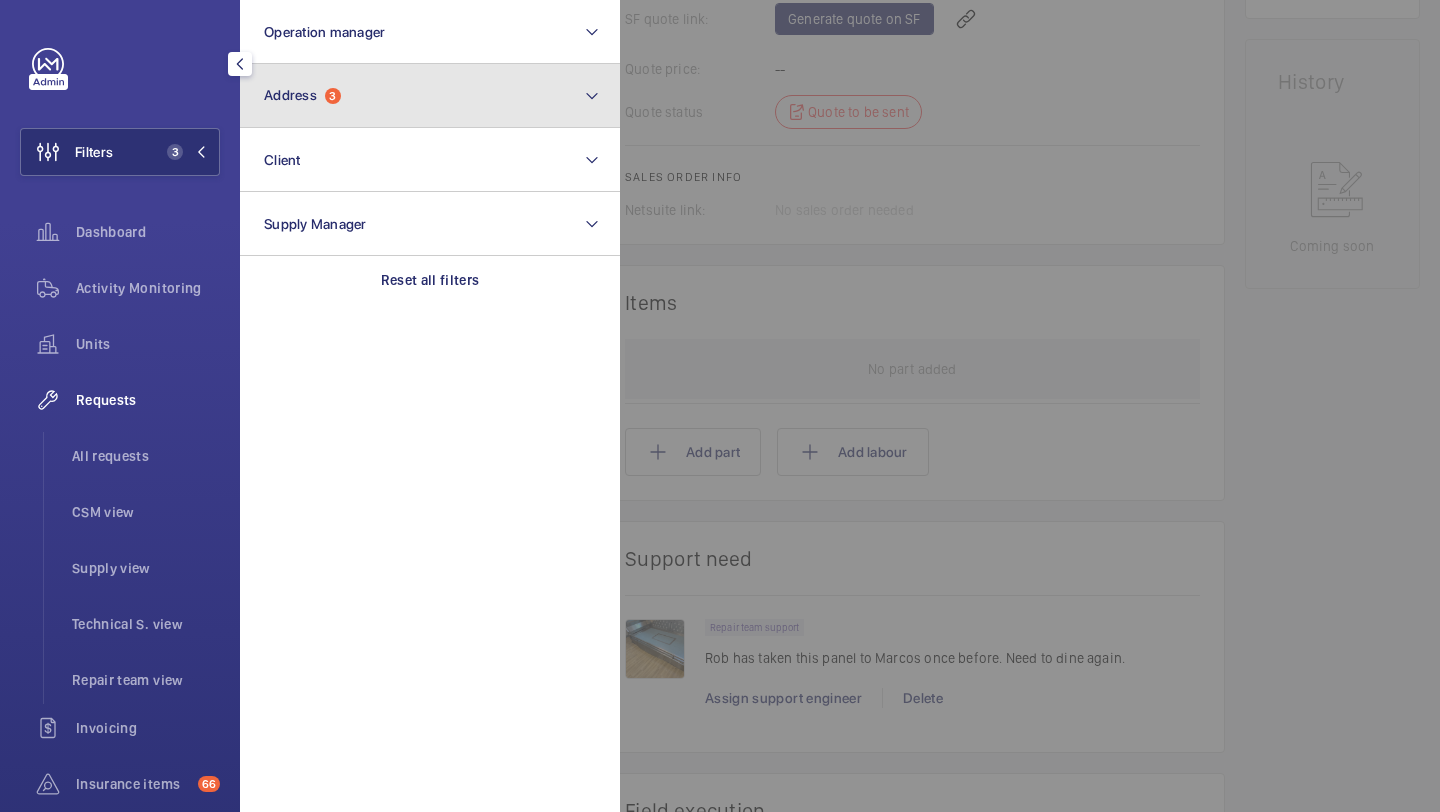 click on "Address" 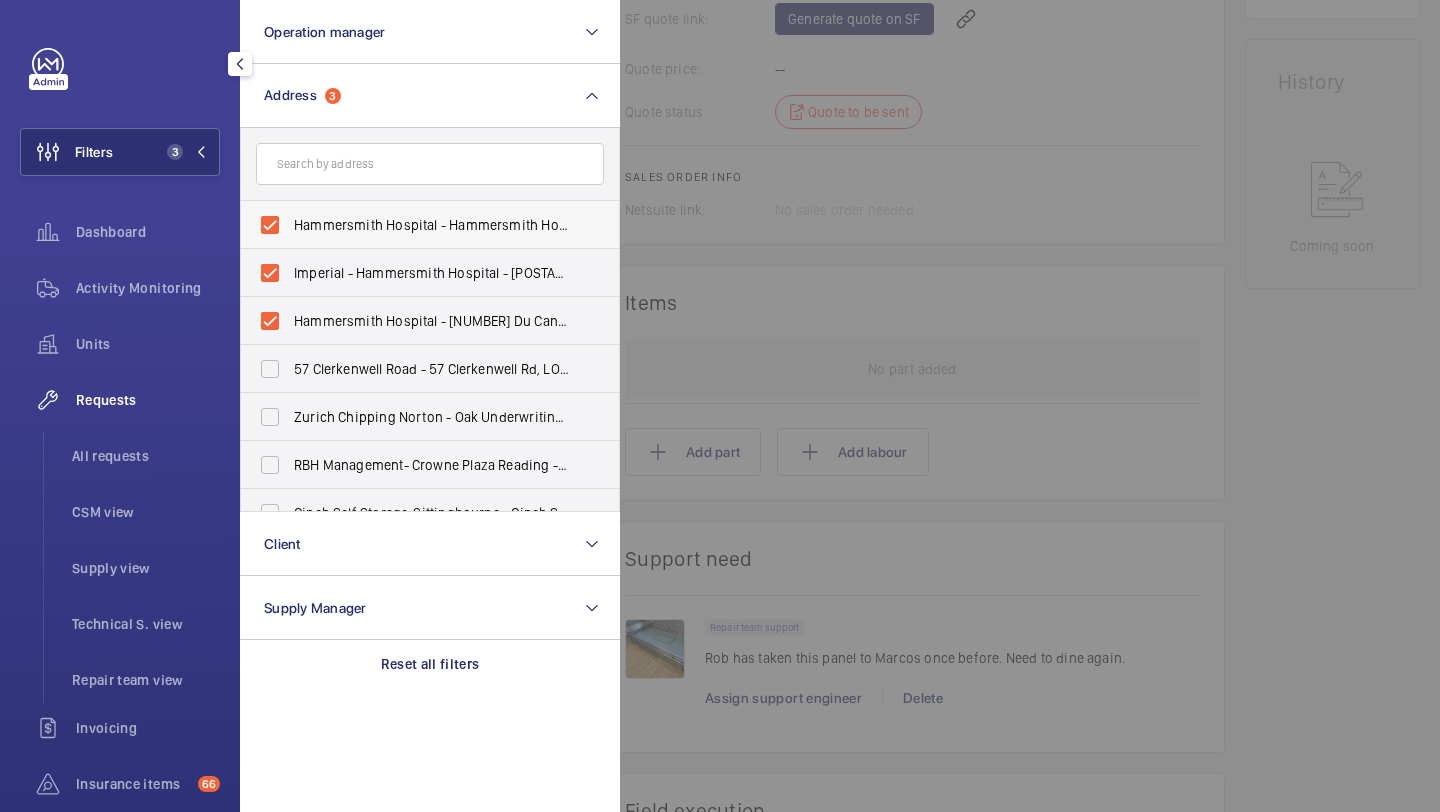 click on "Hammersmith Hospital - Hammersmith Hospital, 72 Du Cane Road, [CITY] [POSTAL_CODE]" at bounding box center [431, 225] 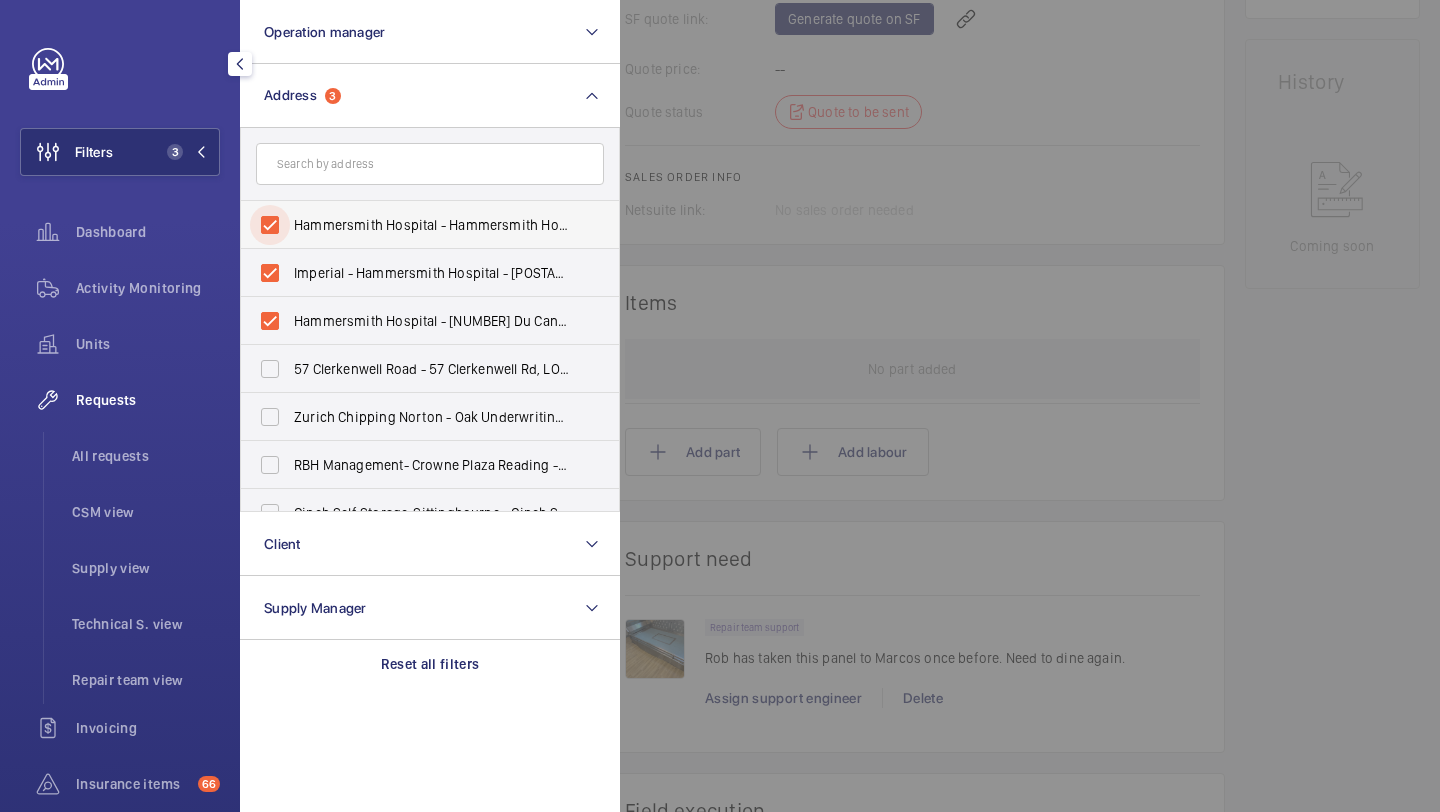 click on "Hammersmith Hospital - Hammersmith Hospital, 72 Du Cane Road, [CITY] [POSTAL_CODE]" at bounding box center [270, 225] 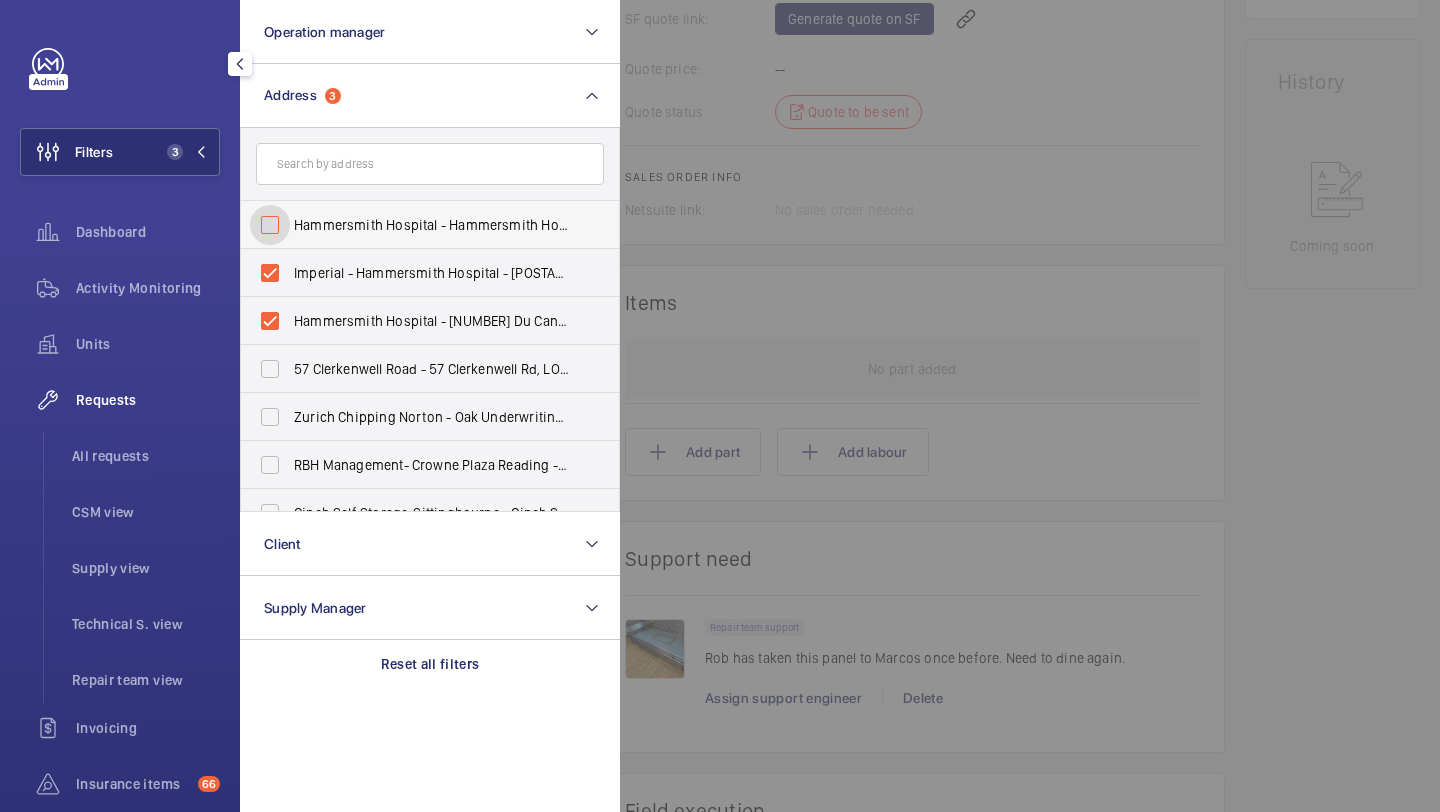 checkbox on "false" 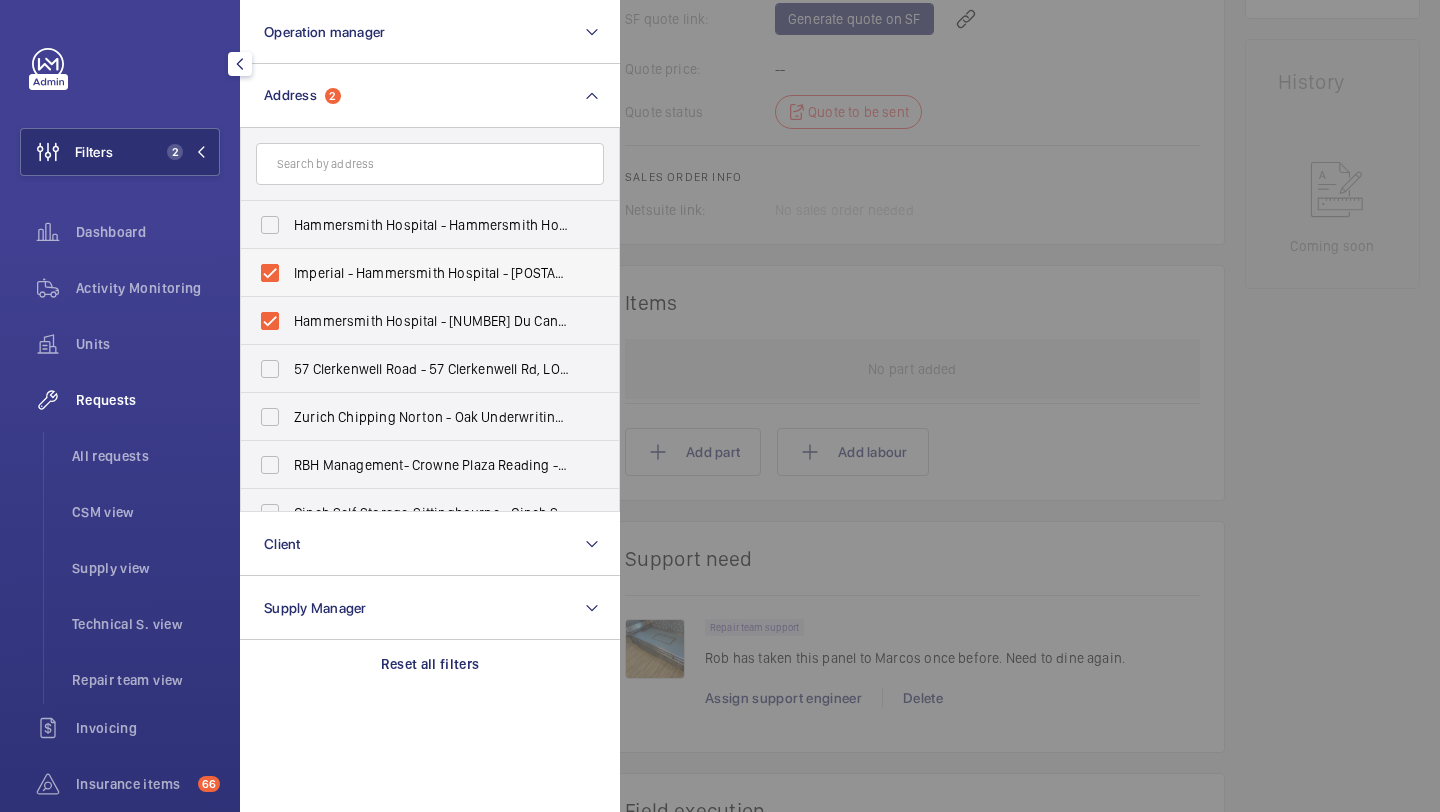 click on "Imperial - Hammersmith Hospital - [POSTAL_CODE], [CITY] [POSTAL_CODE]" at bounding box center [415, 273] 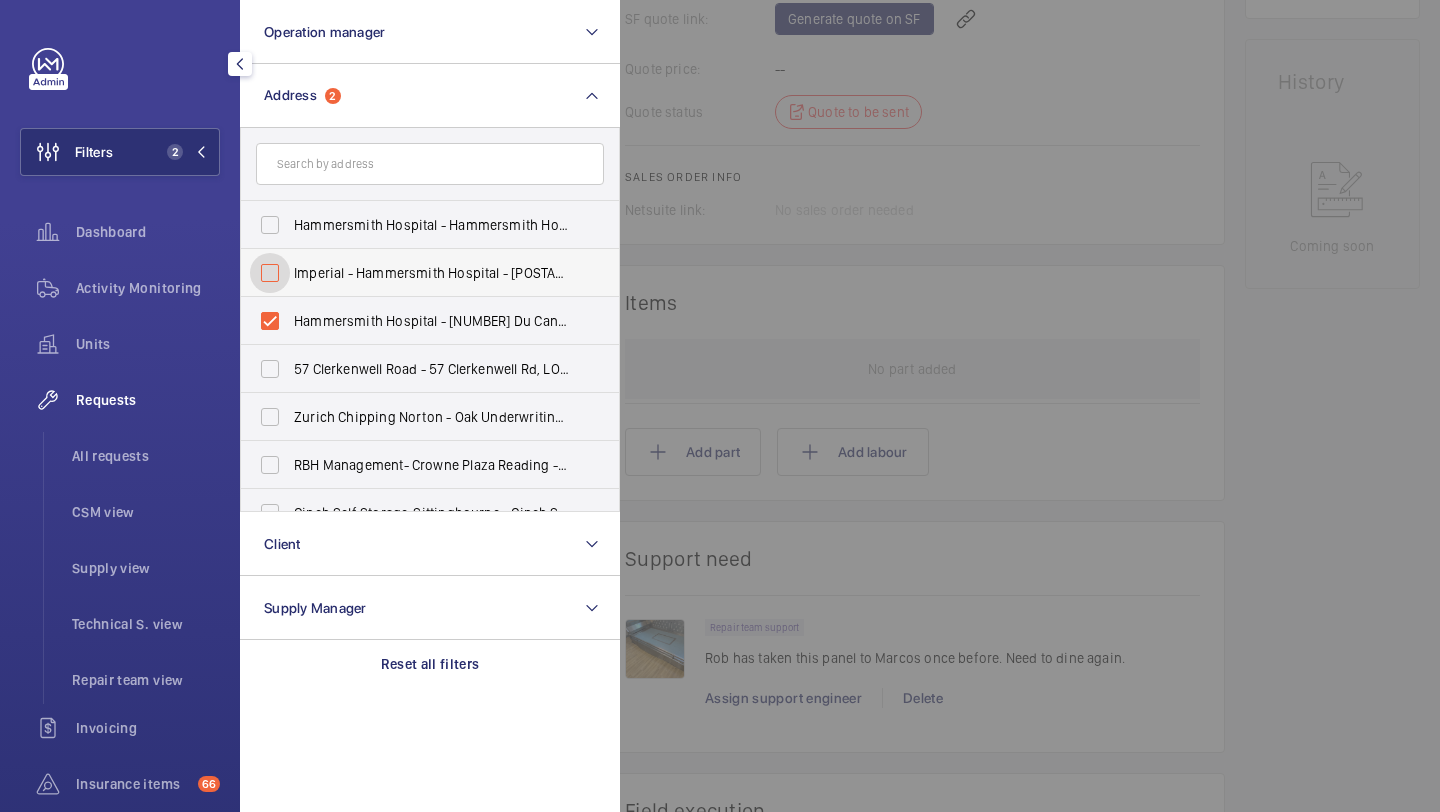 checkbox on "false" 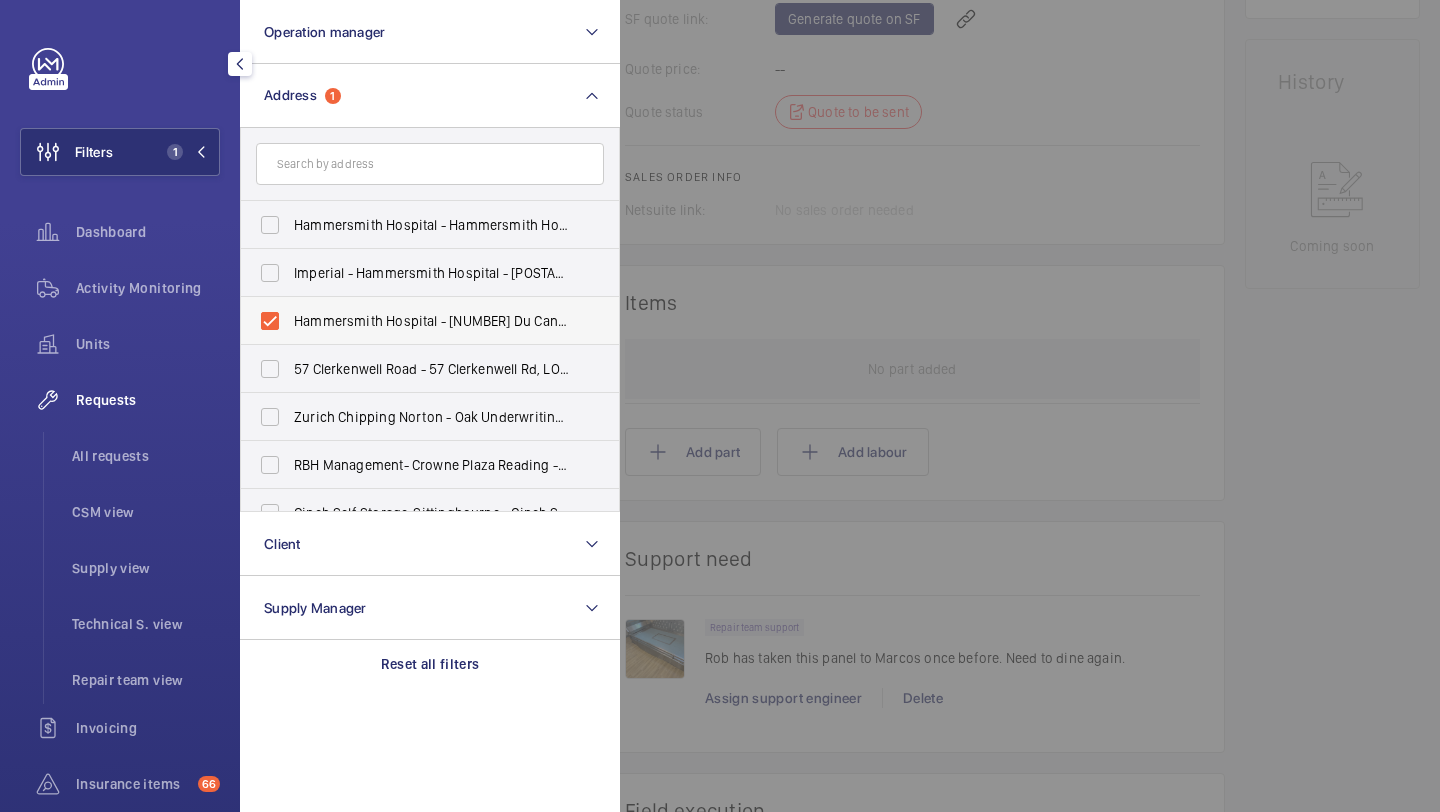 click on "Hammersmith Hospital - [NUMBER] Du Cane Rd, LONDON [POSTCODE]" at bounding box center (415, 321) 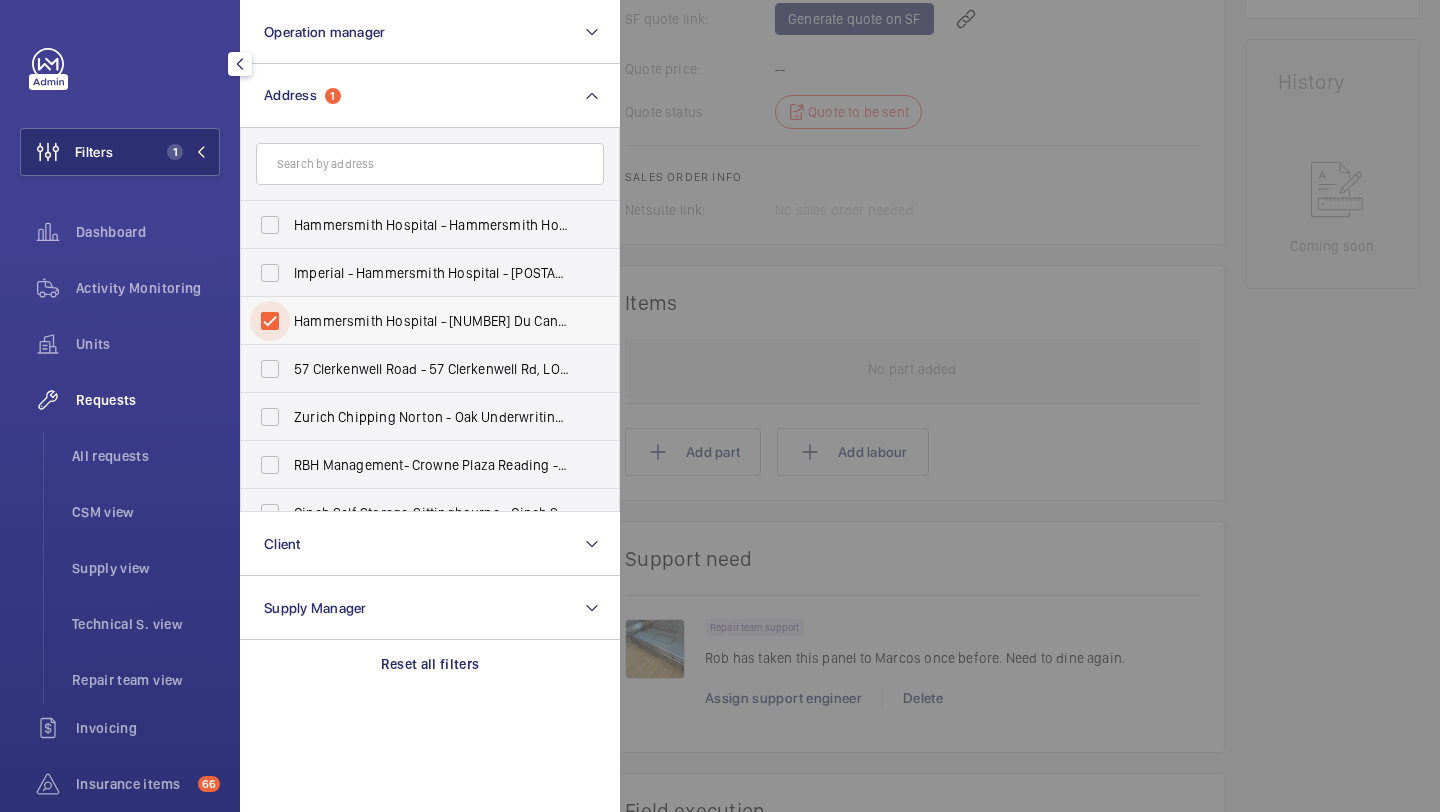click on "Hammersmith Hospital - [NUMBER] Du Cane Rd, LONDON [POSTCODE]" at bounding box center [270, 321] 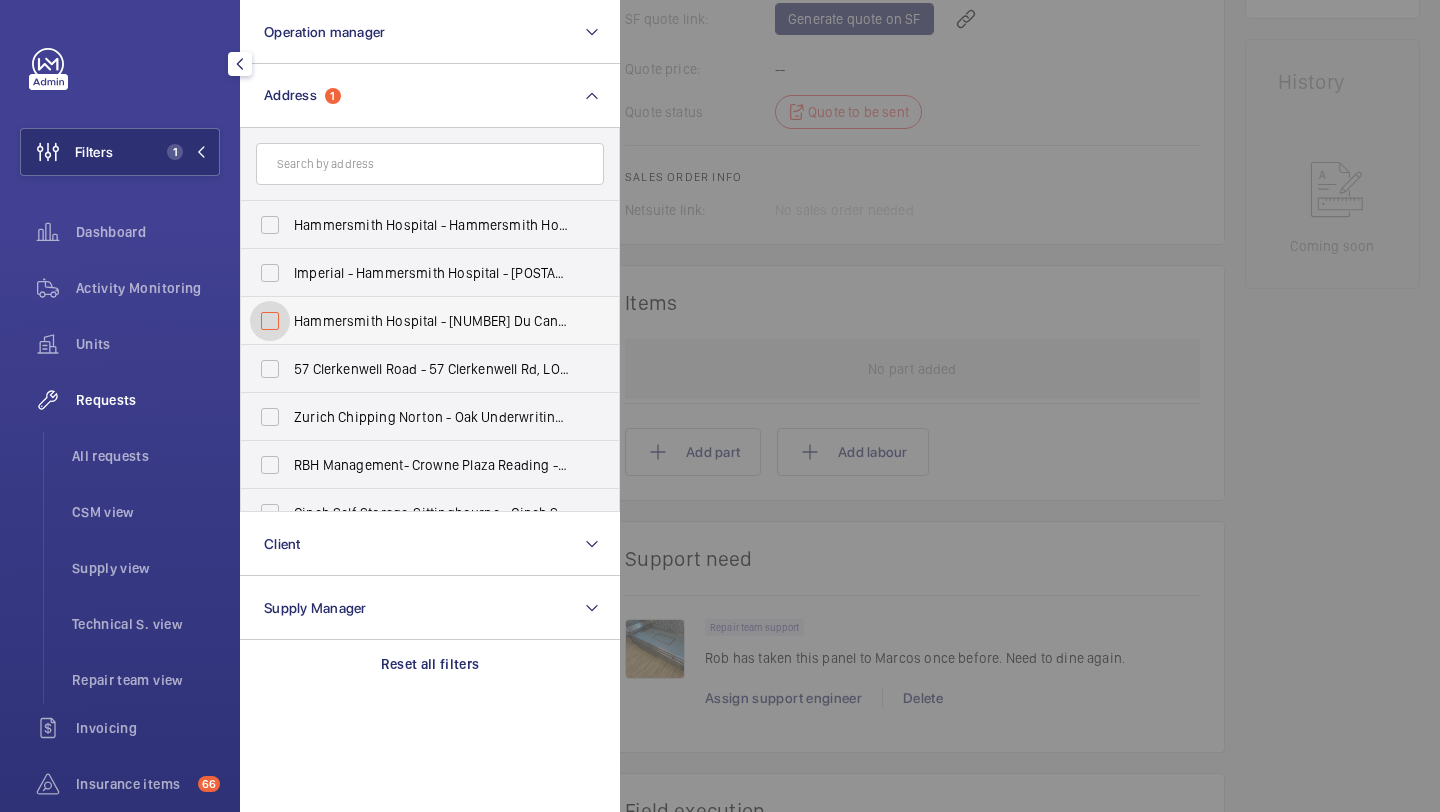 checkbox on "false" 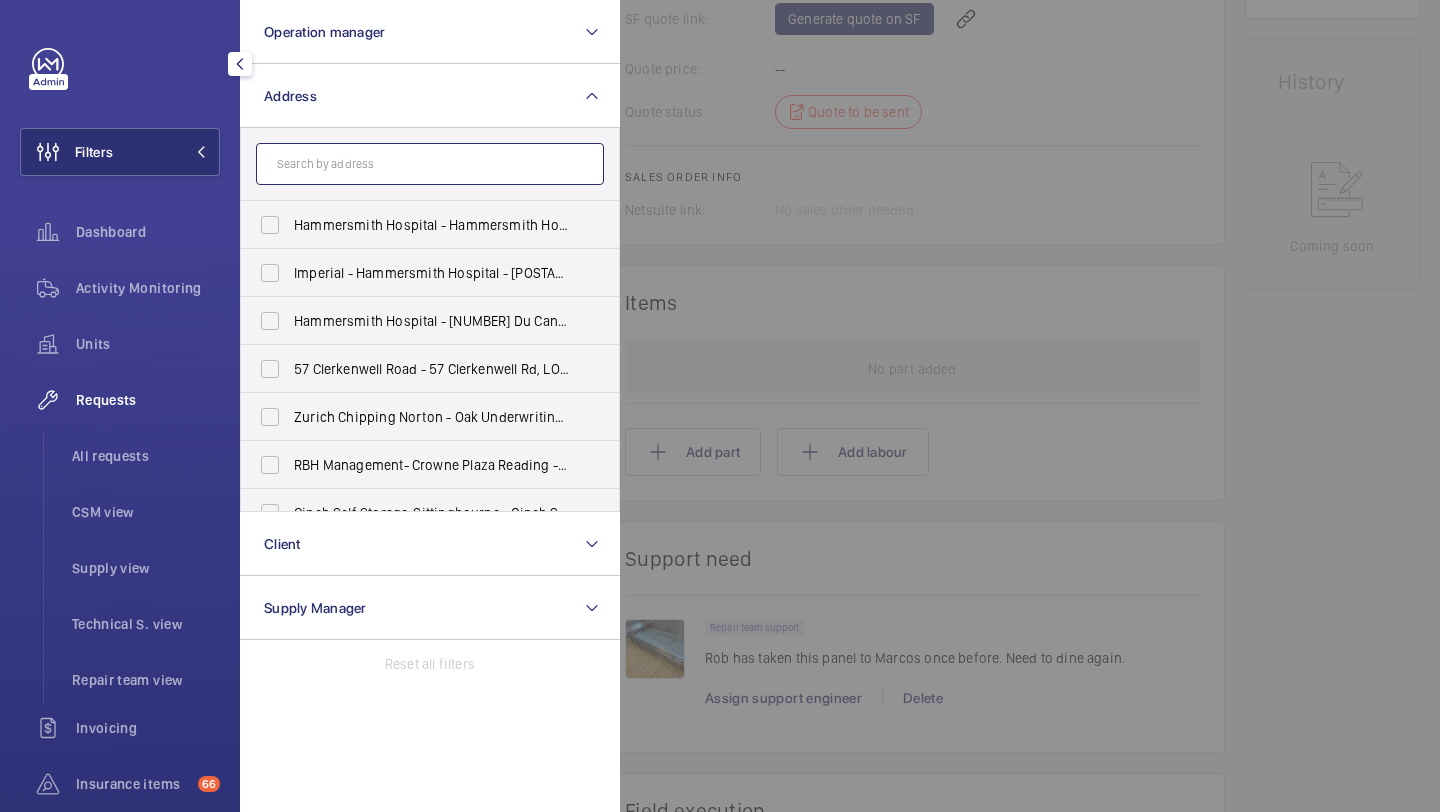 click 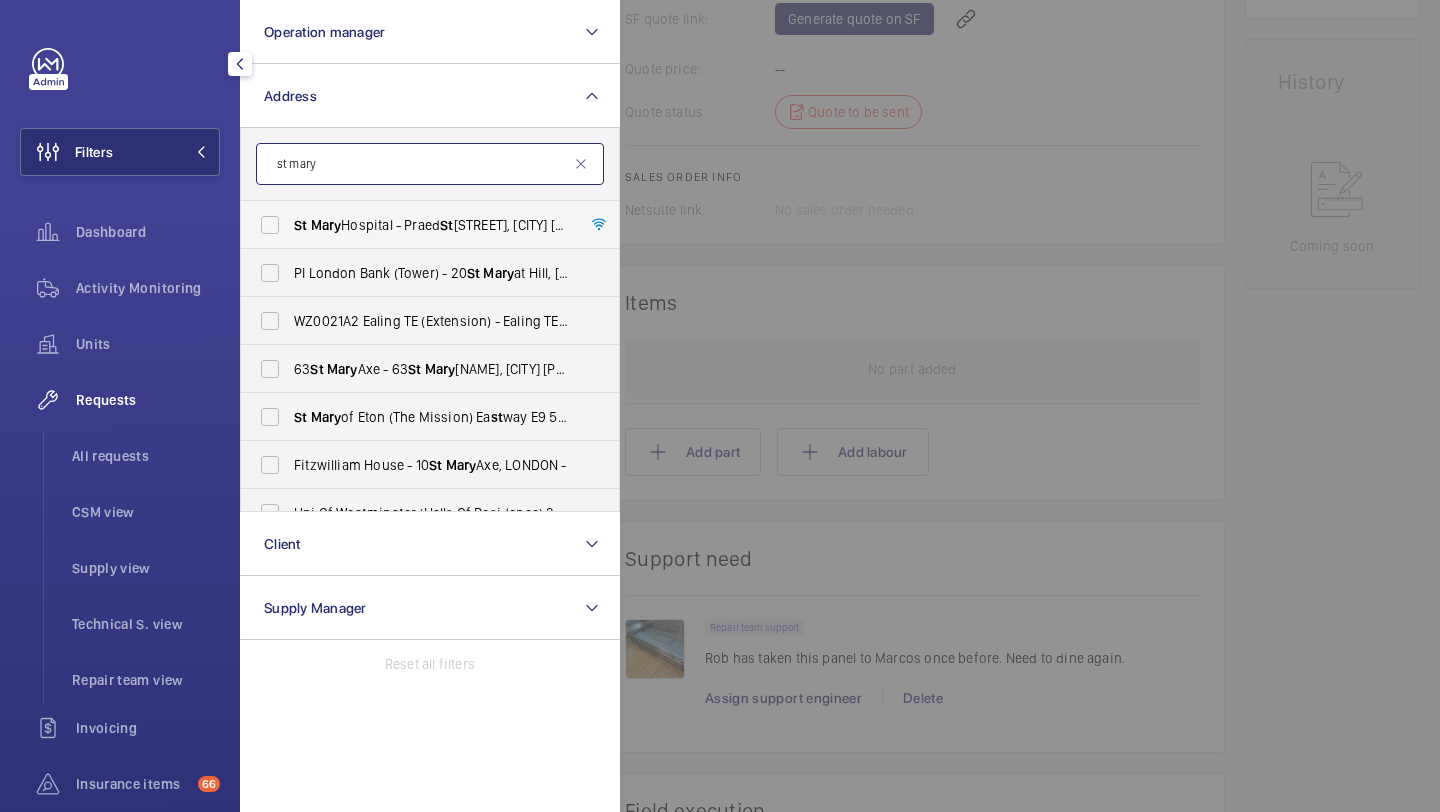 type on "st mary" 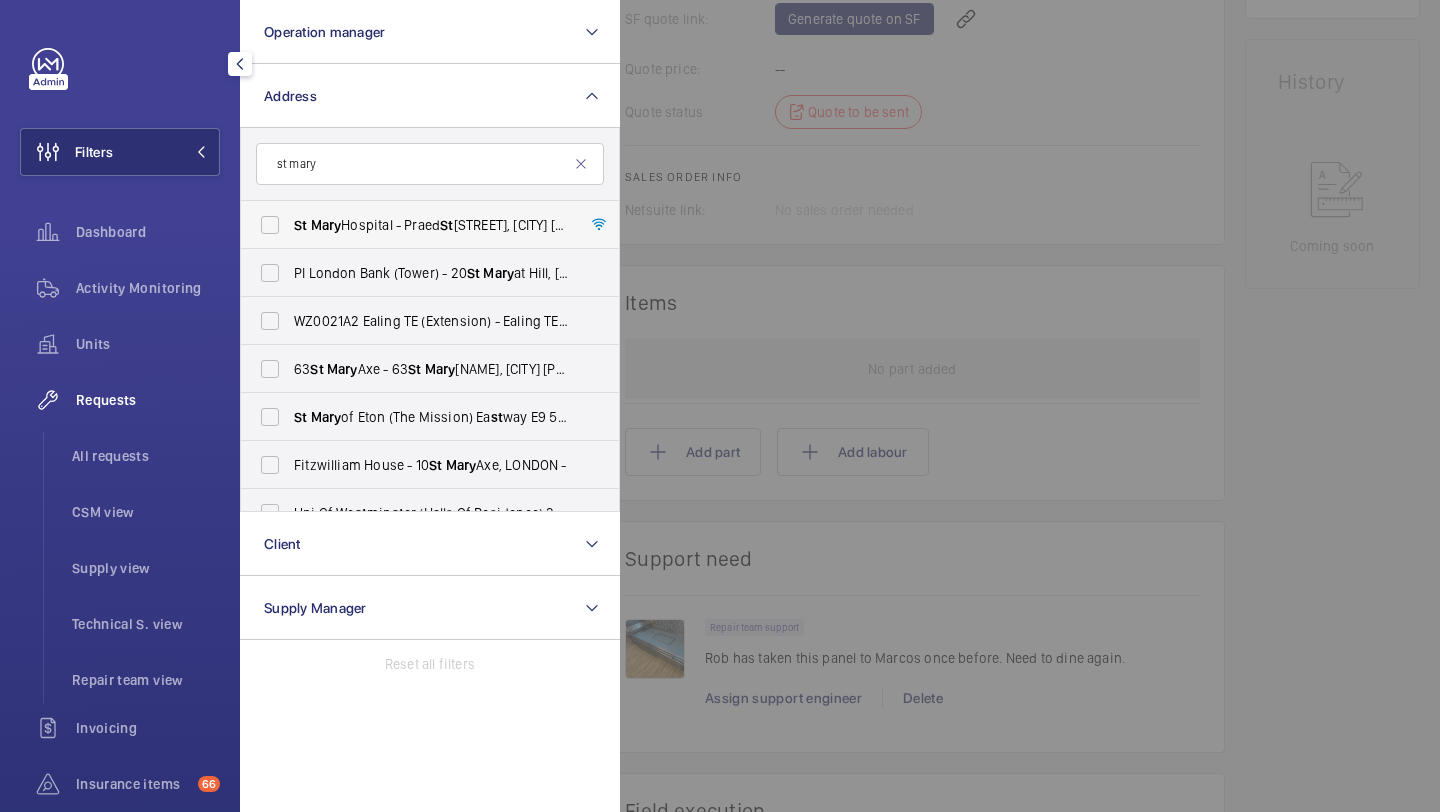 click on "[STREET] [NAME] Hospital - [STREET], [CITY] [POSTCODE]" at bounding box center [431, 225] 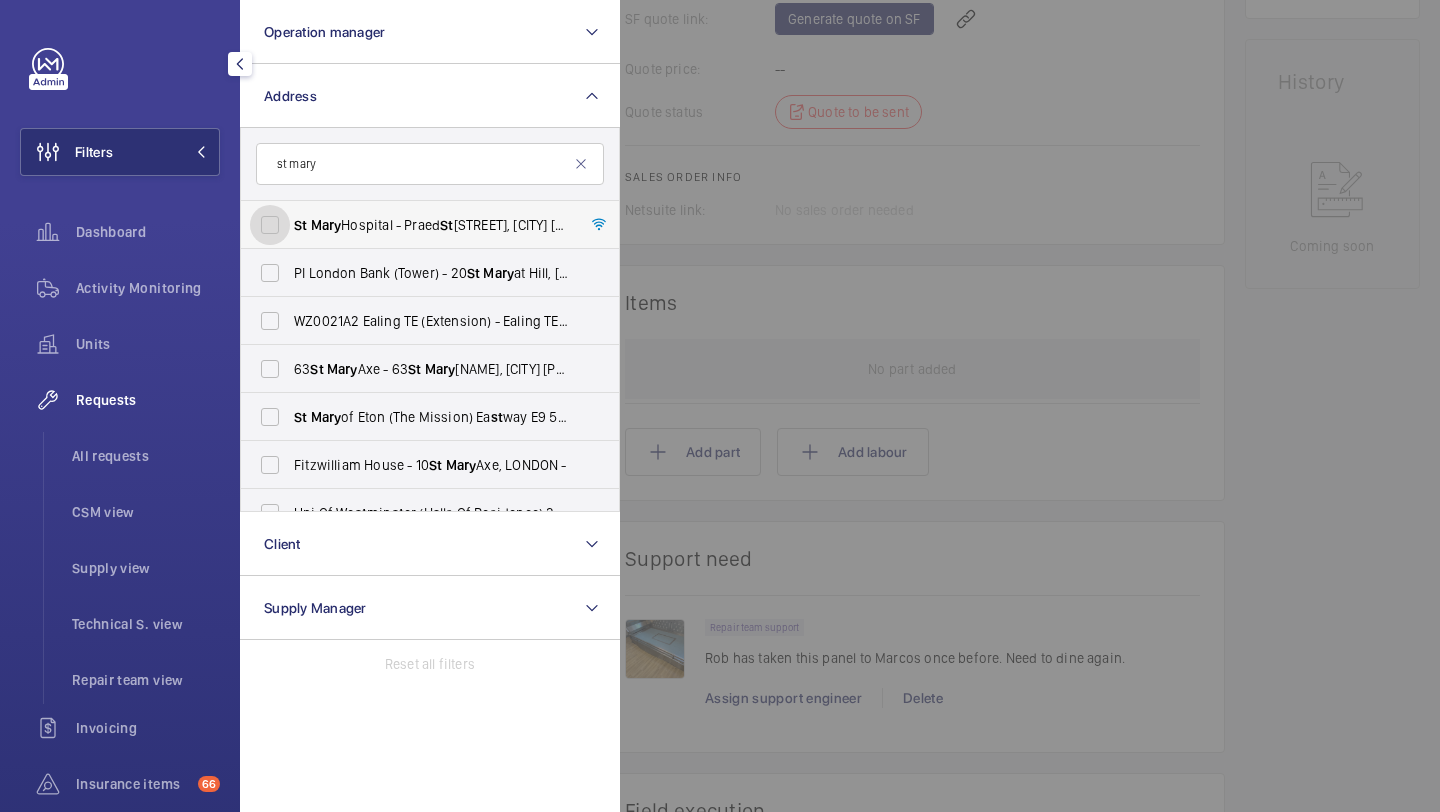 click on "[STREET] [NAME] Hospital - [STREET], [CITY] [POSTCODE]" at bounding box center (270, 225) 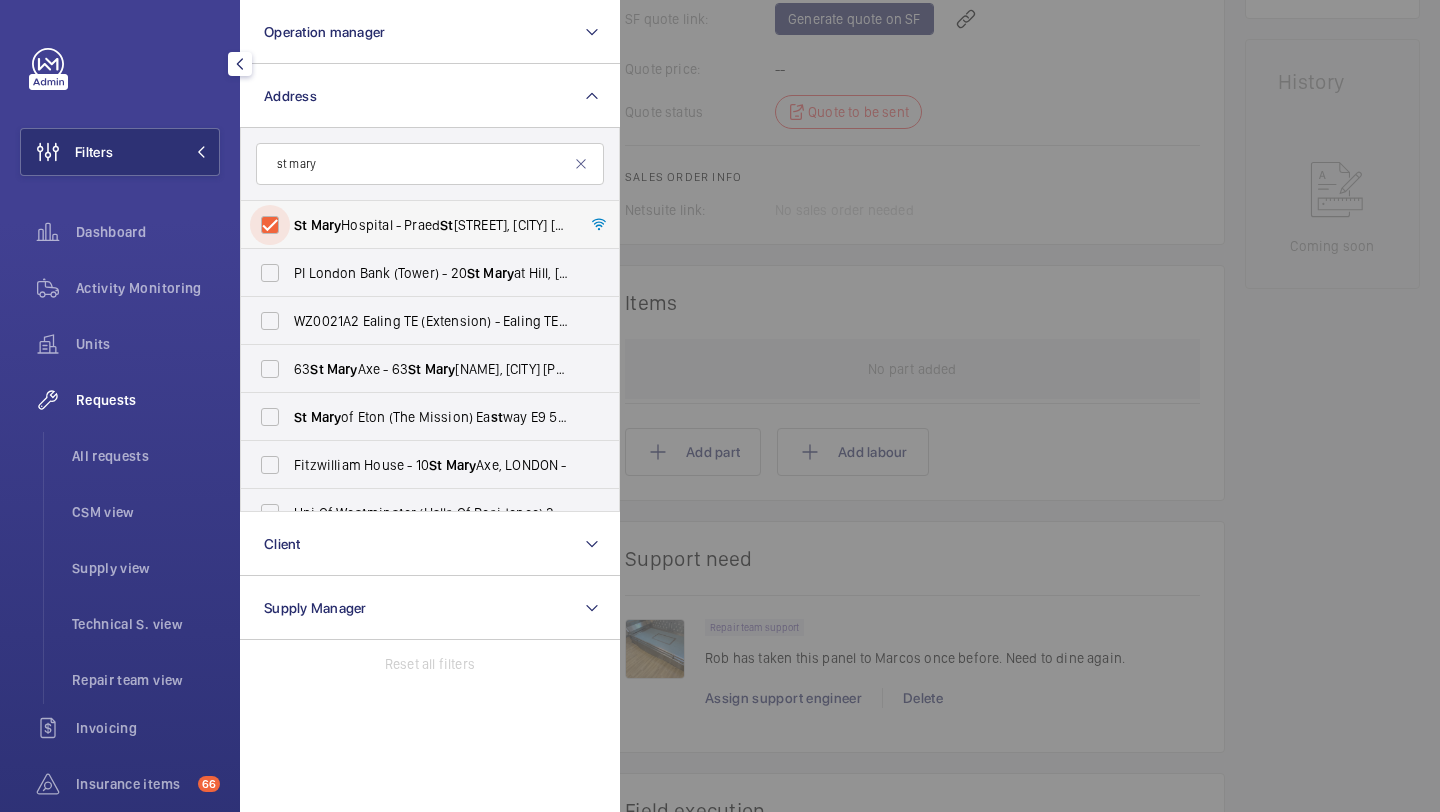 checkbox on "true" 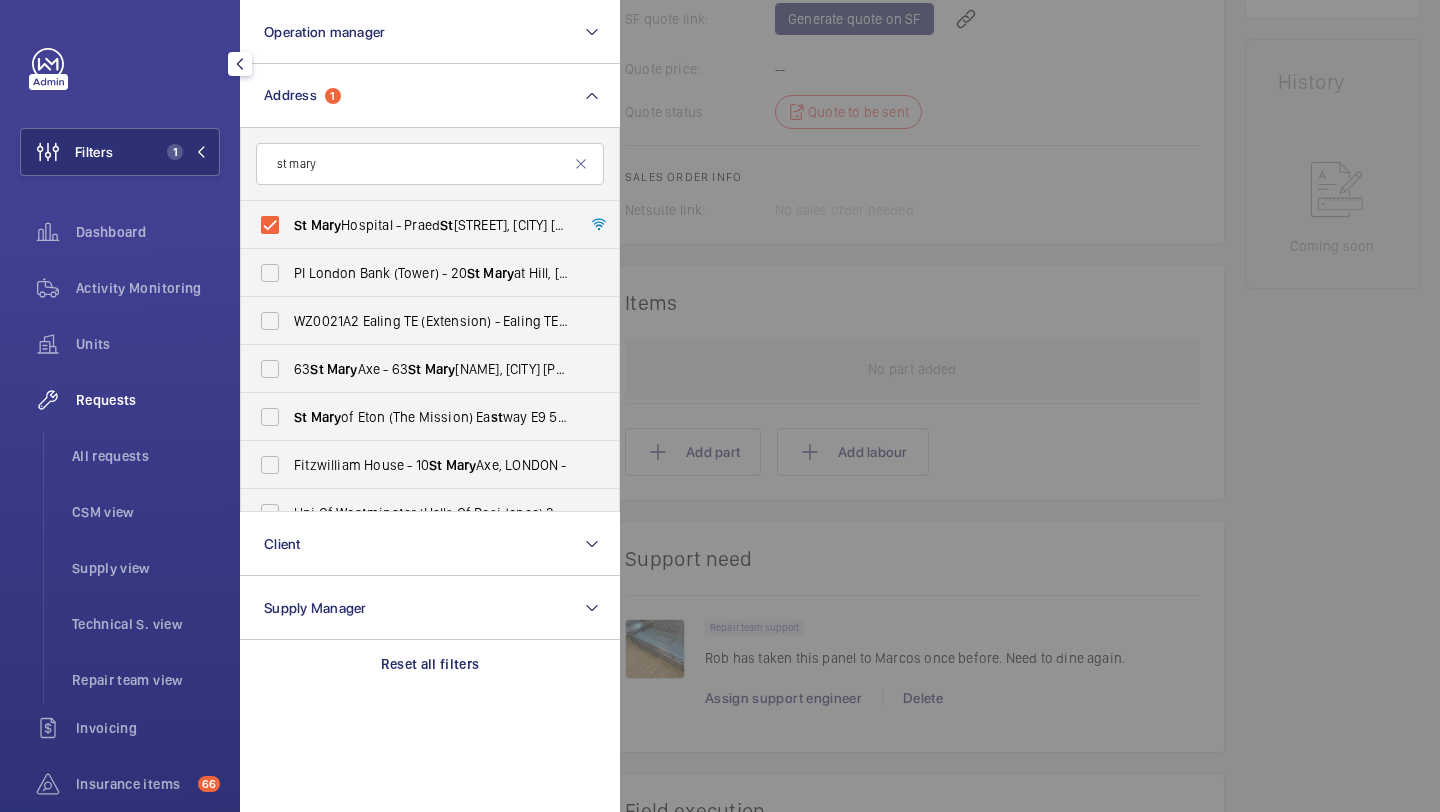 click 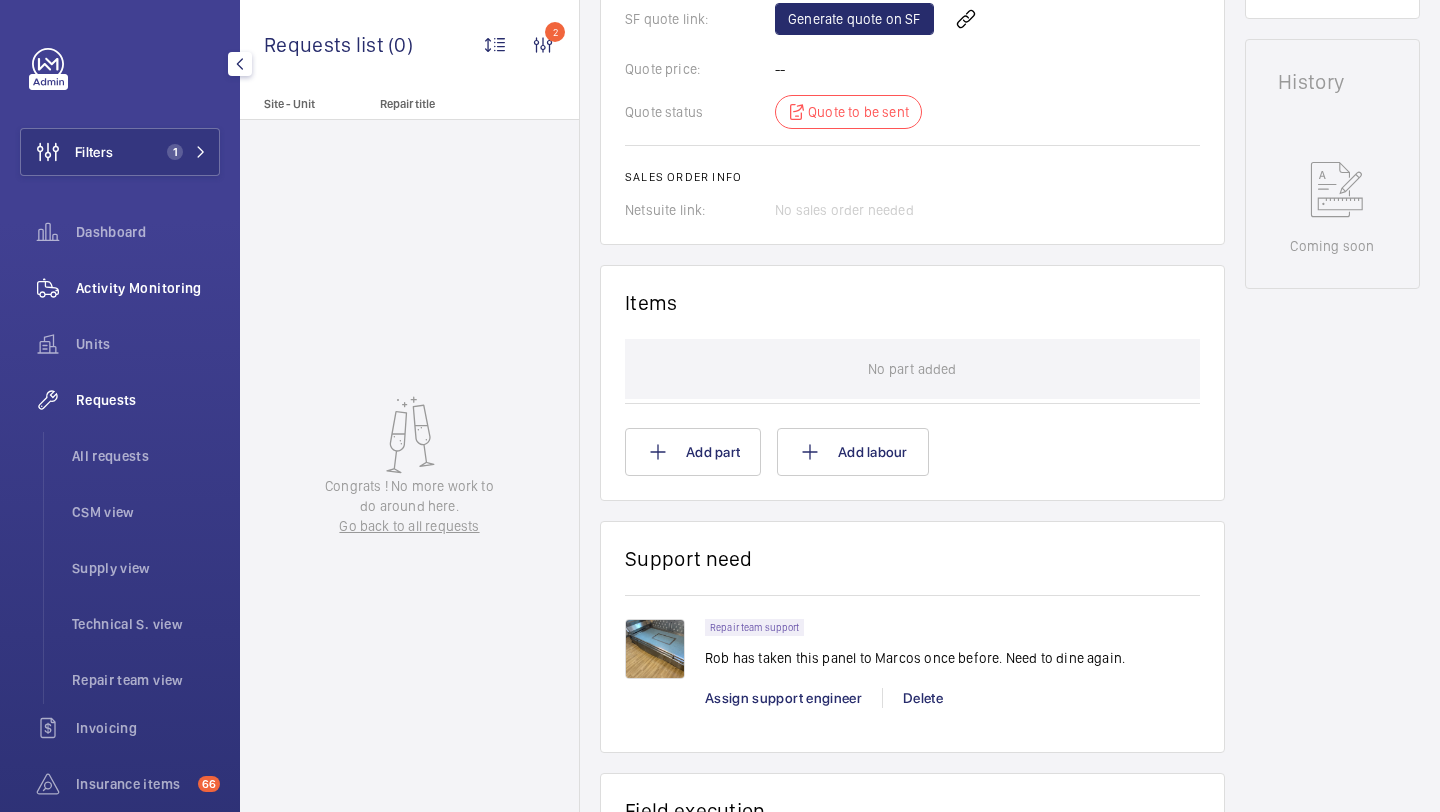 click on "Activity Monitoring" 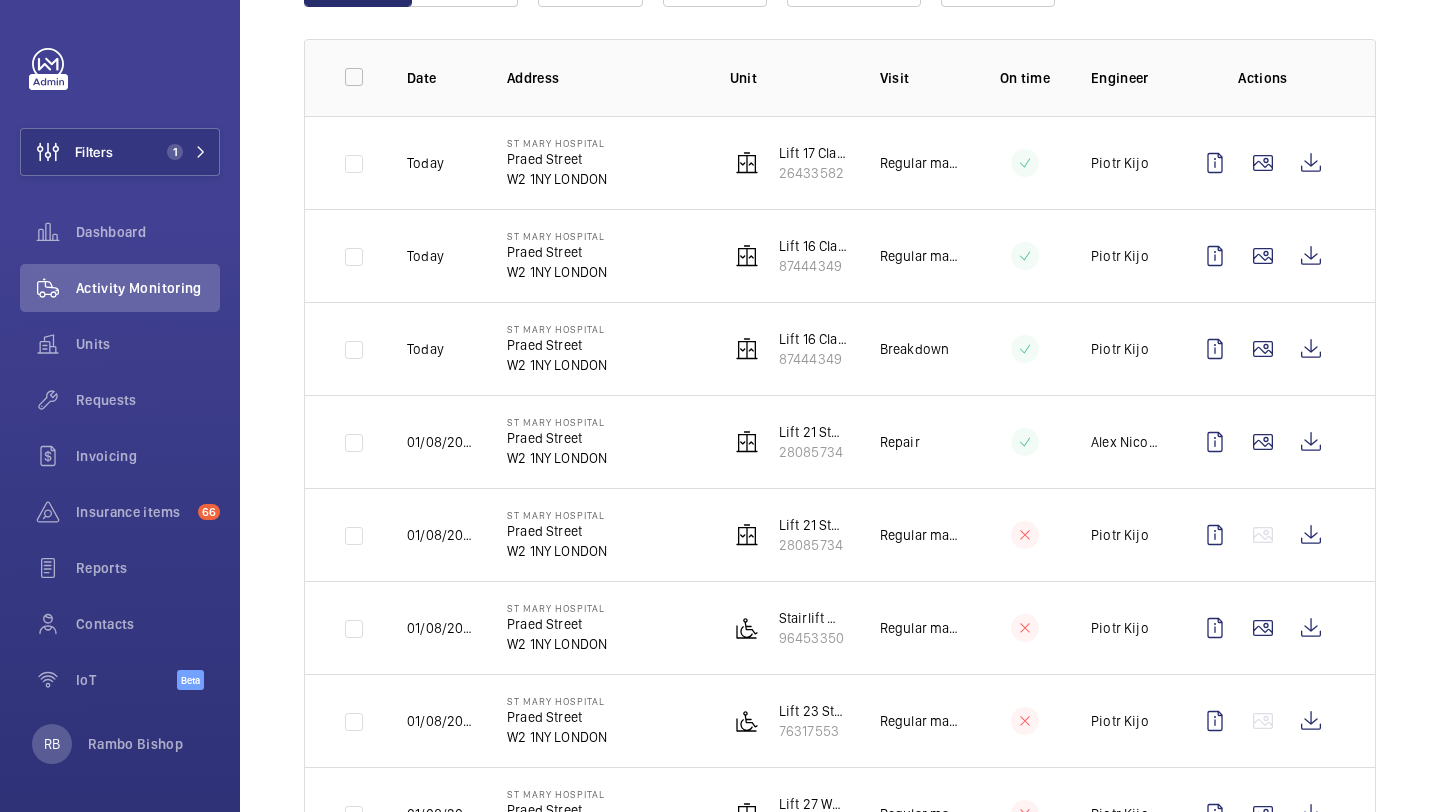 scroll, scrollTop: 0, scrollLeft: 0, axis: both 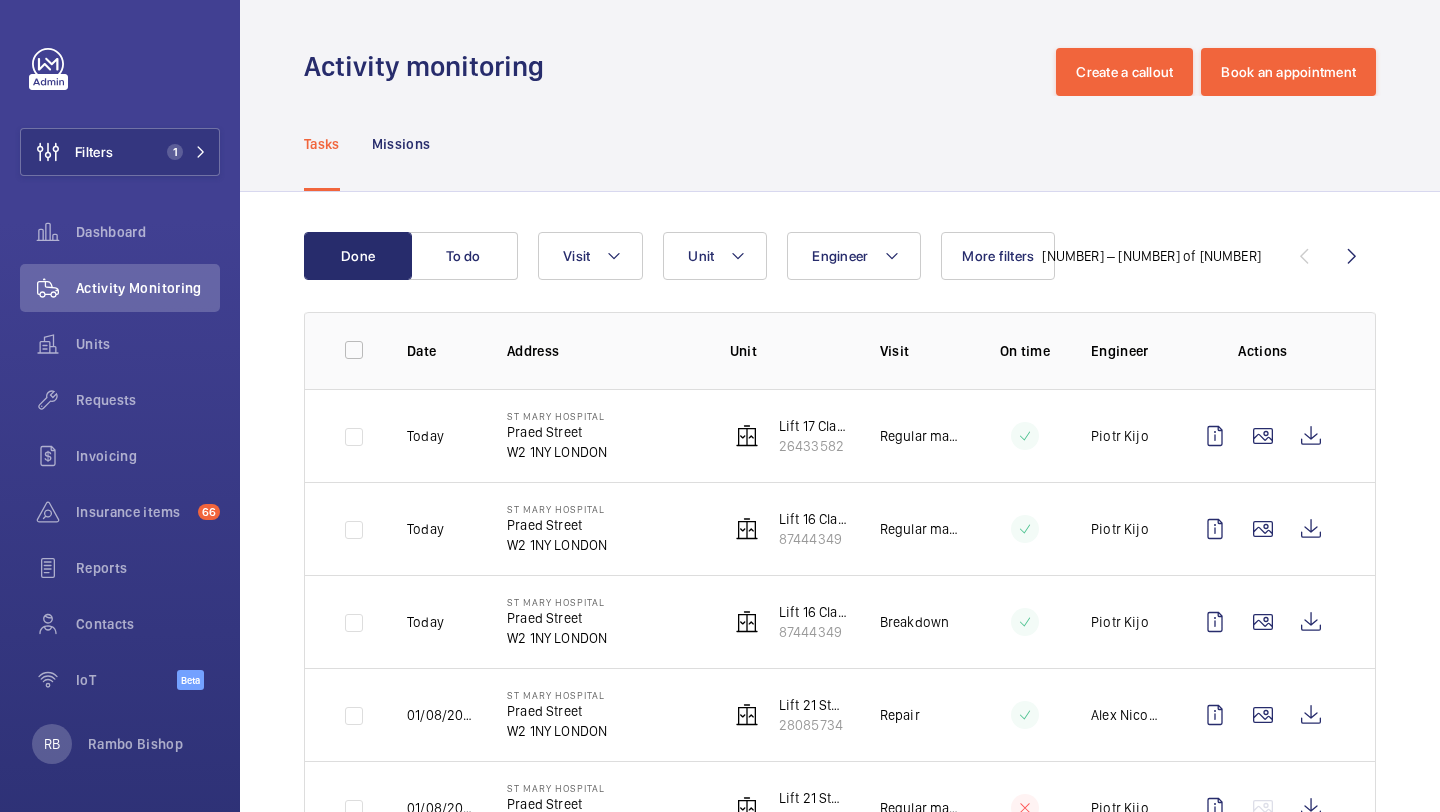 click on "Done To do Engineer Unit Visit More filters 1 – 30 of 1940 Date Address Unit Visit On time Engineer Actions Today St Mary Hospital Praed Street [POSTCODE] LONDON Lift [NUMBER] Clarence Wing [NUMBER] Regular maintenance Piotr Kijo Today St Mary Hospital Praed Street [POSTCODE] LONDON Lift [NUMBER] Clarence Wing [NUMBER] Regular maintenance Piotr Kijo Today St Mary Hospital Praed Street [POSTCODE] LONDON Lift [NUMBER] Clarence Wing [NUMBER] Breakdown Piotr Kijo 01/08/2025 St Mary Hospital Praed Street [POSTCODE] LONDON Lift [NUMBER] Stanford Wing [NUMBER] Repair Alex Nicola de Paula Pirozzolo 01/08/2025 St Mary Hospital Praed Street [POSTCODE] LONDON Lift [NUMBER] Stanford Wing [NUMBER] Regular maintenance Piotr Kijo 01/08/2025 St Mary Hospital Praed Street [POSTCODE] LONDON Stairlift Winston Churchill [NUMBER] Regular maintenance Piotr Kijo" 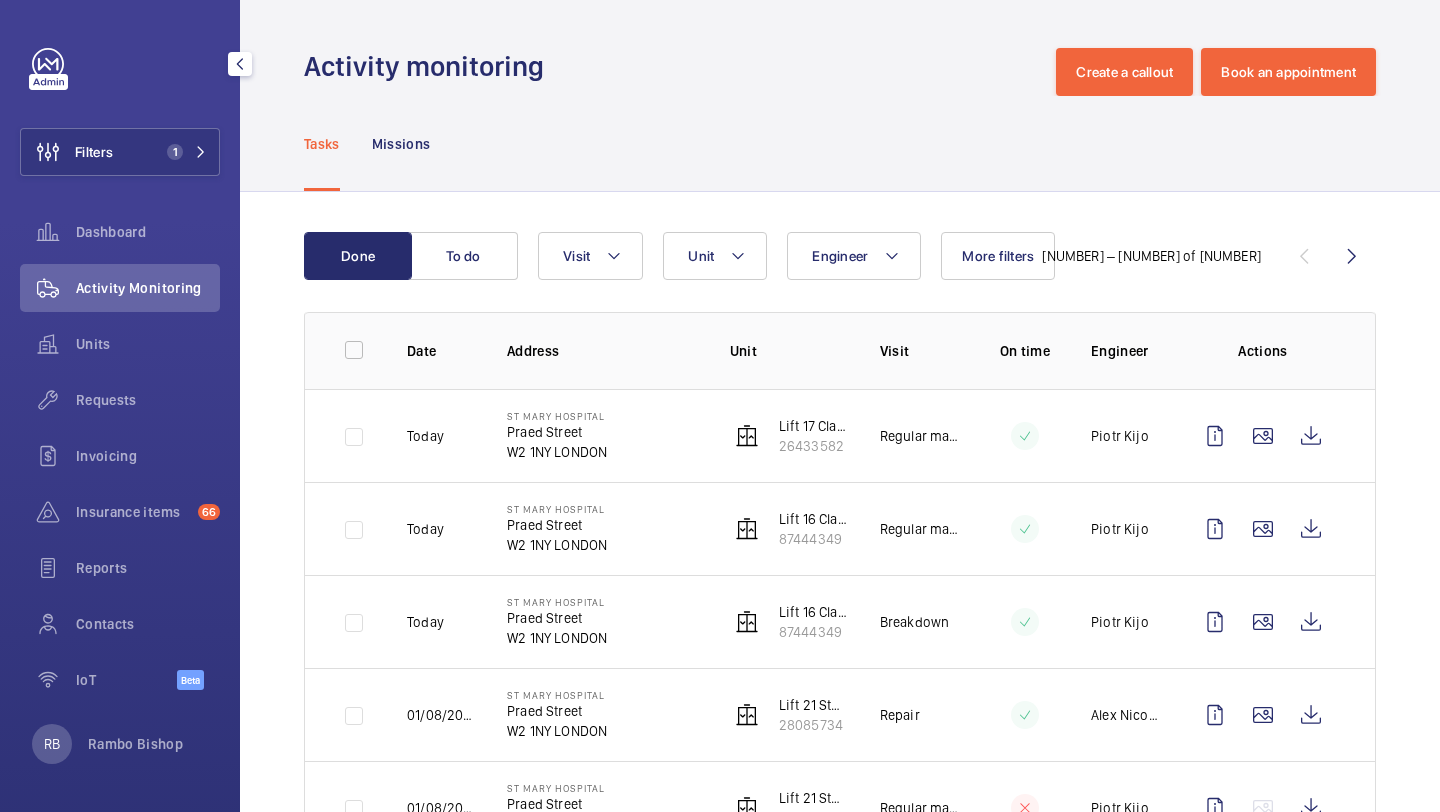 click on "Filters 1 Dashboard Activity Monitoring Units Requests Invoicing Insurance items 66 Reports Contacts IoT Beta RB Rambo Bishop" 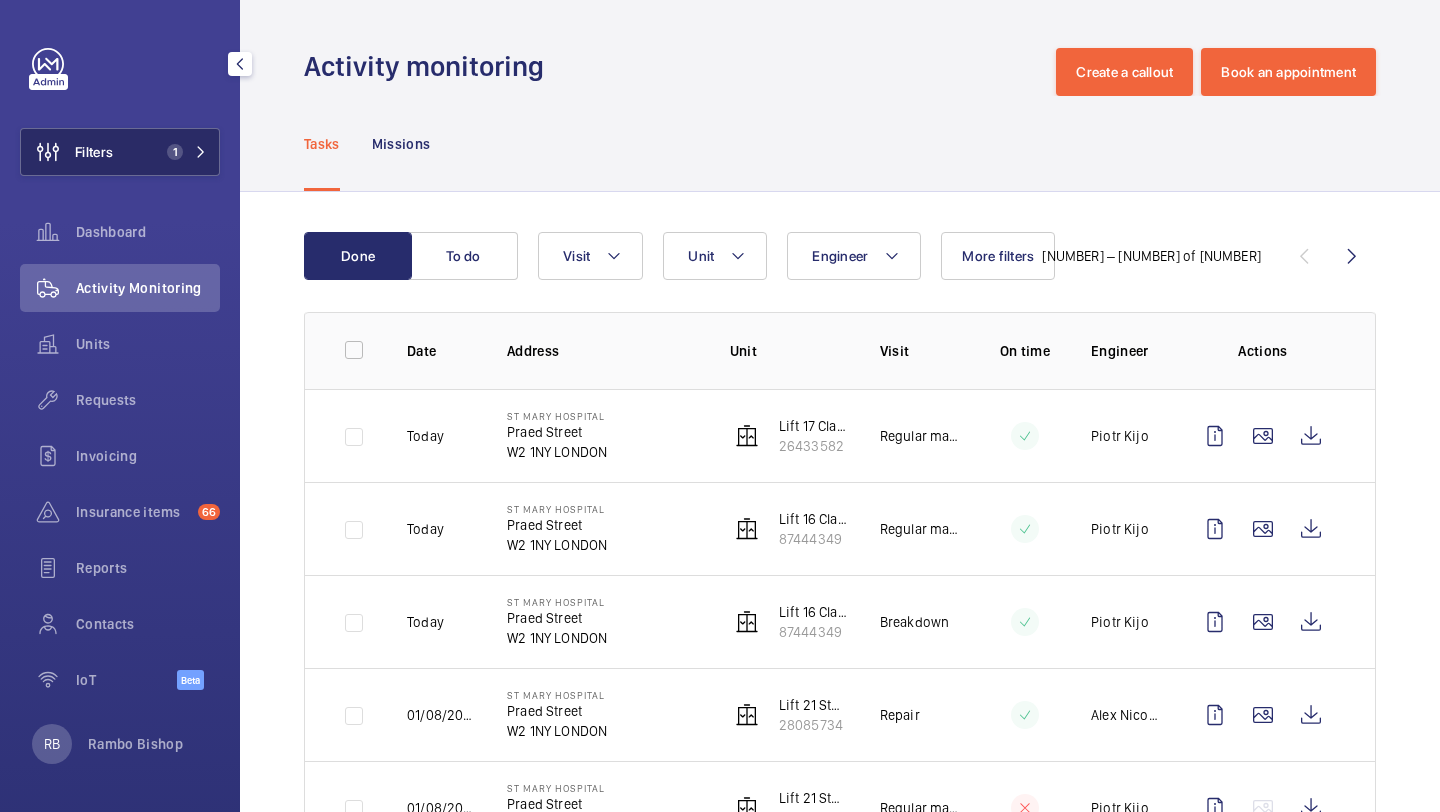 click on "1" 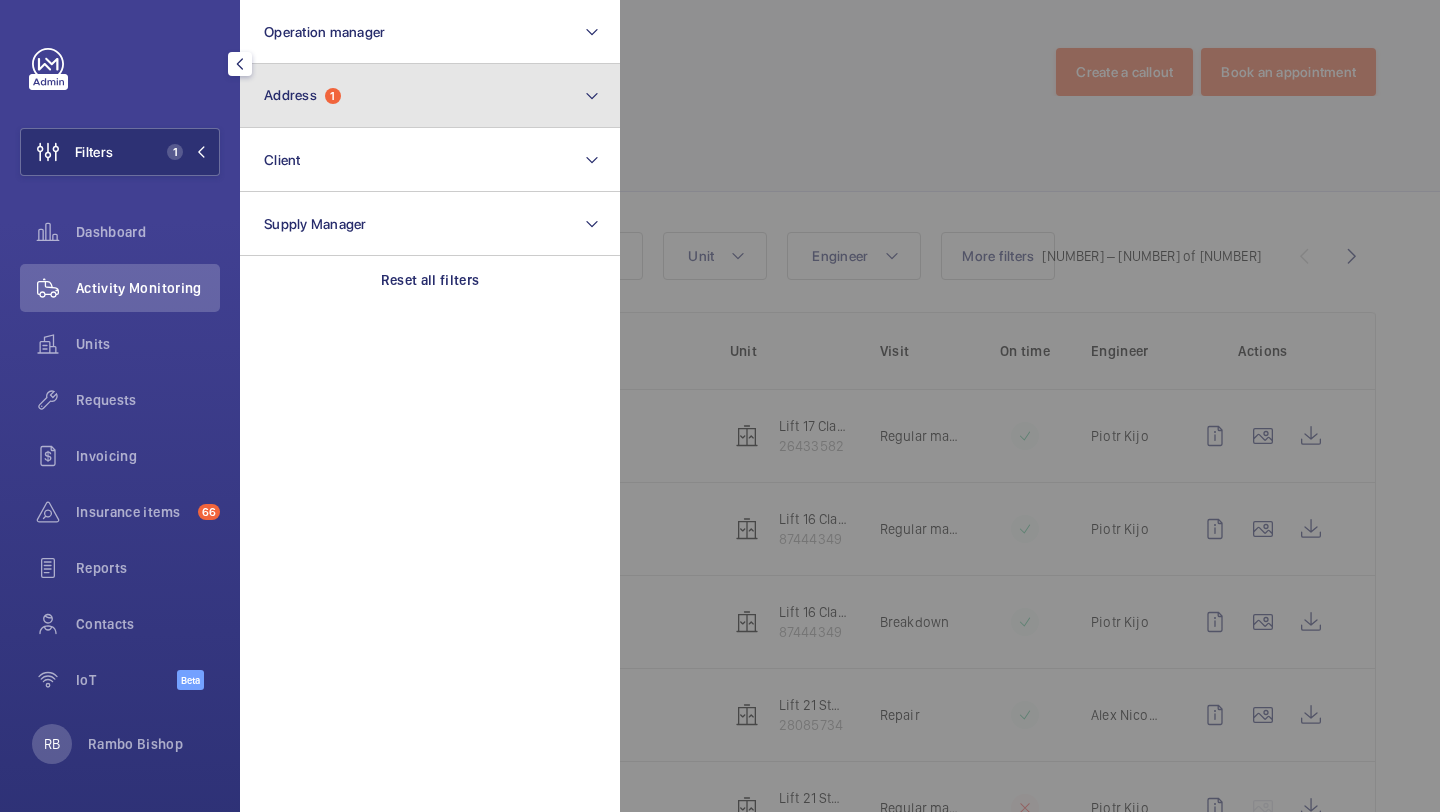 click on "Address  1" 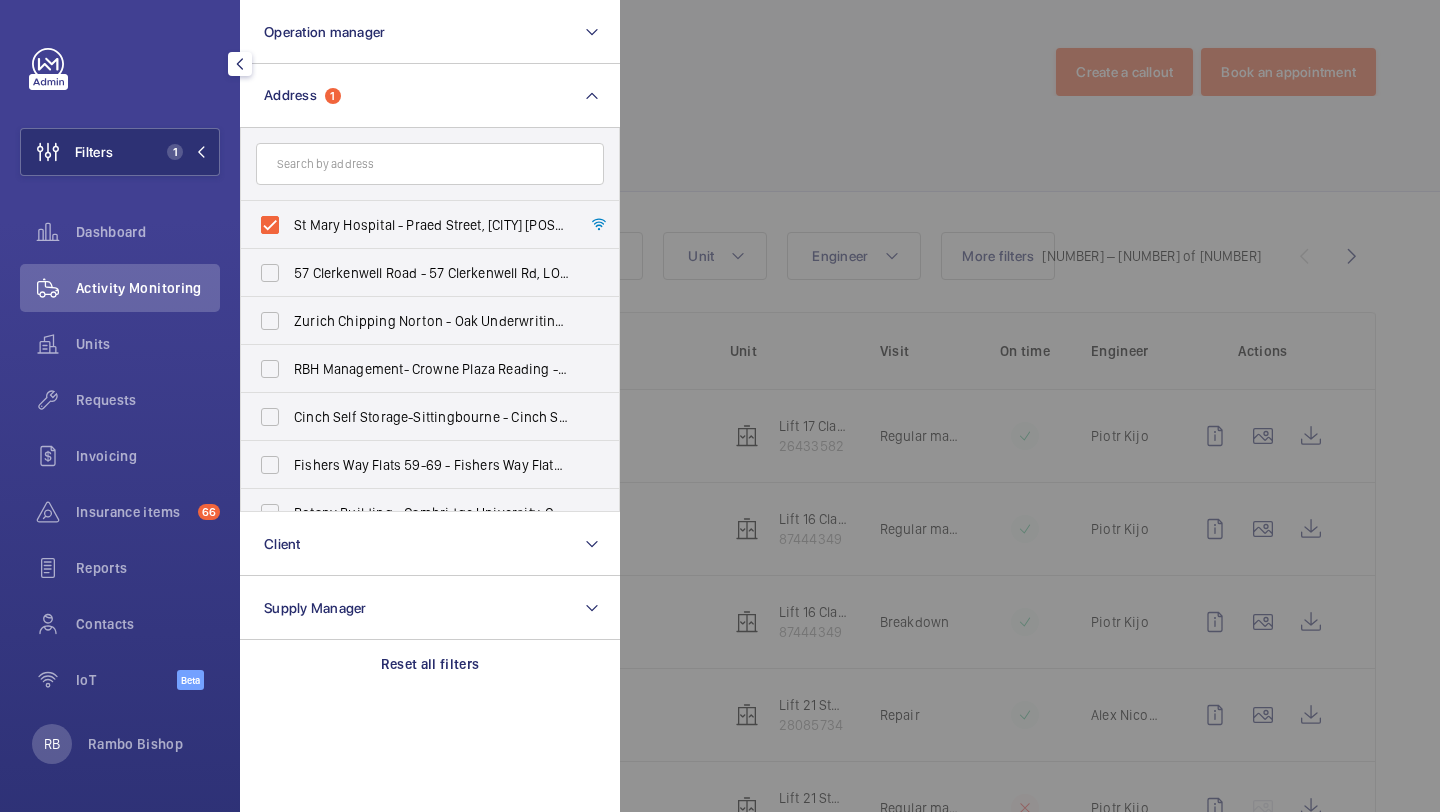 click 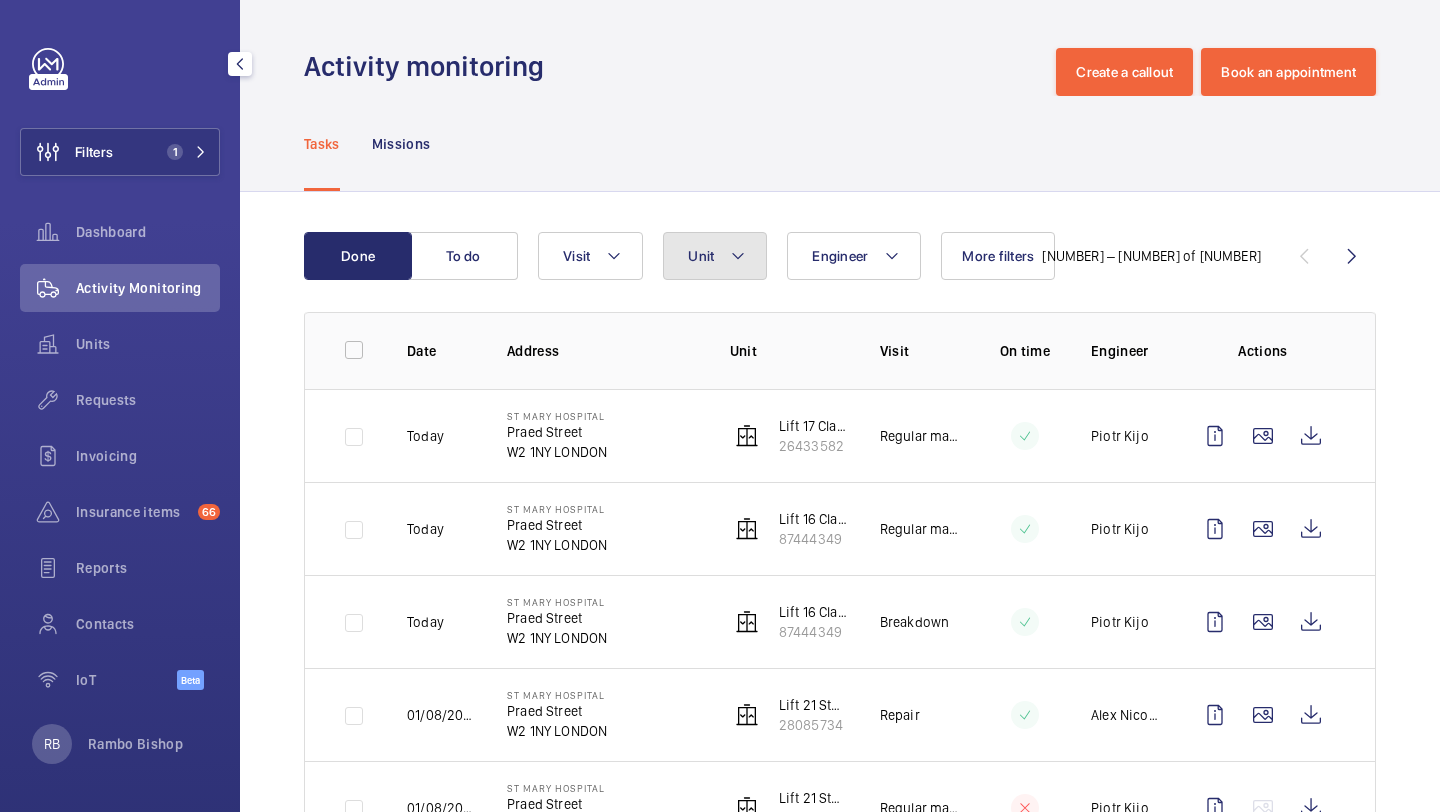 click on "Unit" 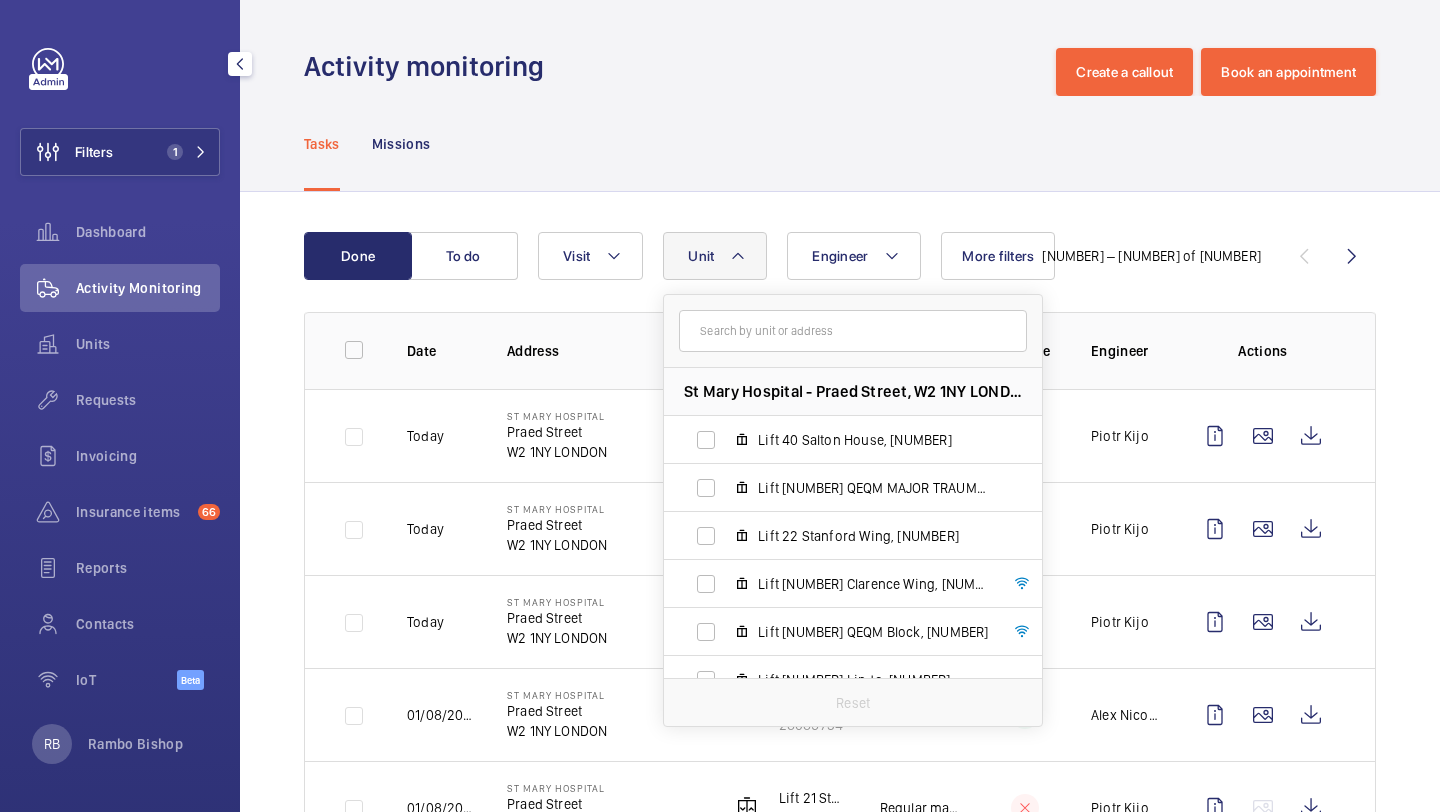 click 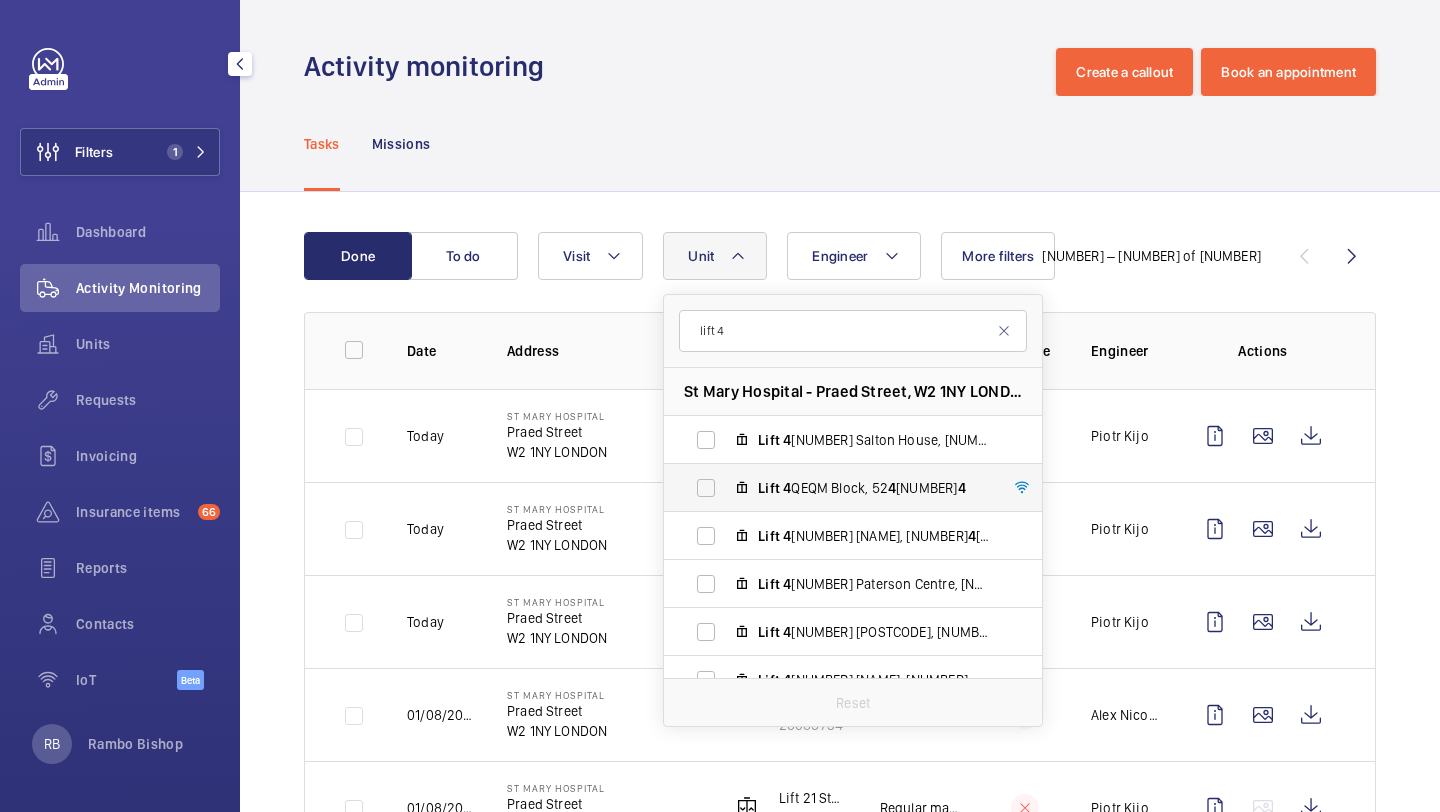 scroll, scrollTop: 26, scrollLeft: 0, axis: vertical 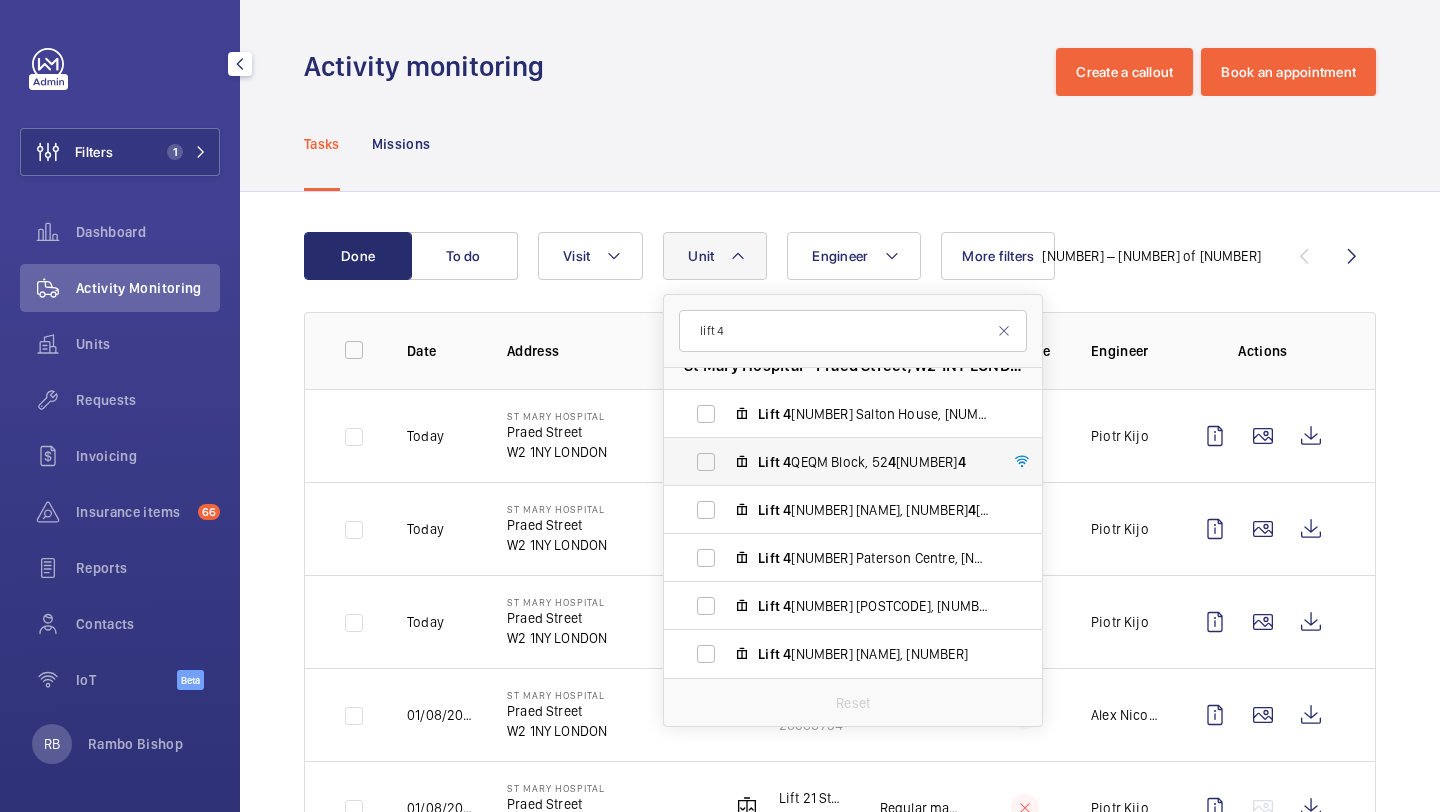 type on "lift 4" 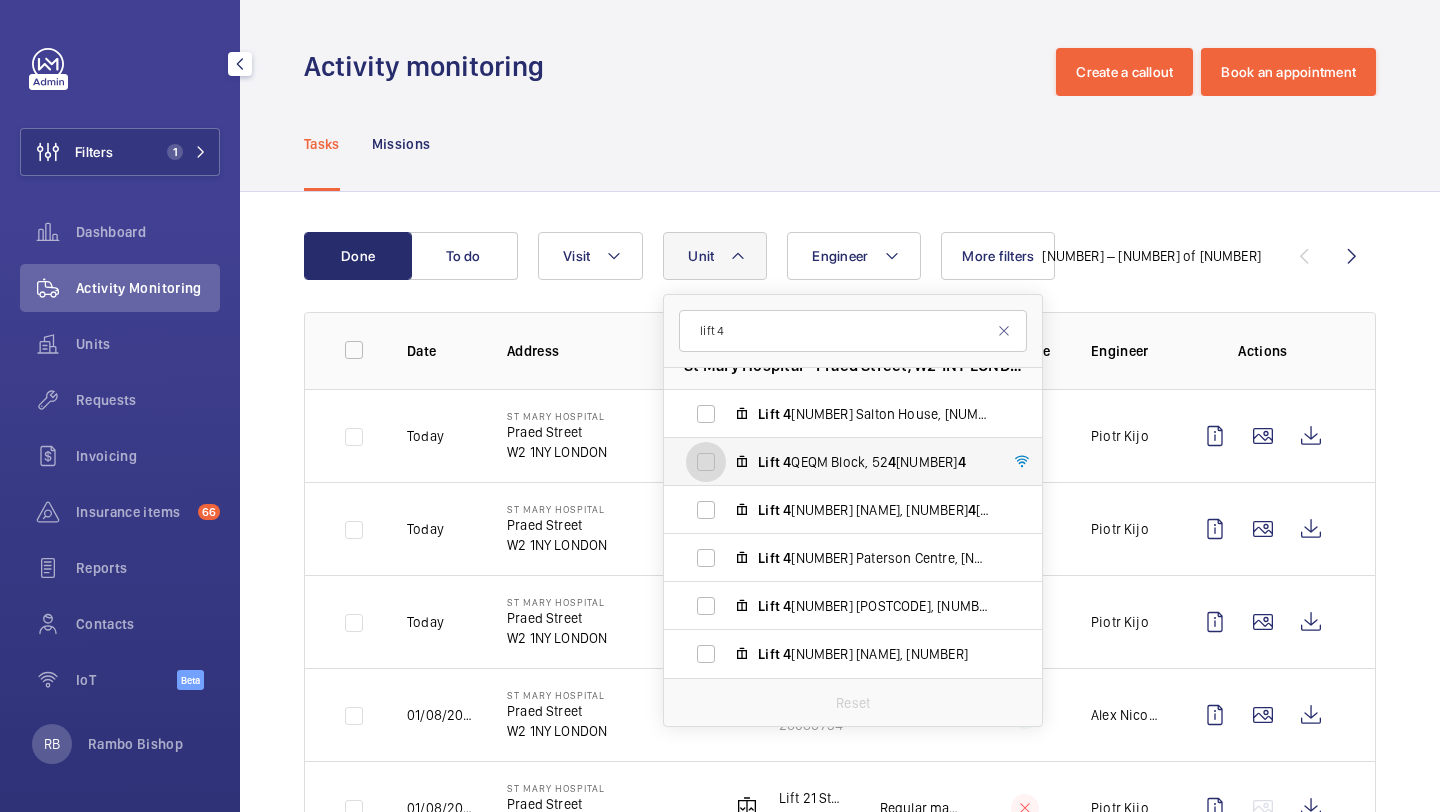 click on "Lift 4 QEQM Block, [NUMBER]" at bounding box center [706, 462] 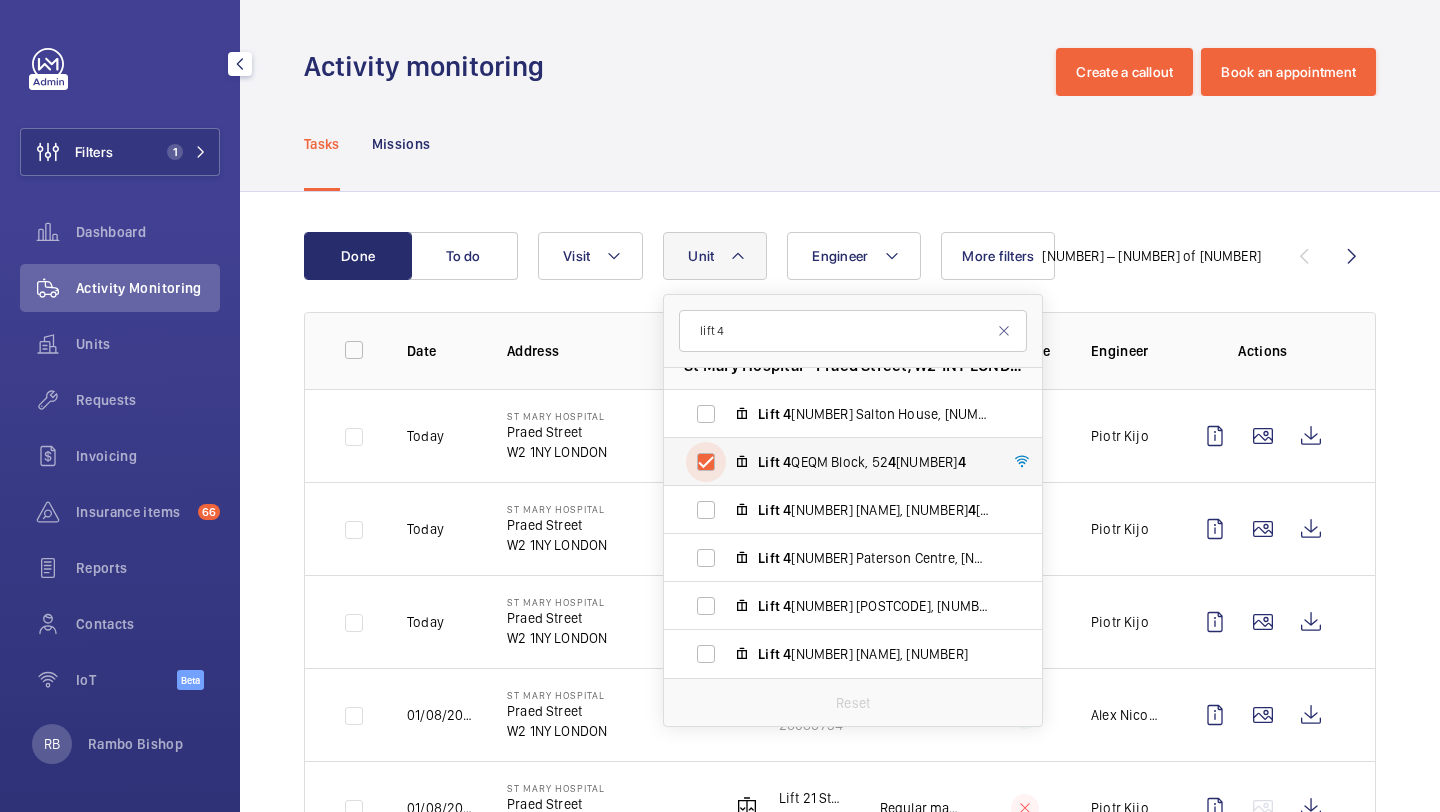 checkbox on "true" 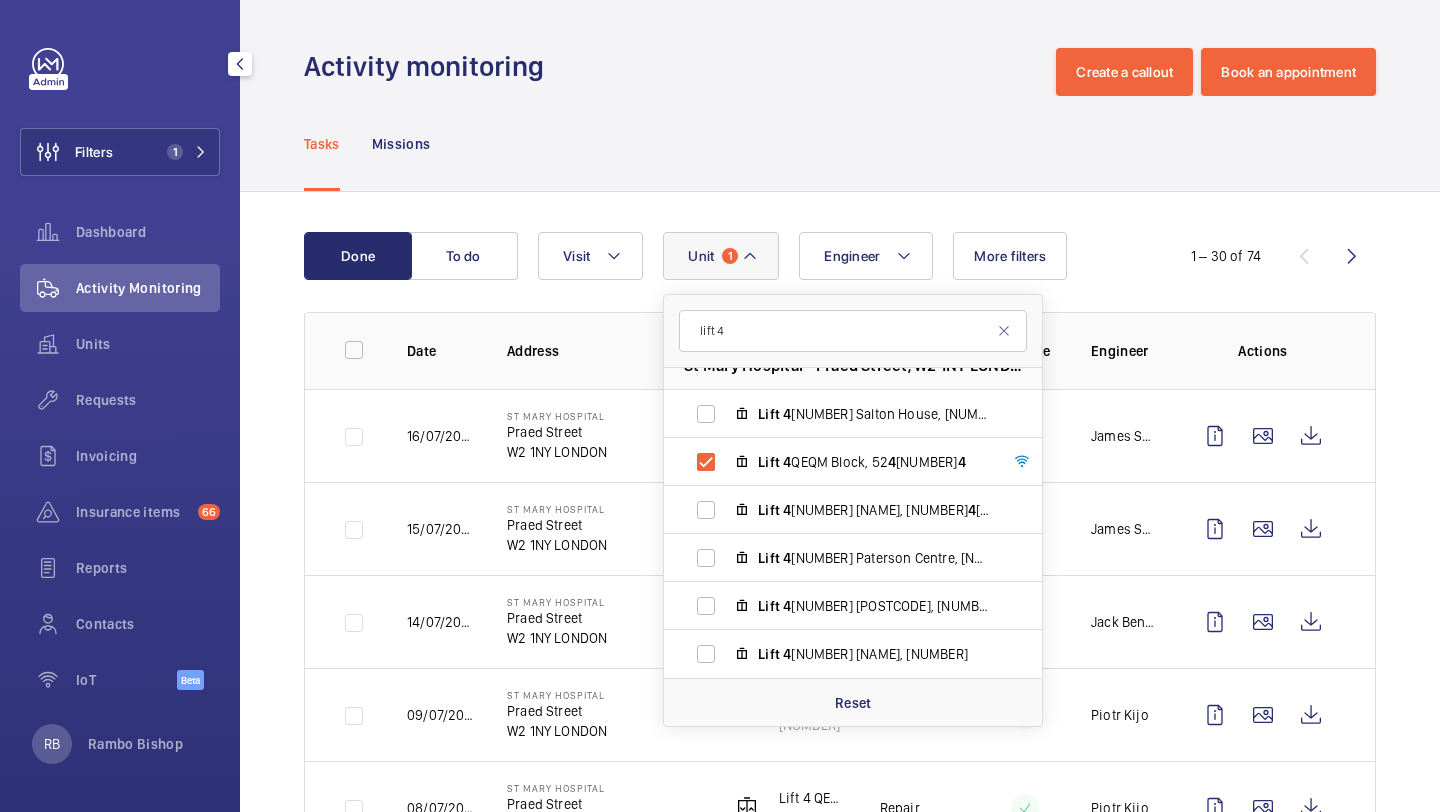 click on "Done To do Engineer Unit 1 lift [NUMBER] St Mary Hospital - Praed Street, [POSTCODE] LONDON Lift [NUMBER] QEQM Block [NUMBER] Repair James Shillibeer 15/07/2025 St Mary Hospital Praed Street [POSTCODE] LONDON Lift [NUMBER] QEQM Block [NUMBER] Repair James Shillibeer 14/07/2025 St Mary Hospital Praed Street [POSTCODE] LONDON Lift [NUMBER] QEQM Block [NUMBER] Repair Jack Bennett 09/07/2025 St Mary Hospital Praed Street [POSTCODE] LONDON Lift [NUMBER] QEQM Block [NUMBER] Breakdown Piotr Kijo 08/07/2025 St Mary Hospital Praed Street [POSTCODE] LONDON Lift [NUMBER] QEQM Block [NUMBER] Repair Piotr Kijo 06/07/2025 St Mary Hospital Praed Street [NUMBER]" 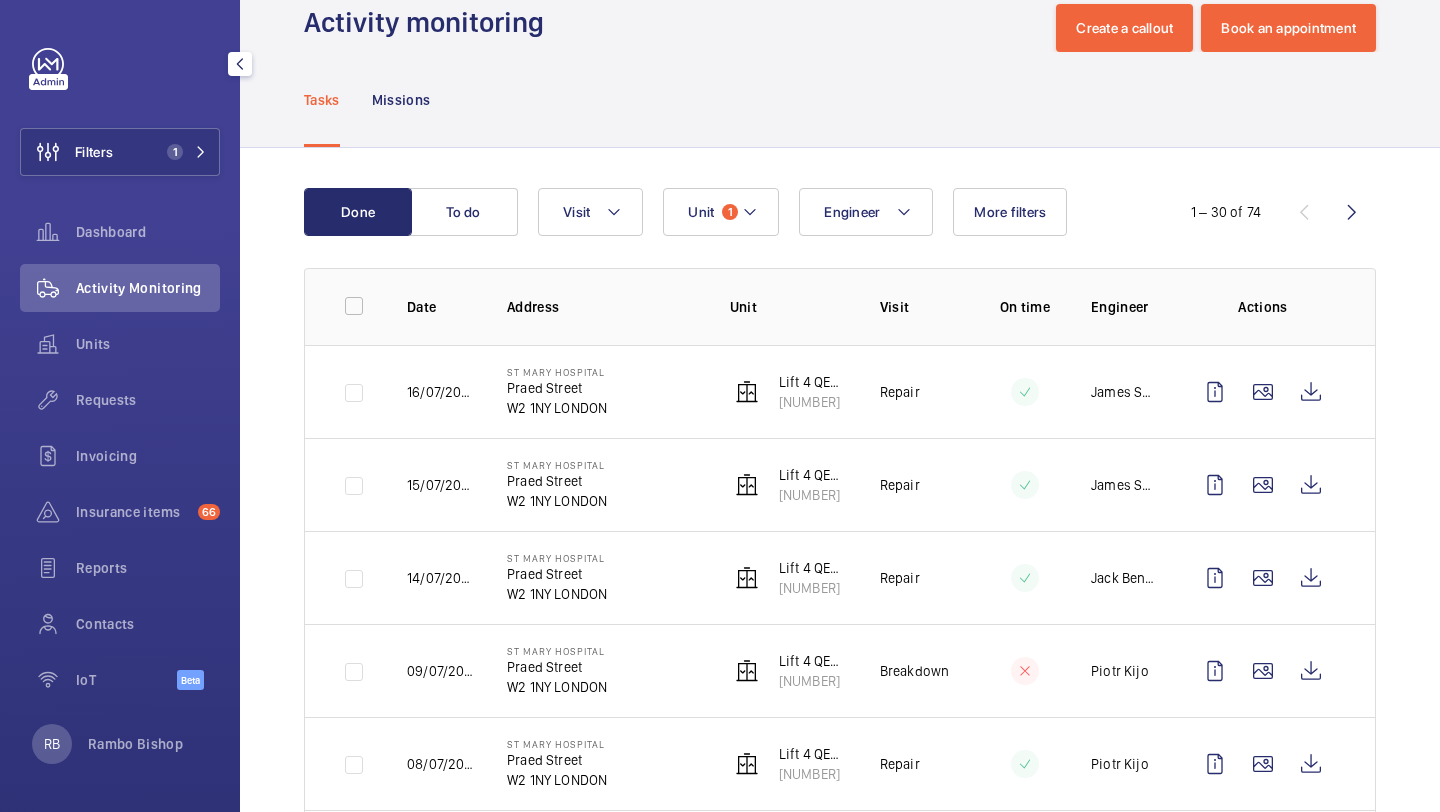 scroll, scrollTop: 90, scrollLeft: 0, axis: vertical 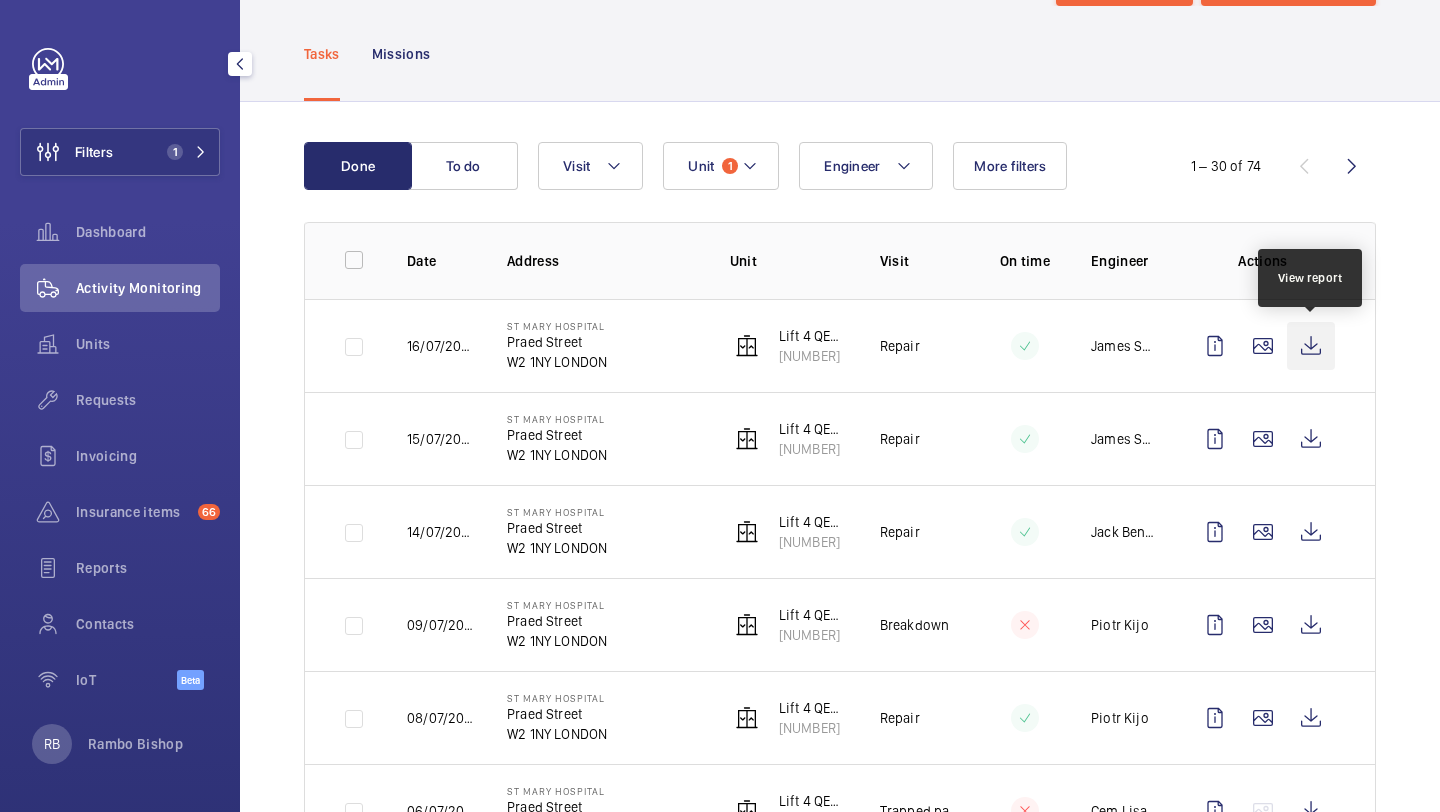 click 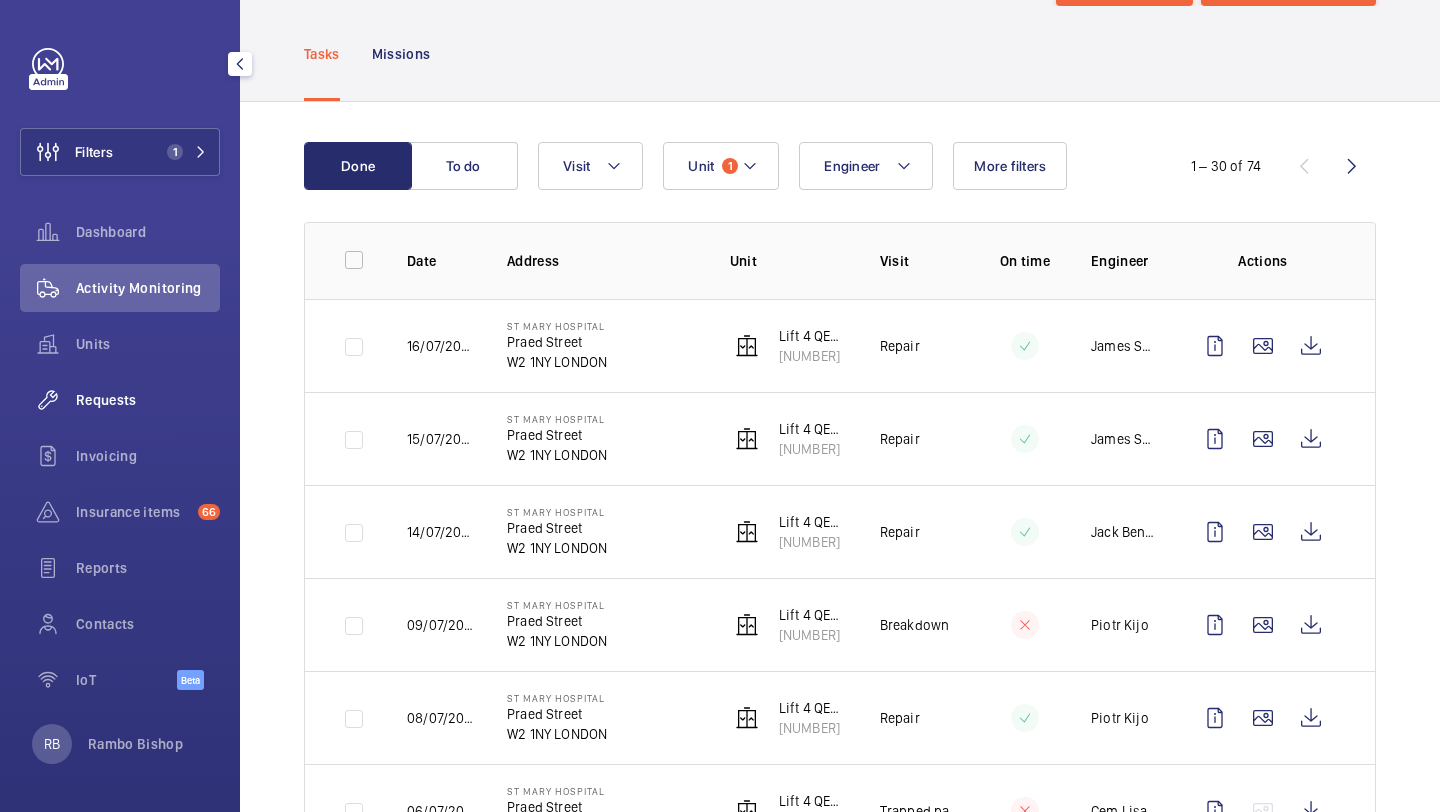 click on "Requests" 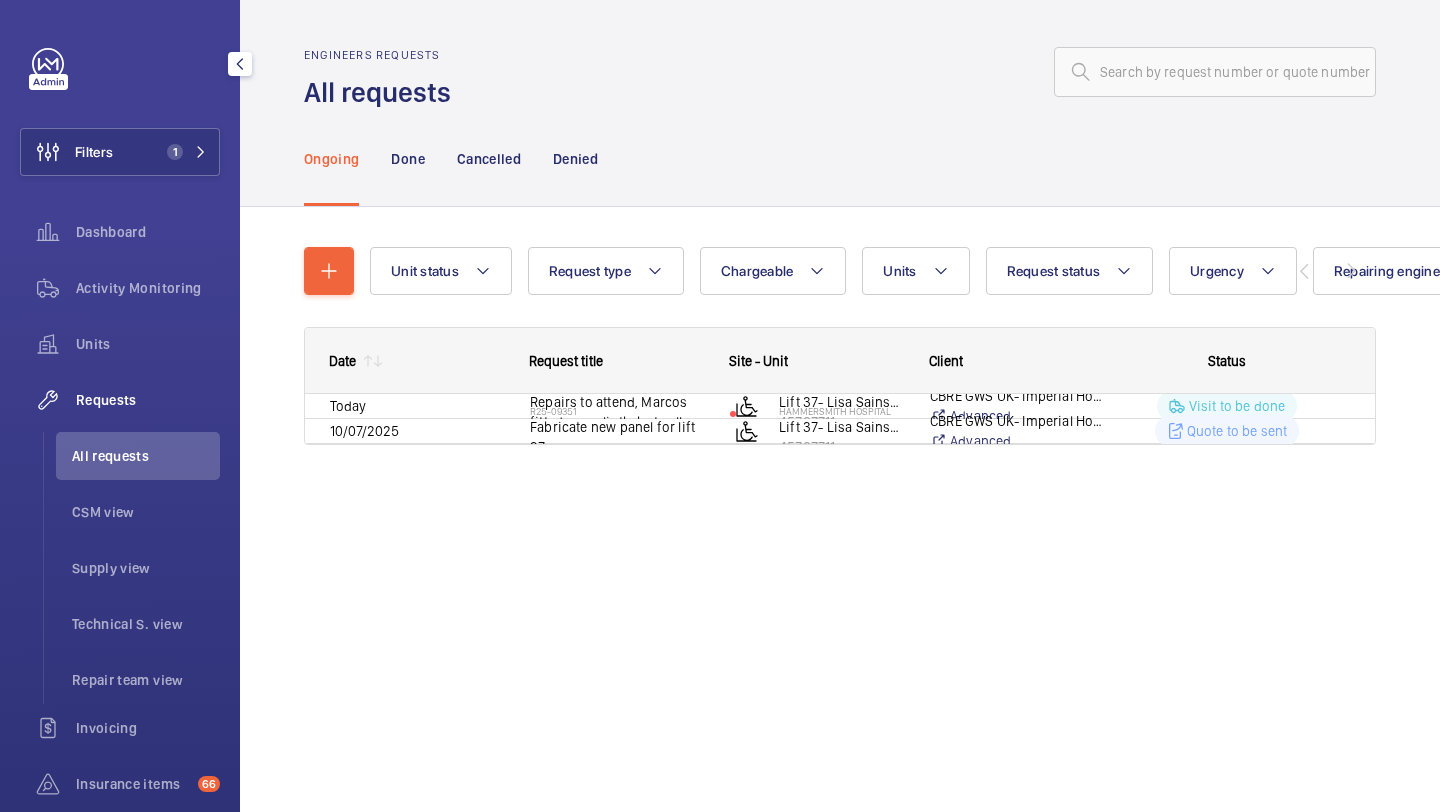 scroll, scrollTop: 0, scrollLeft: 0, axis: both 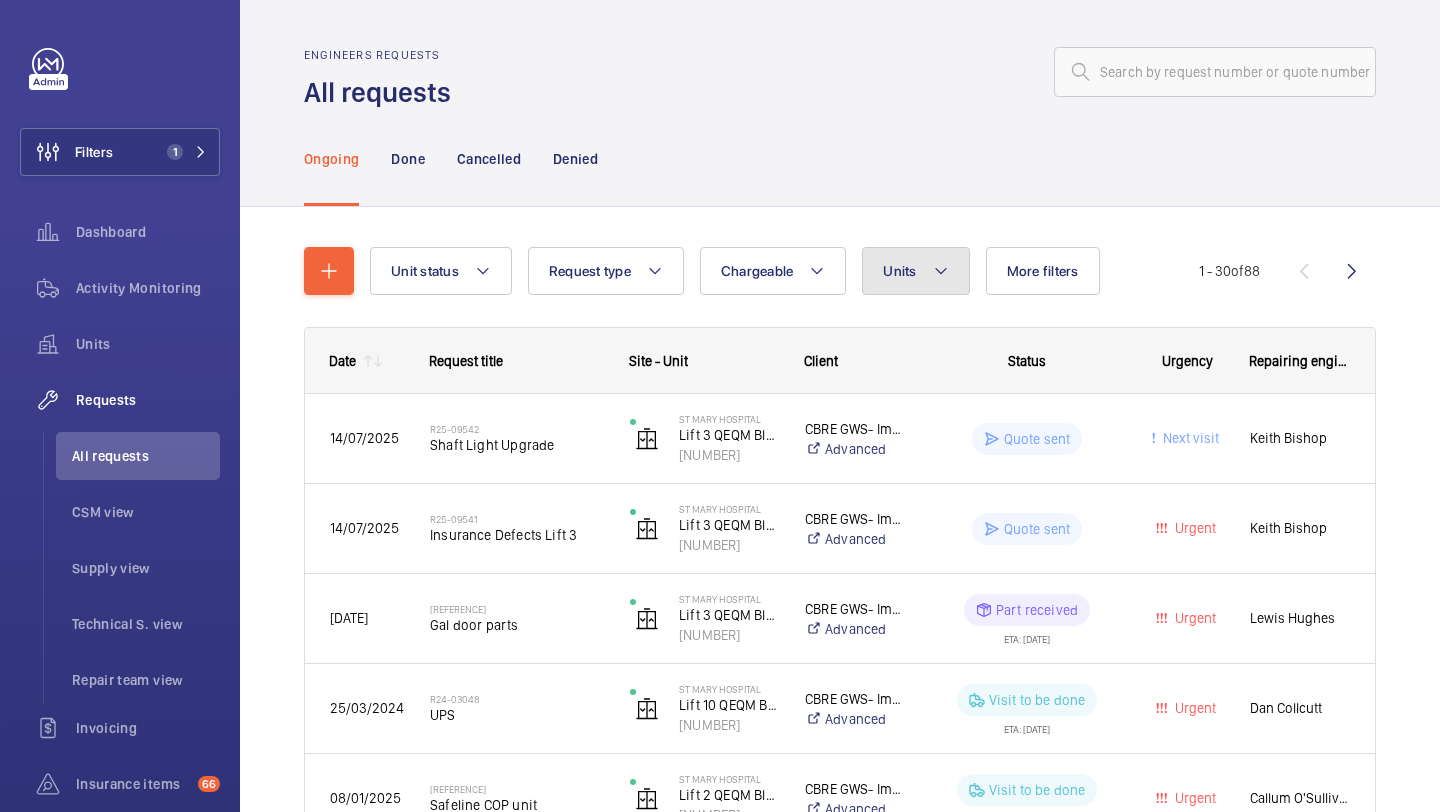 click on "Units" 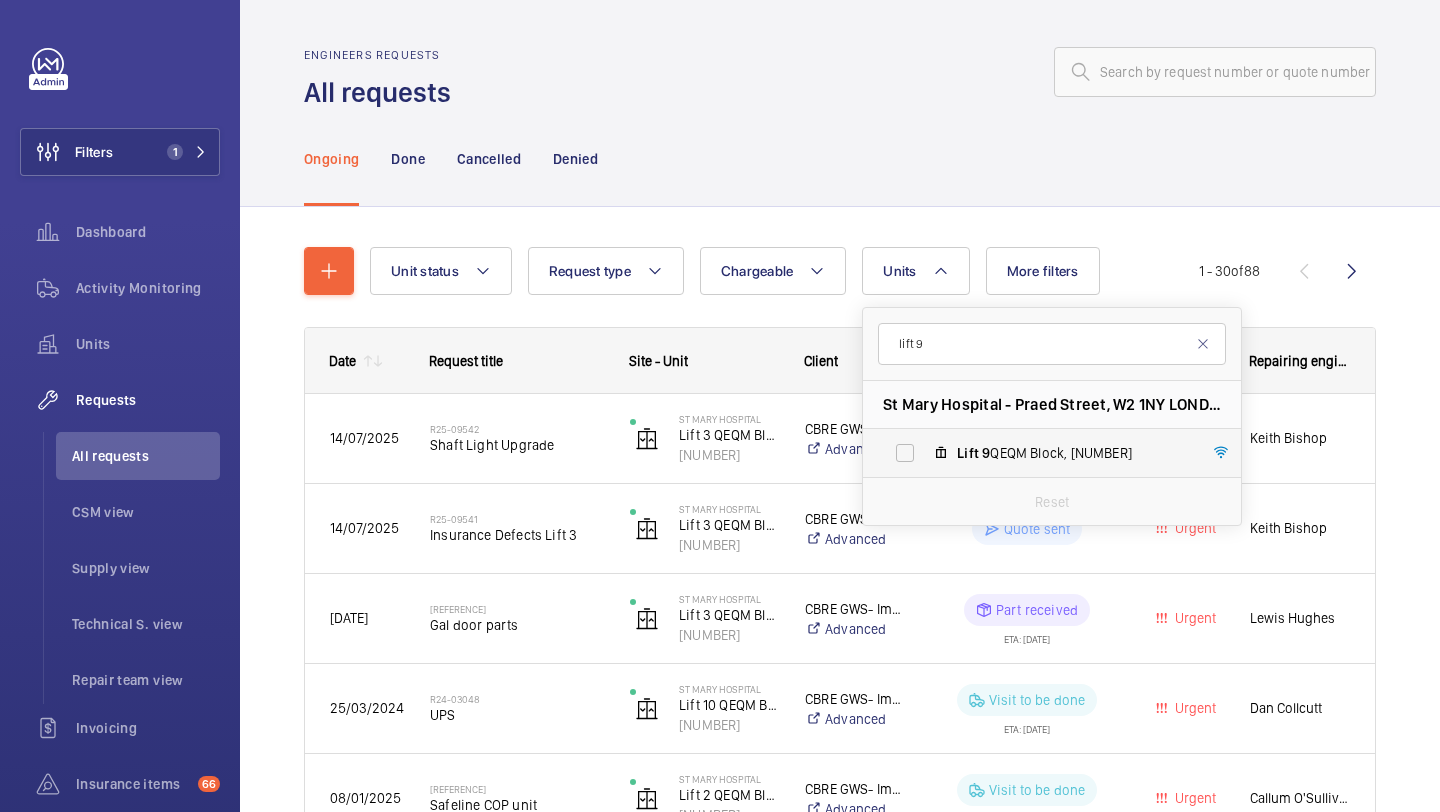 type on "lift 9" 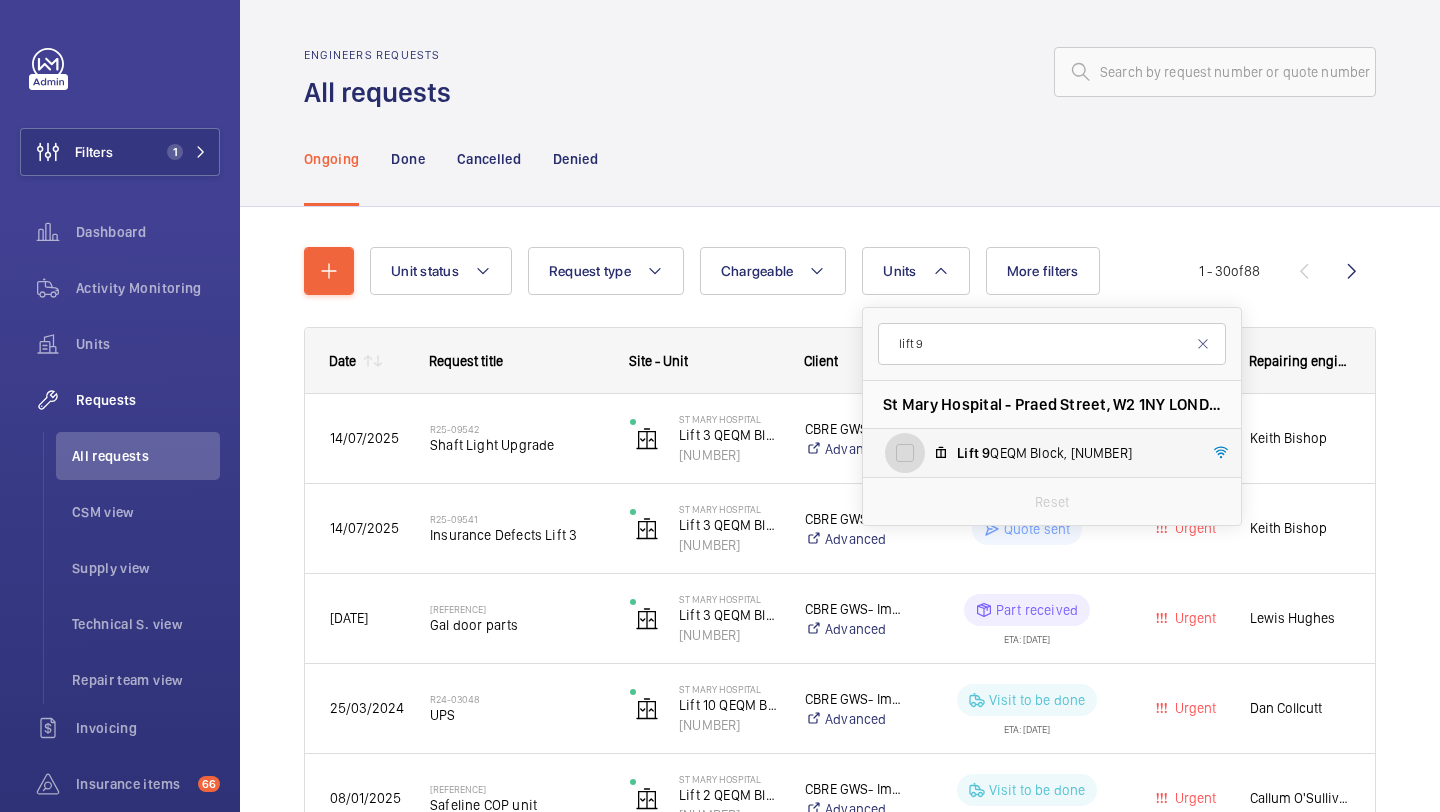 click on "Lift [NUMBER] QEQM Block, [NUMBER]" at bounding box center [905, 453] 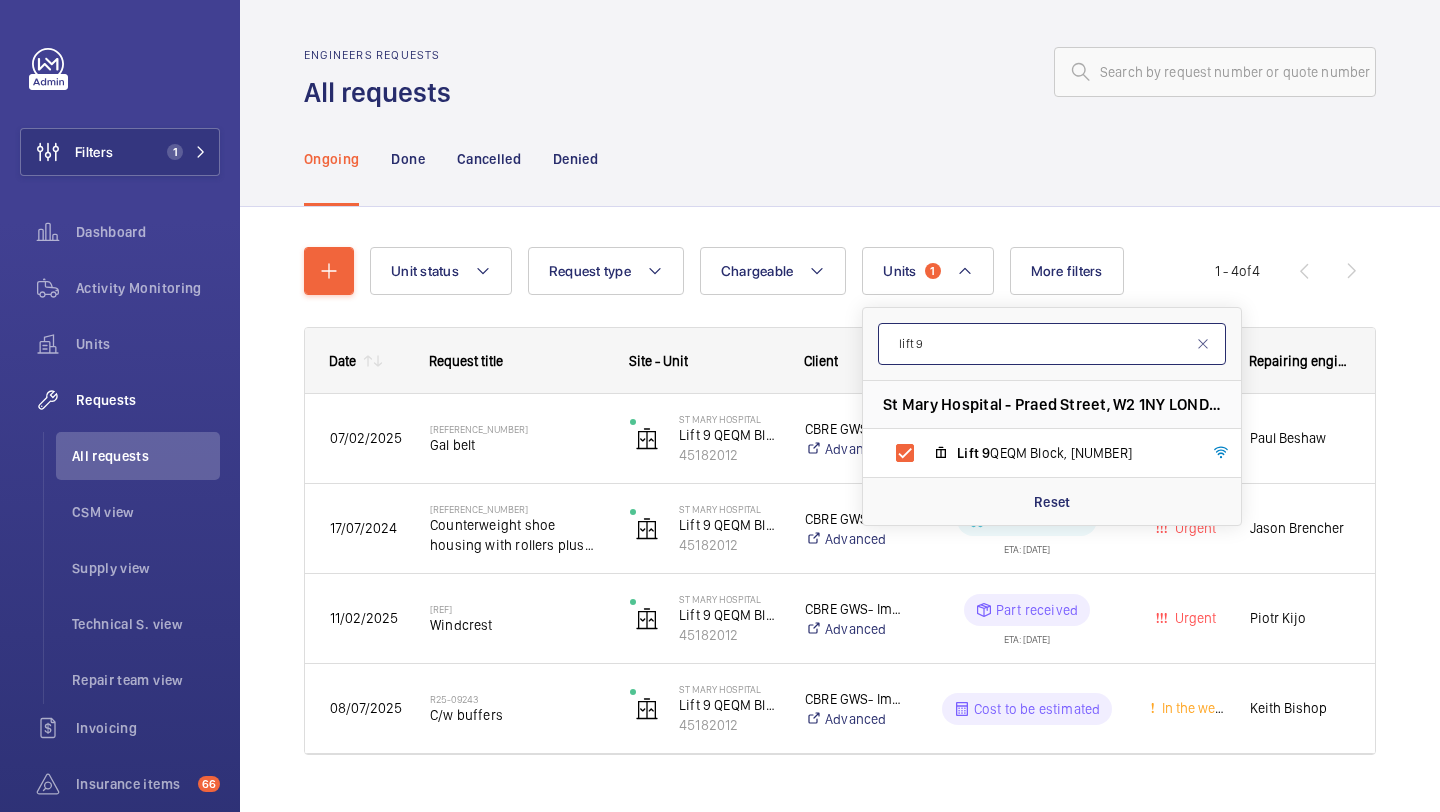 click on "lift 9" 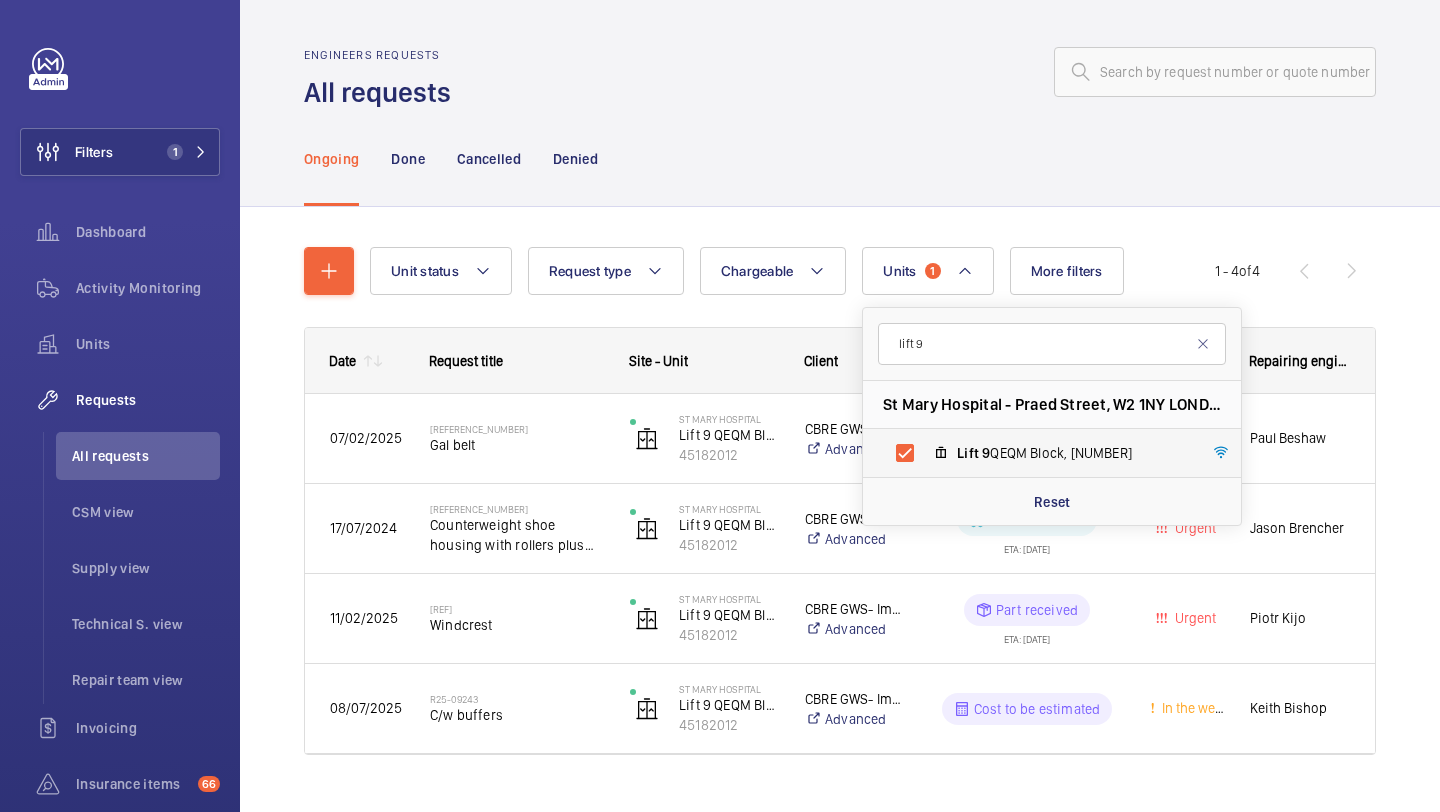 click on "Lift [NUMBER] QEQM Block, [NUMBER]" at bounding box center (1036, 453) 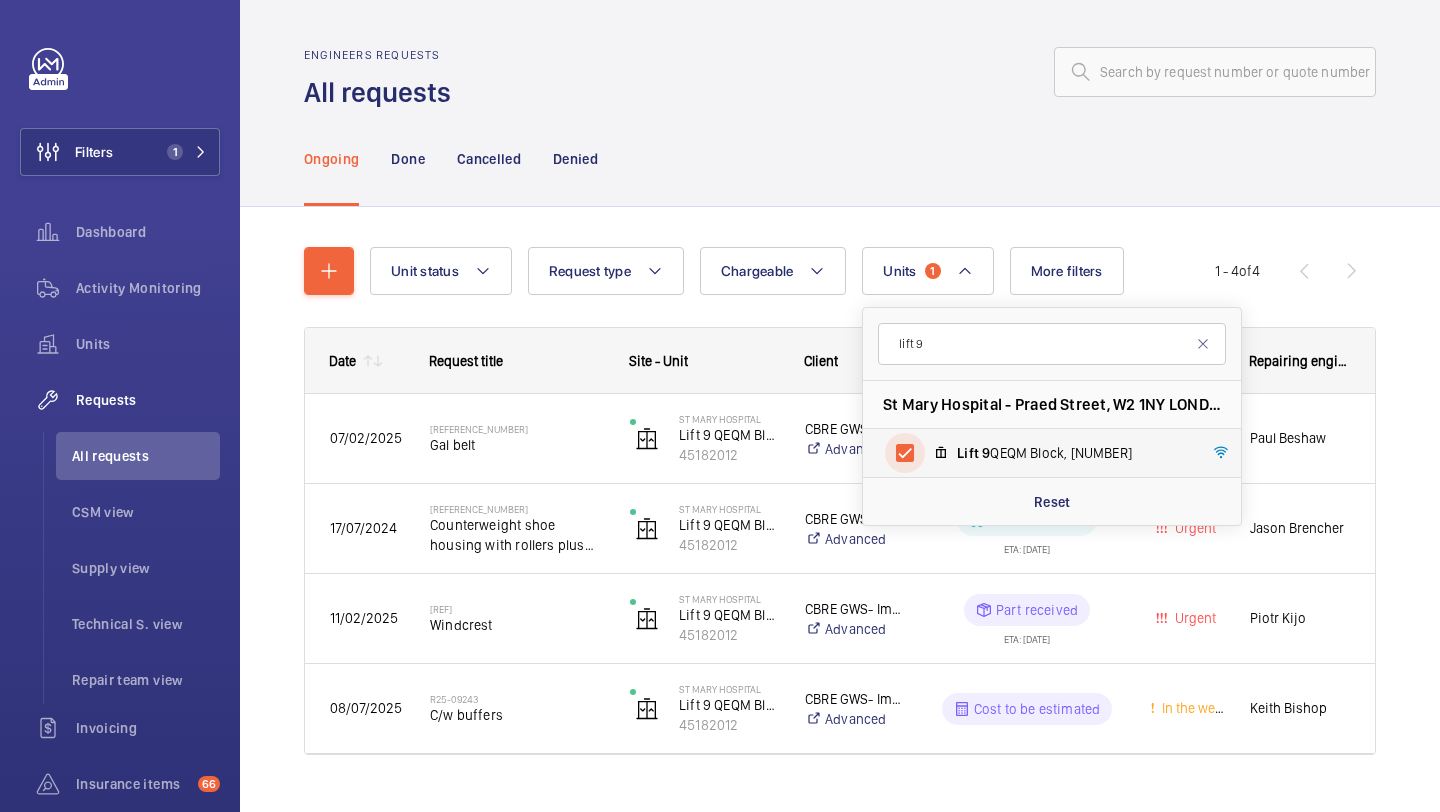 click on "Lift [NUMBER] QEQM Block, [NUMBER]" at bounding box center (905, 453) 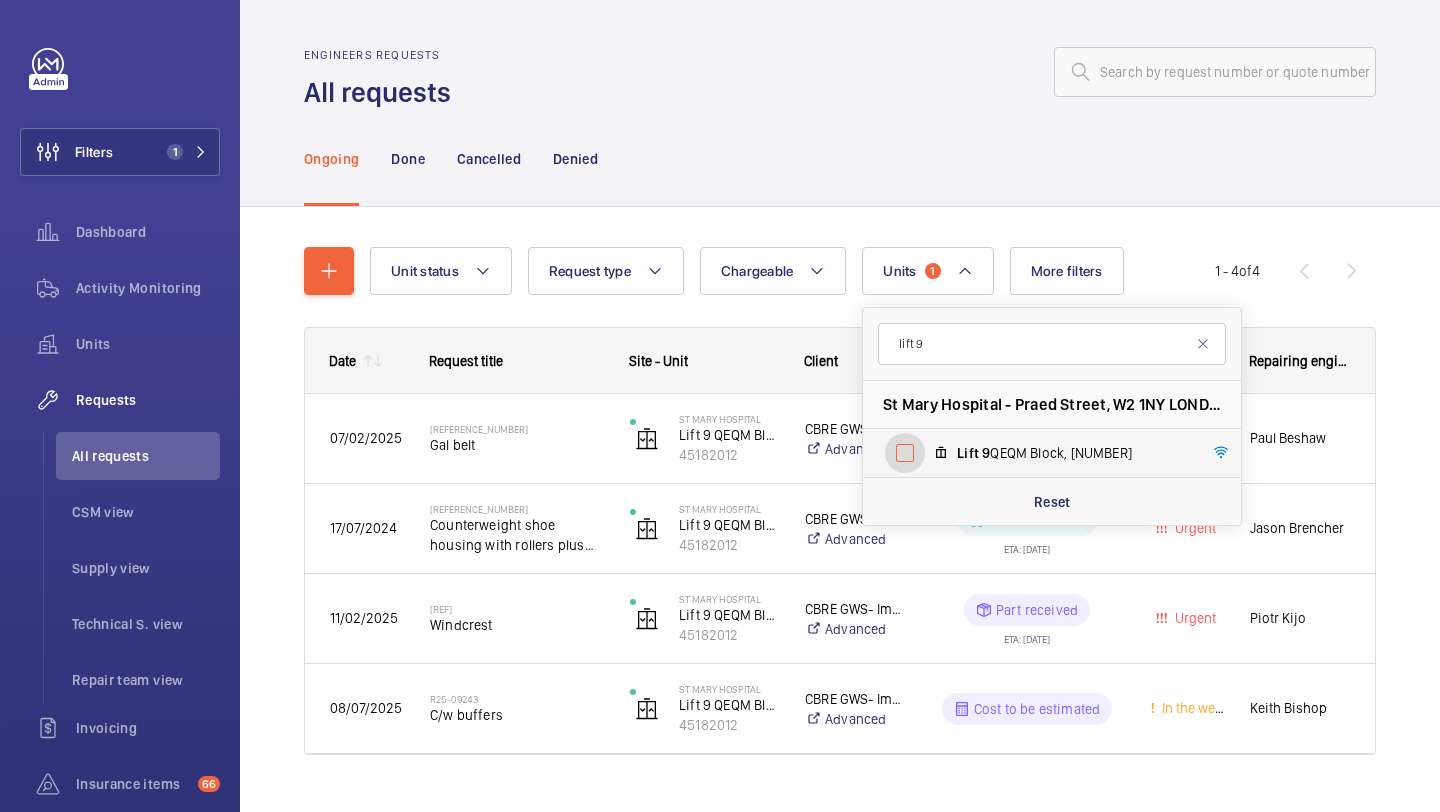 checkbox on "false" 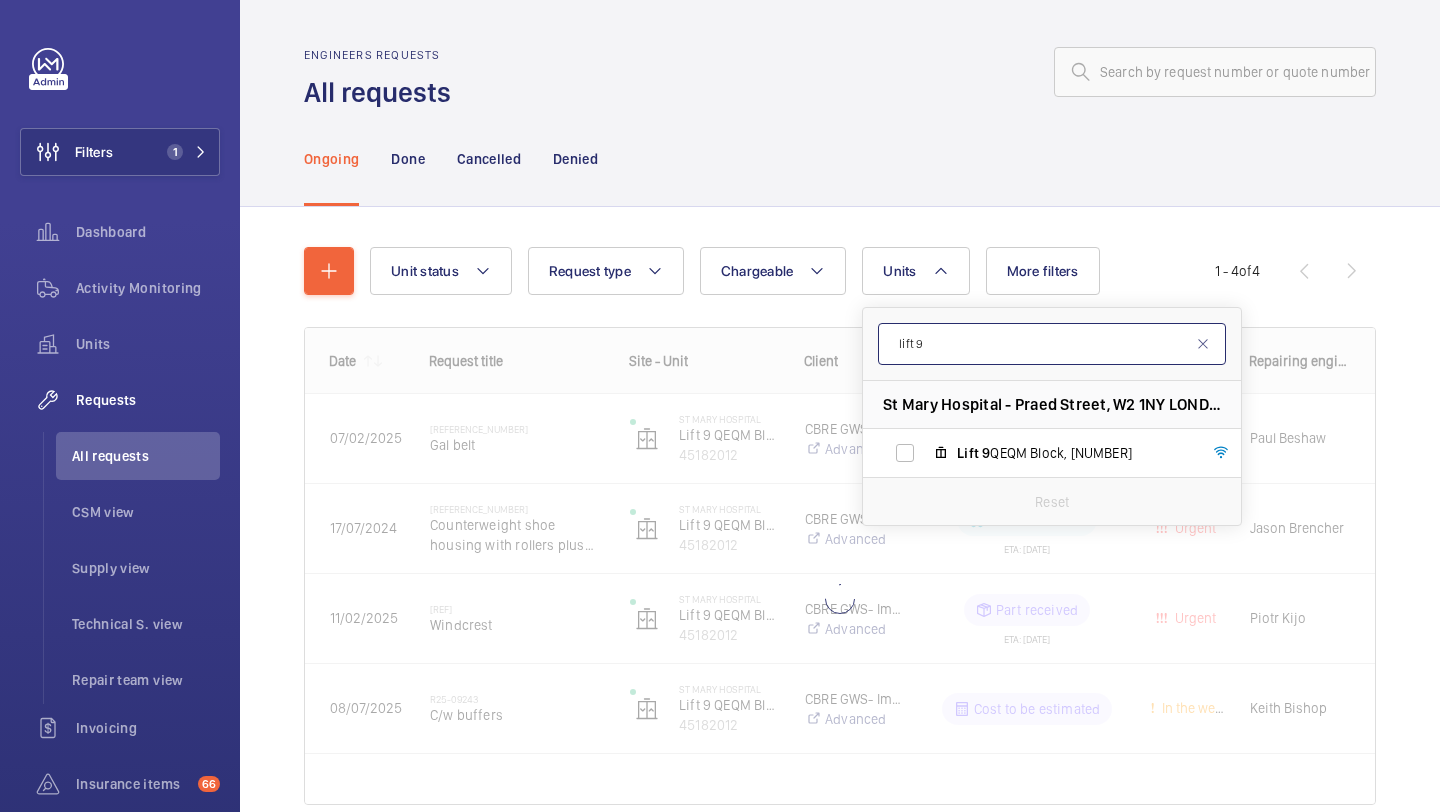 click on "lift 9" 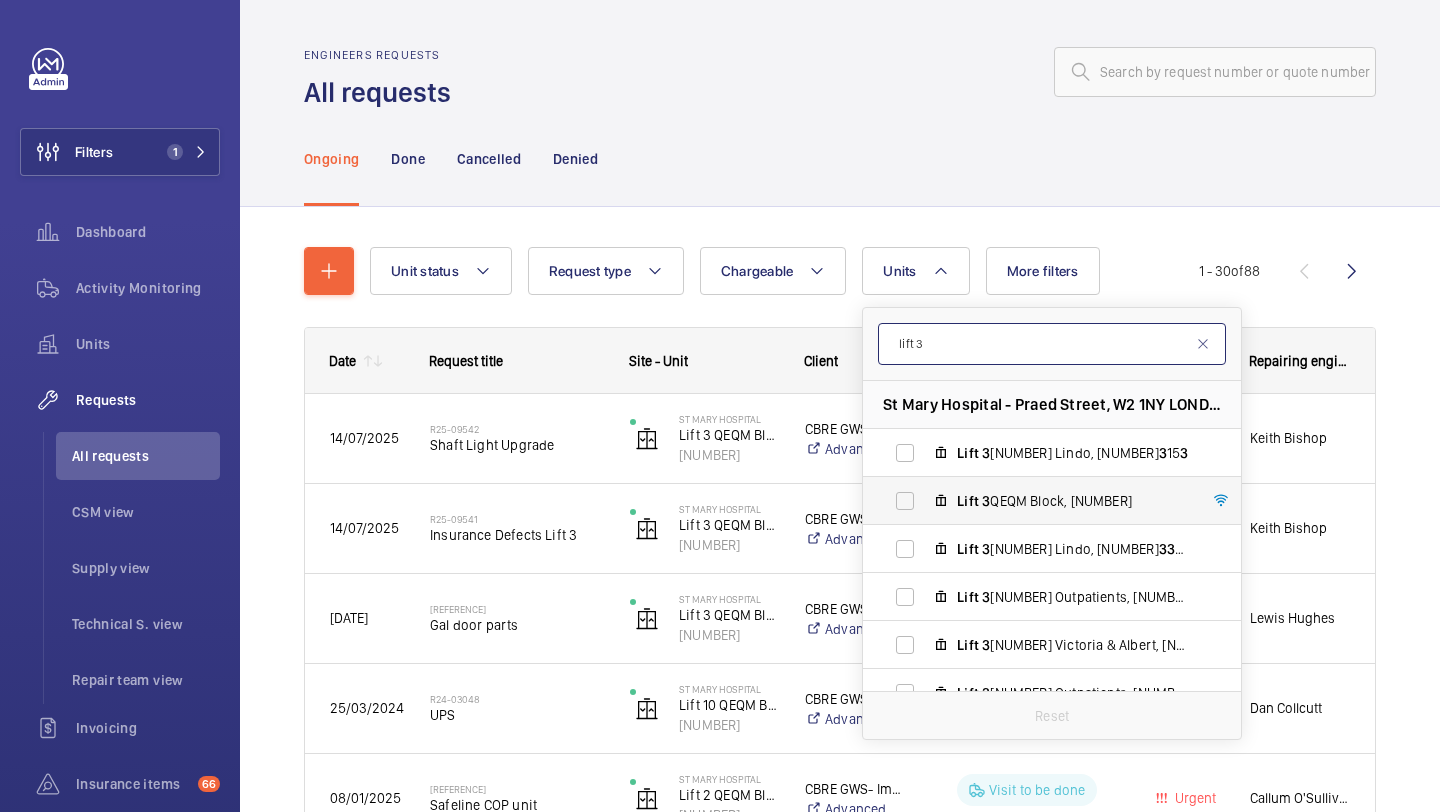 type on "lift 3" 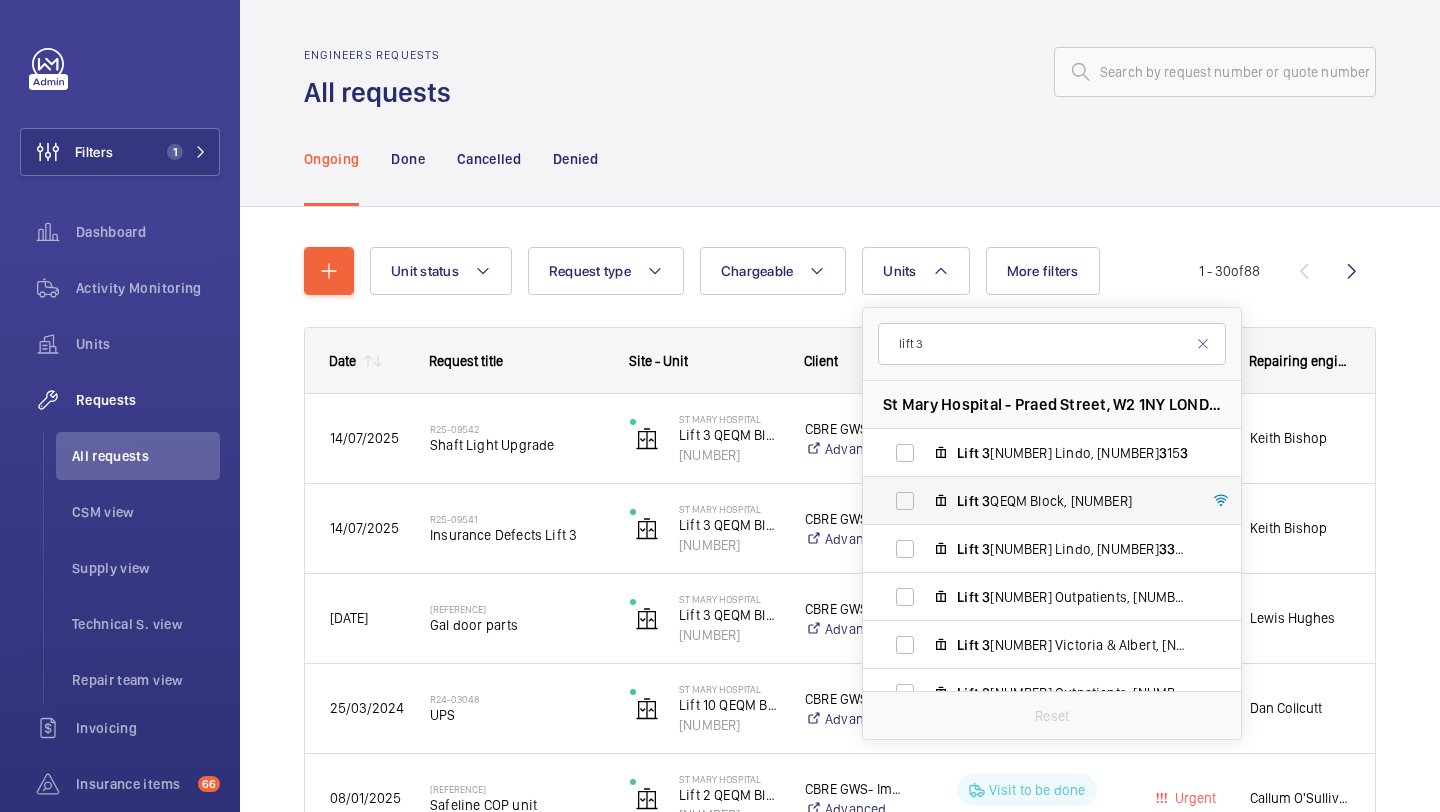 click on "Lift [NUMBER] QEQM Block, [NUMBER]" at bounding box center [1036, 501] 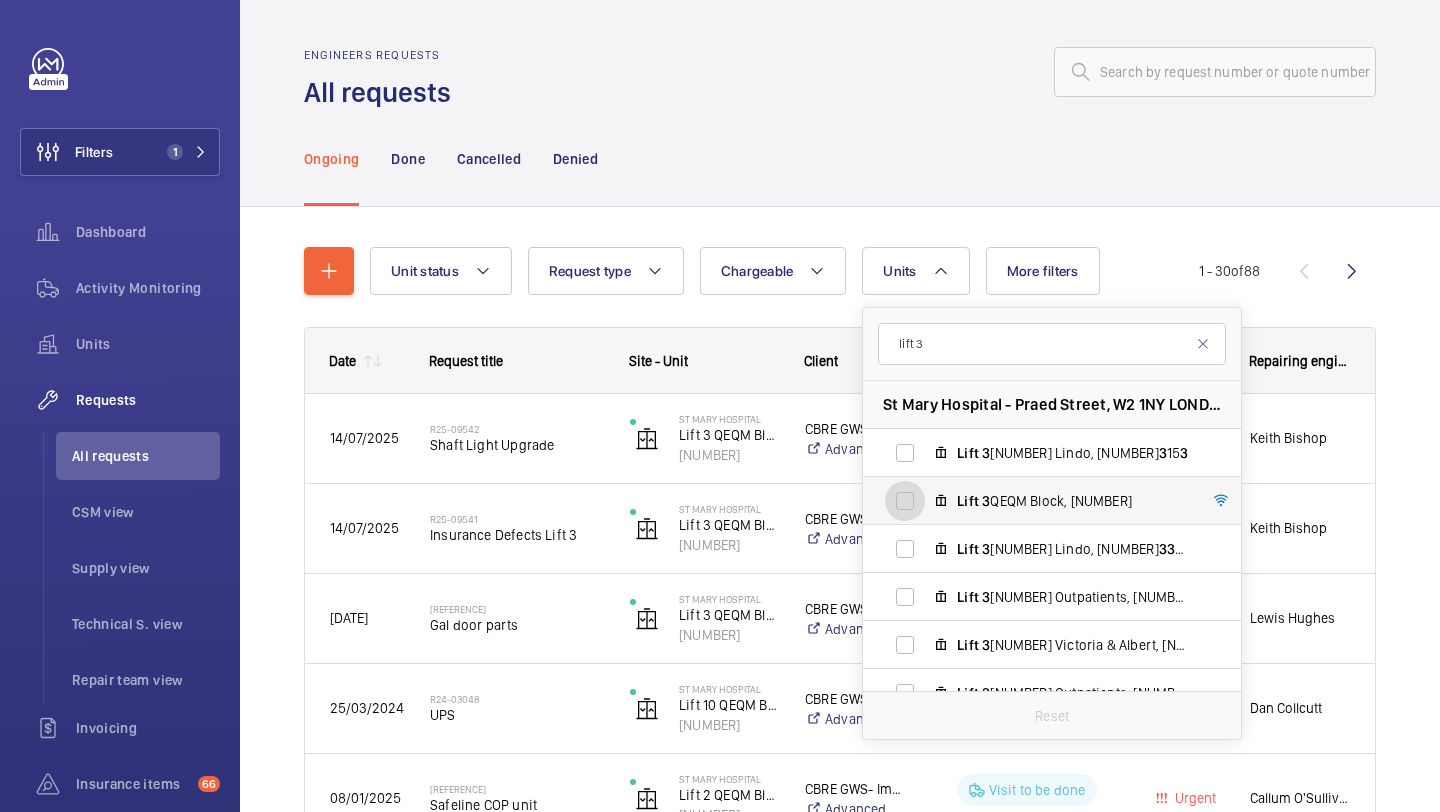 click on "Lift [NUMBER] QEQM Block, [NUMBER]" at bounding box center [905, 501] 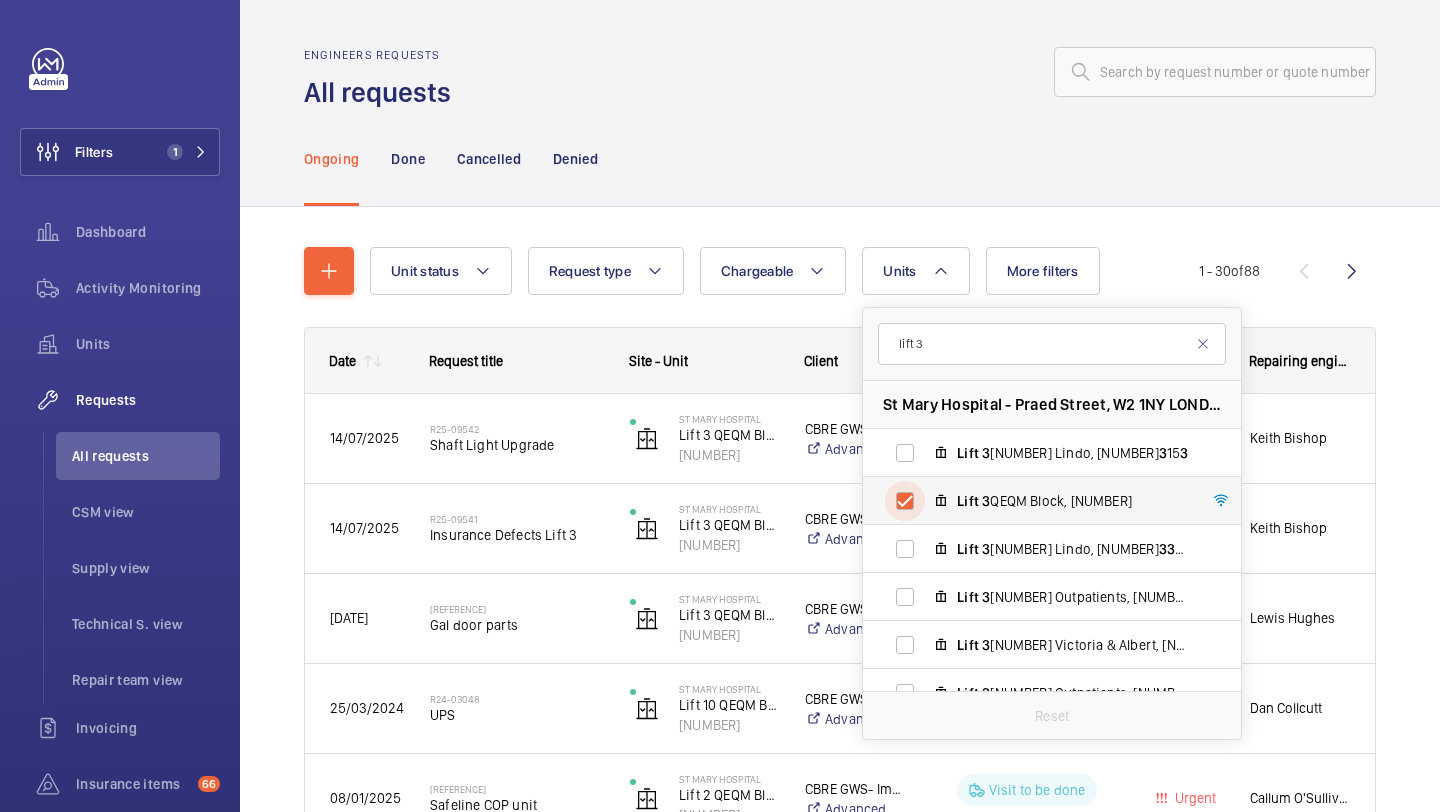 checkbox on "true" 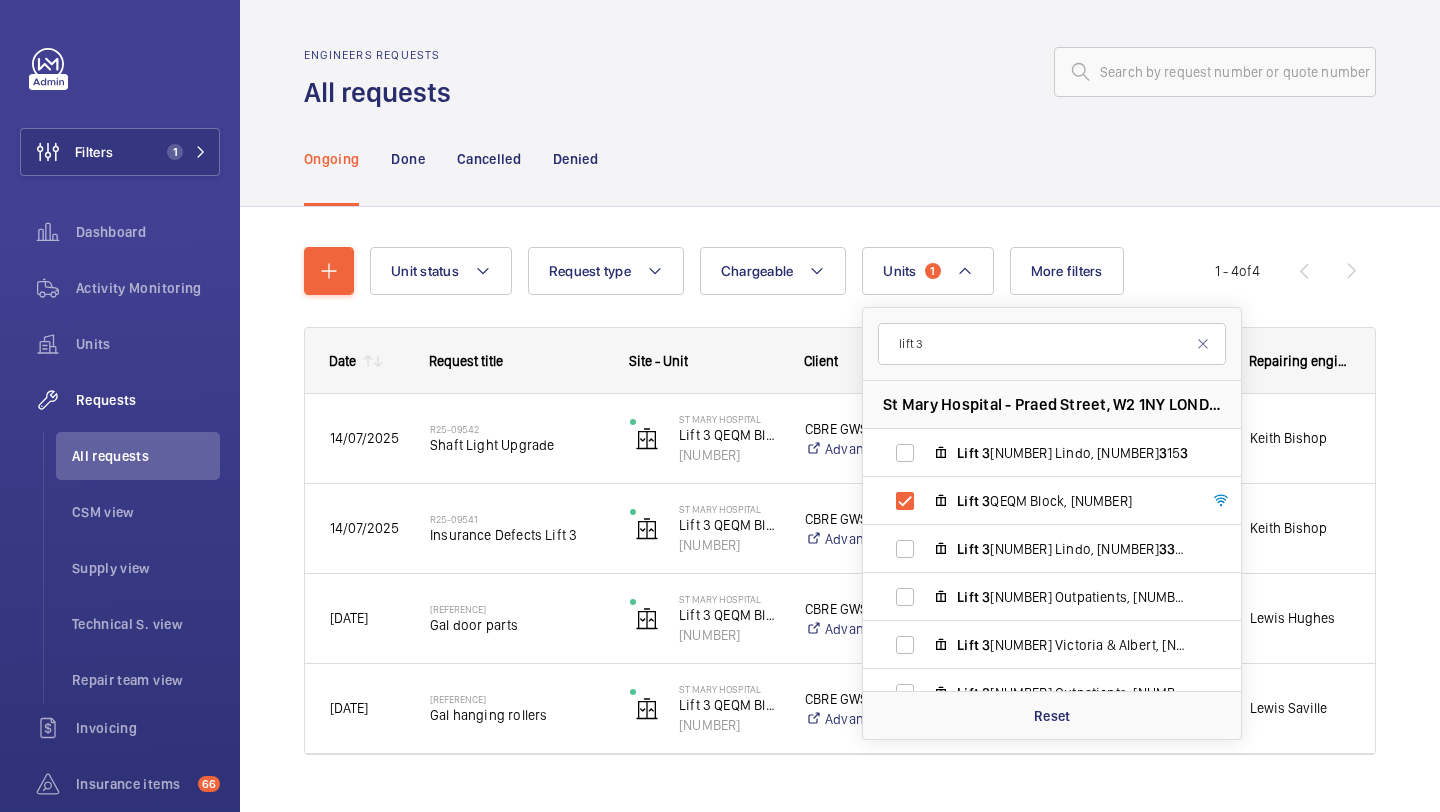 click on "Unit status Request type Chargeable Units 1 lift 3 St Mary Hospital - Praed Street, [POSTAL_CODE] [CITY] Lift 3 6 Lindo, [NUMBER] 3 15 3 Lift 3 QEQM Block, [NUMBER] Lift 3 5 Lindo, [NUMBER] 3 3 3 95 Lift 3 0 Outpatients, [NUMBER] Lift 3 9 Victoria Albert, [NUMBER] Lift 3 0A Outpatients, 1 3 [NUMBER] 3 Lift 3 7 Lindo, [NUMBER] 3 Lift 3 4 Jefferiss Wing, [NUMBER] Reset More filters Request status Urgency Repairing engineer Engineer Device type Reset all filters 1 - 4 of 4 Date Request title Site - Unit to" 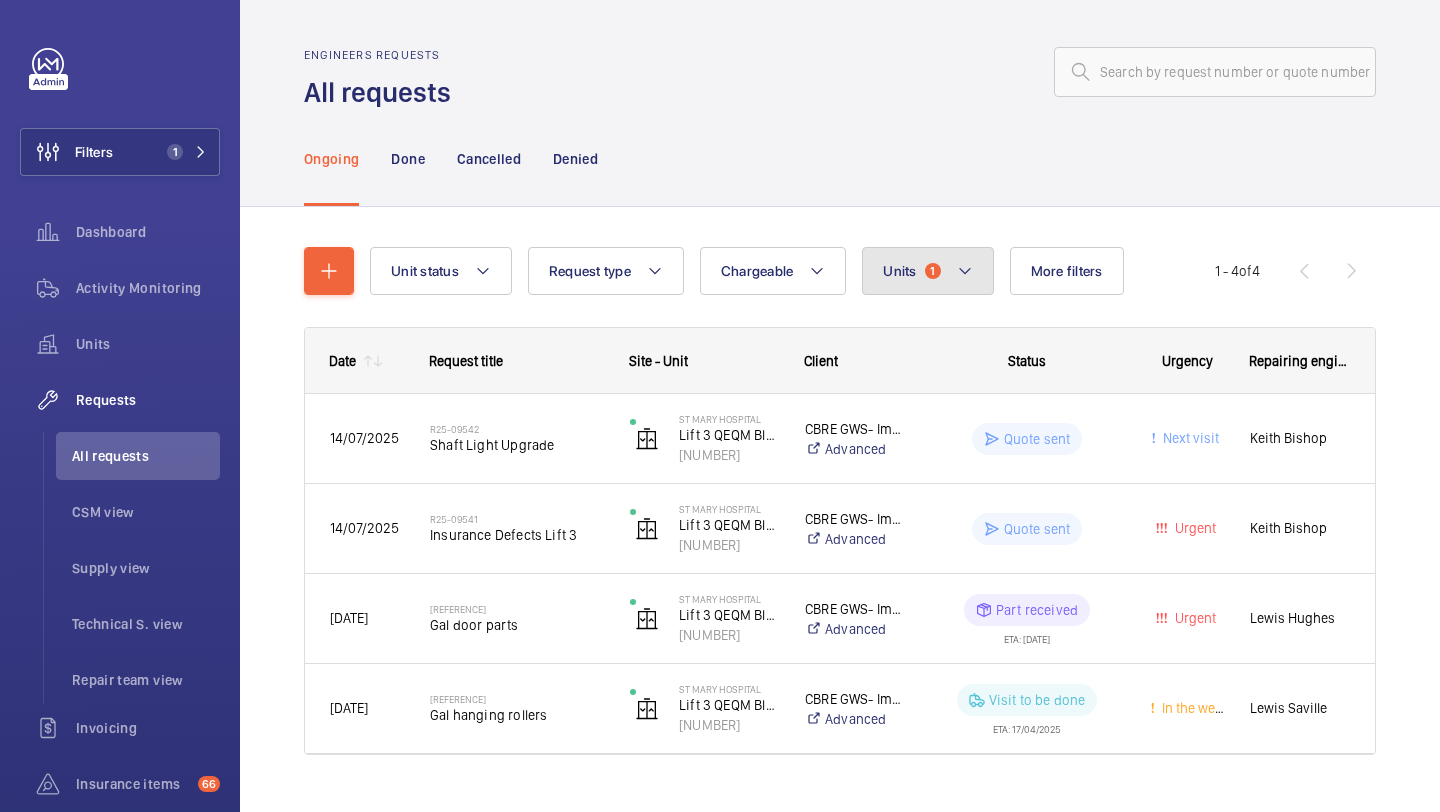 click on "Units  1" 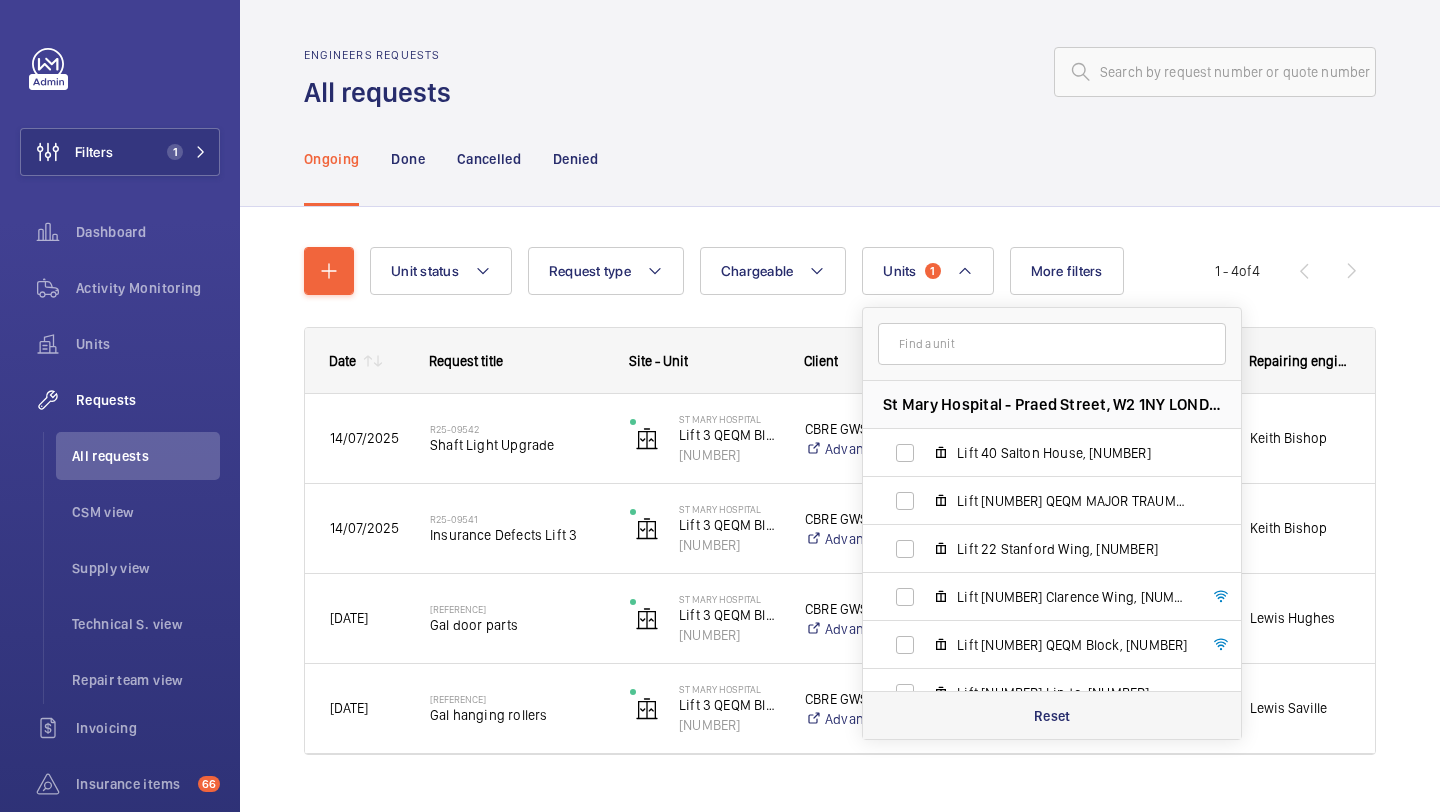 click on "Reset" 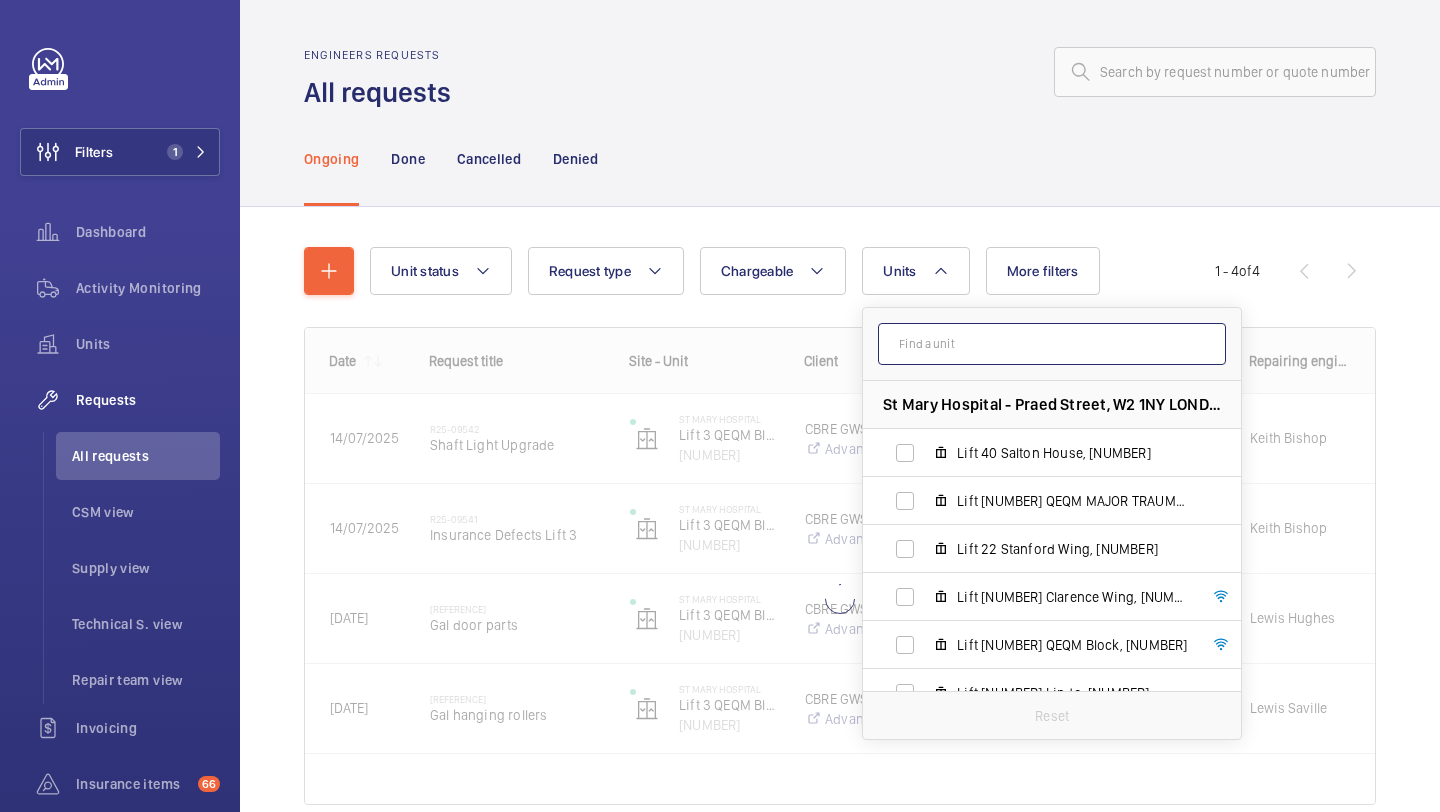 click 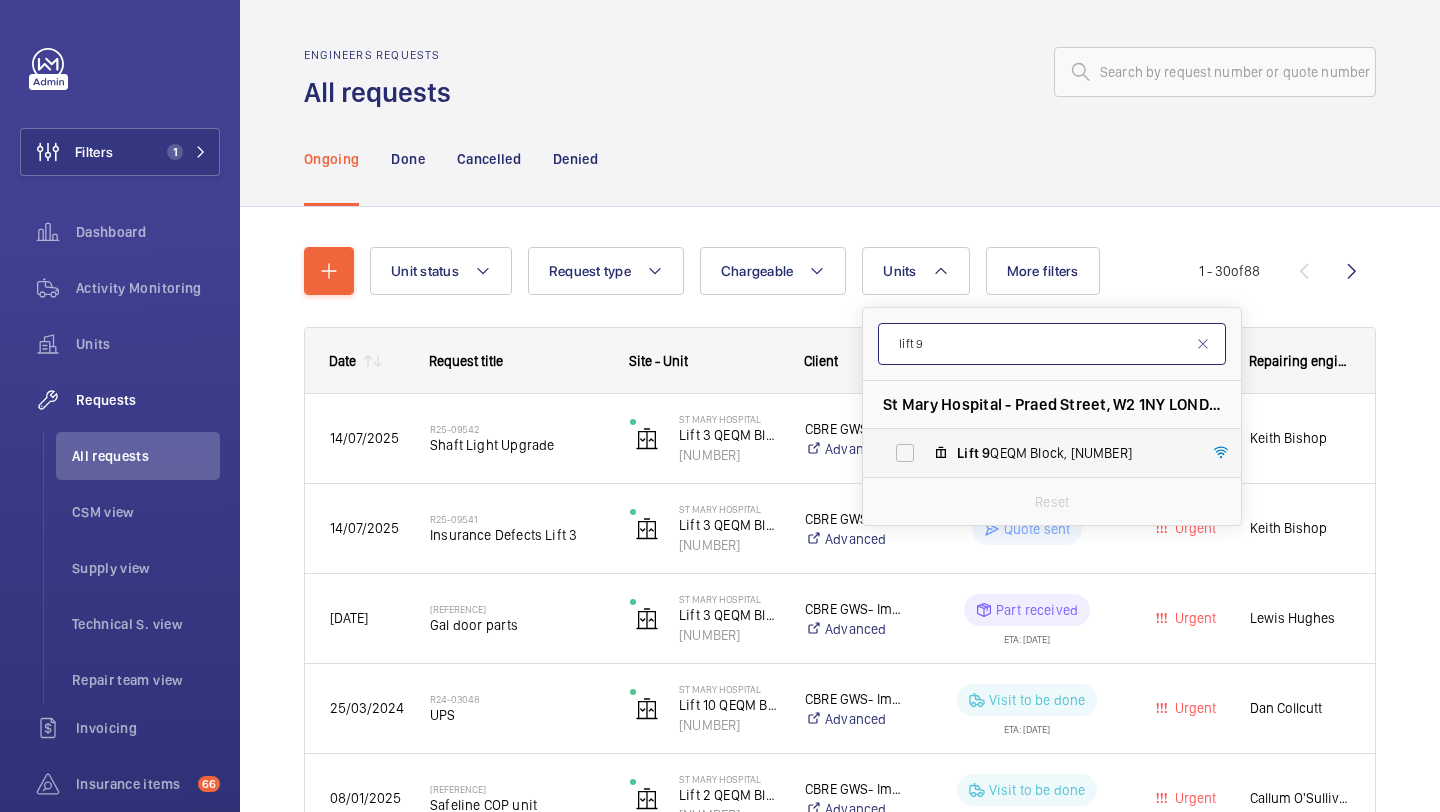 type on "lift 9" 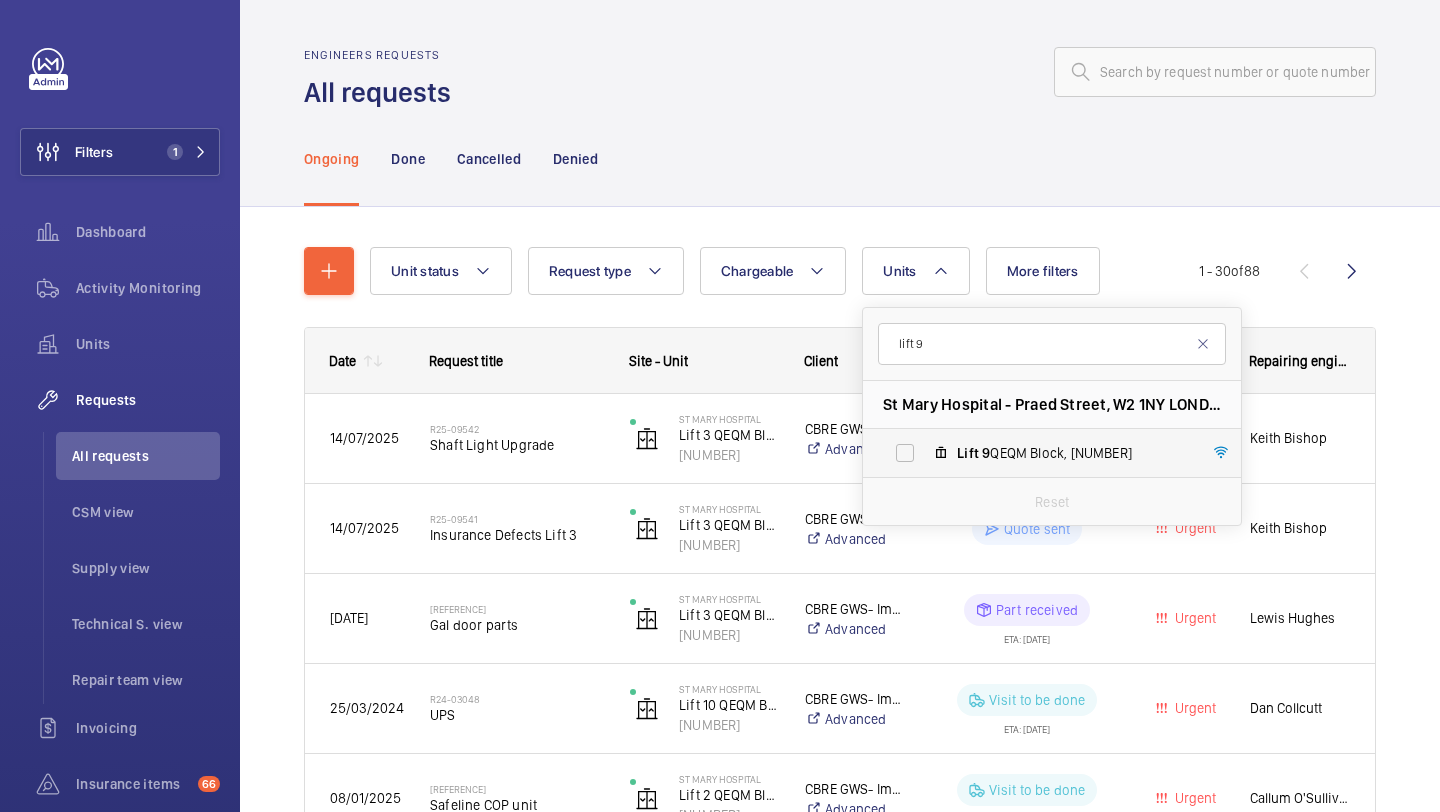 click on "Lift [NUMBER] QEQM Block, [NUMBER]" at bounding box center (1036, 453) 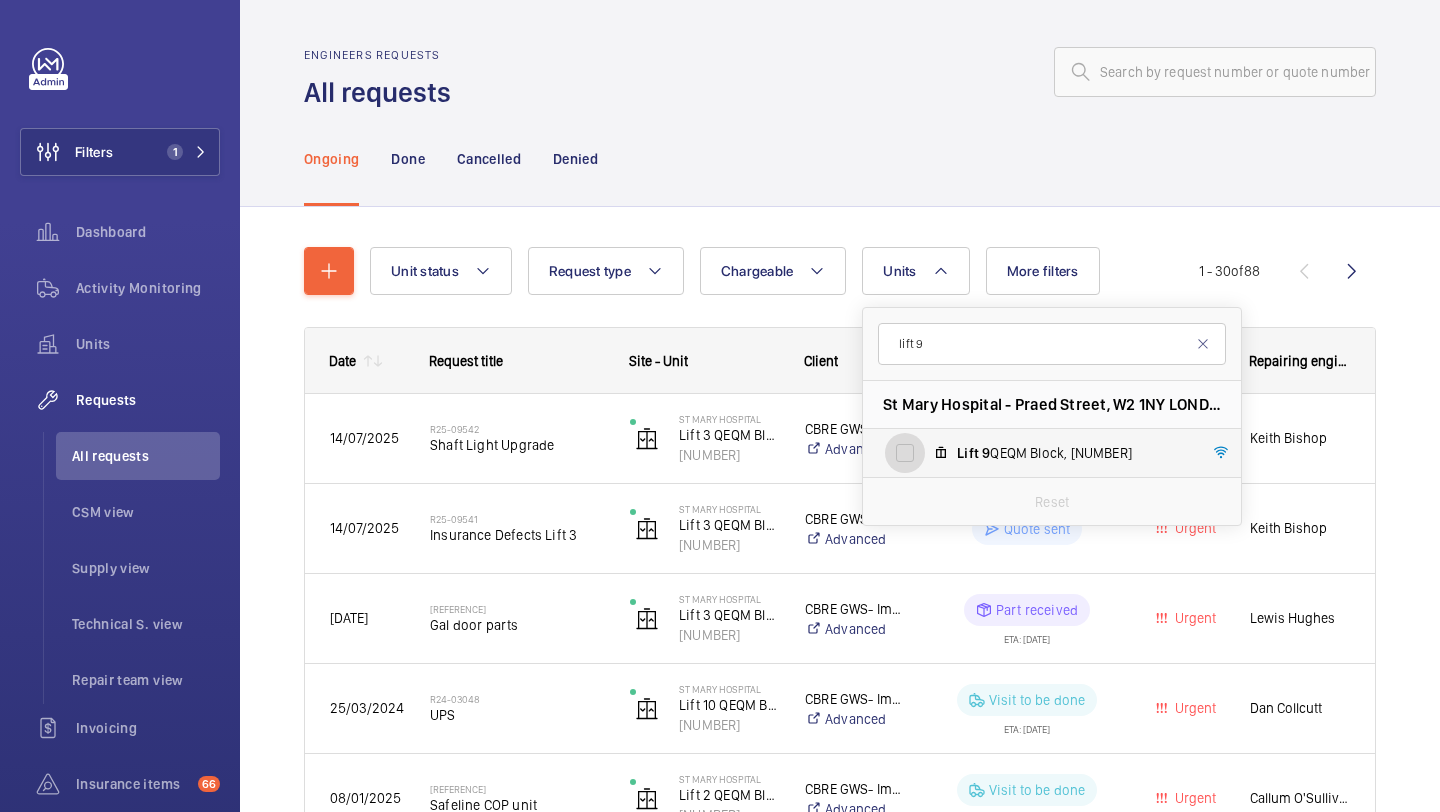 click on "Lift [NUMBER] QEQM Block, [NUMBER]" at bounding box center (905, 453) 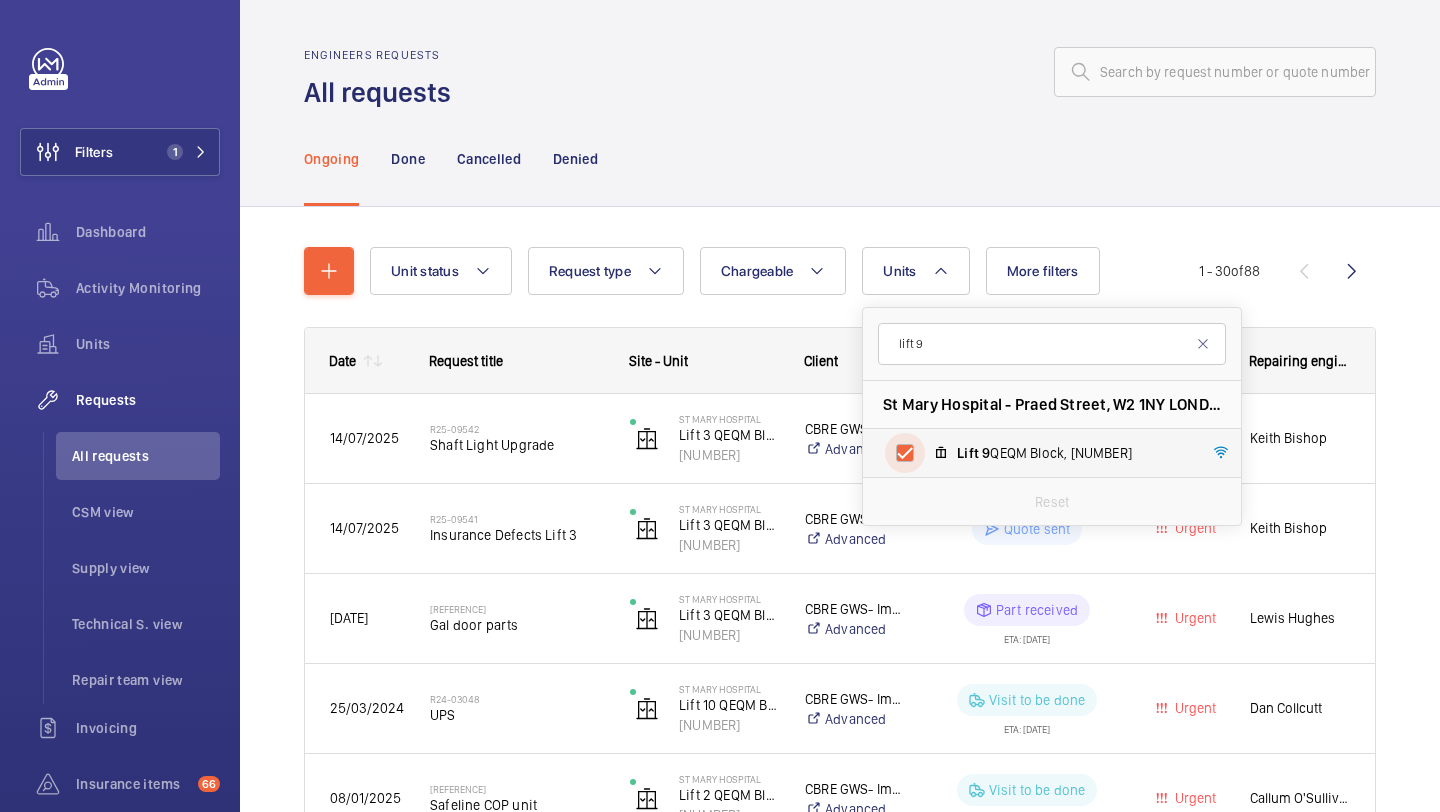 checkbox on "true" 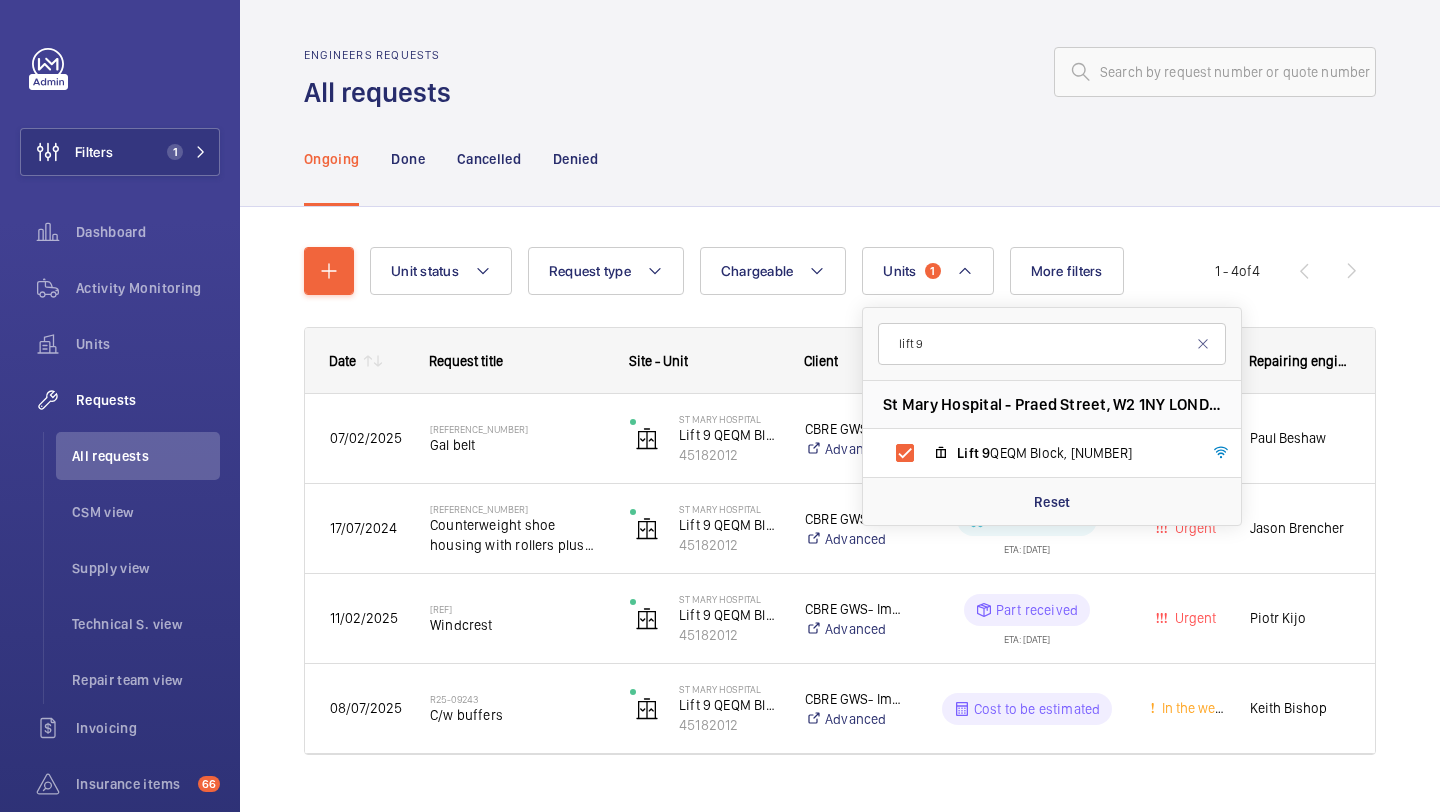 click on "Unit status Request type Chargeable Units 1 lift [NUMBER] St Mary Hospital - Praed Street, [POSTCODE] LONDON Lift 9 QEQM Block, [NUMBER] Reset More filters Request status Urgency Repairing engineer Engineer Device type Reset all filters 1 - 4 of 4 Date Request title Site - Unit" 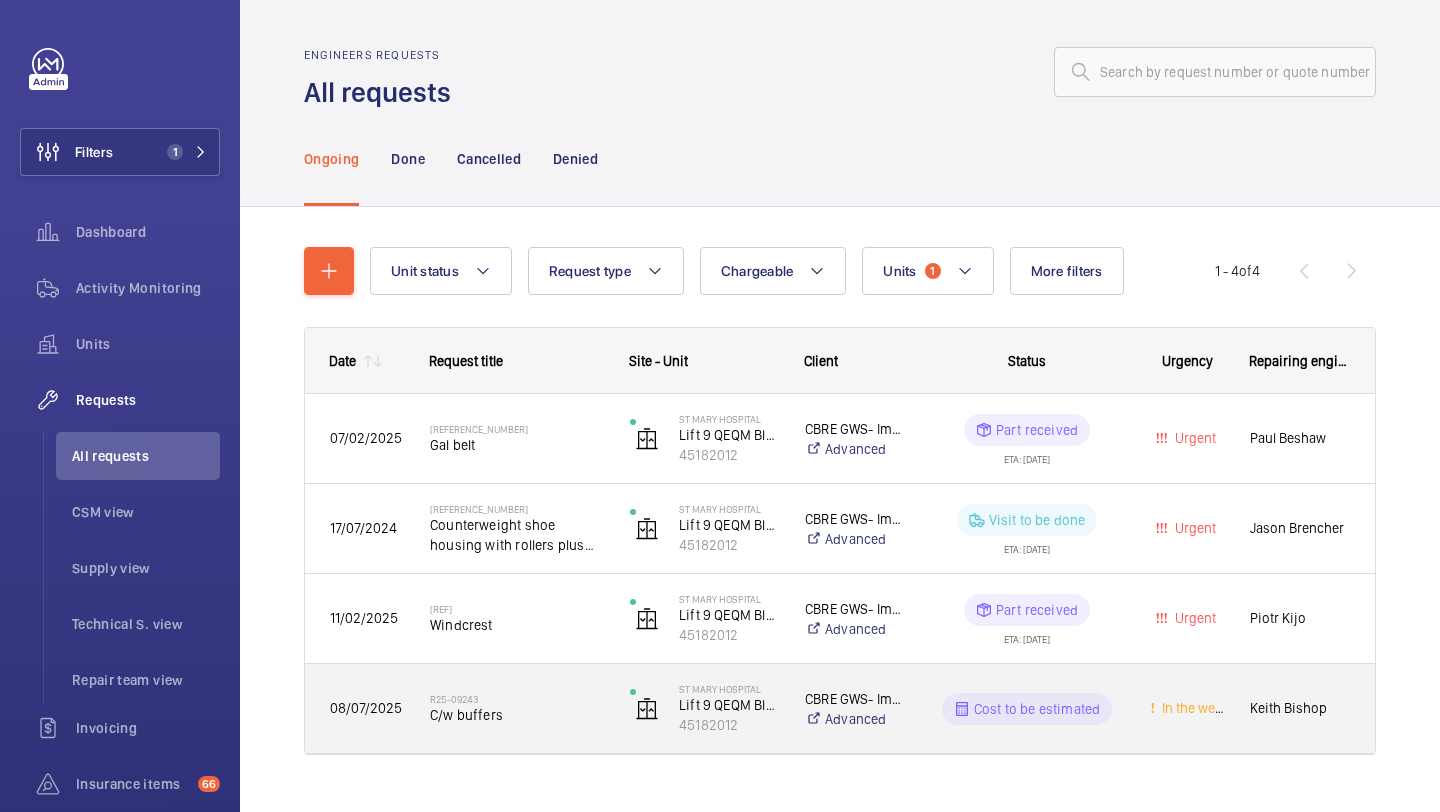 click on "[REFERENCE] C/w buffers" 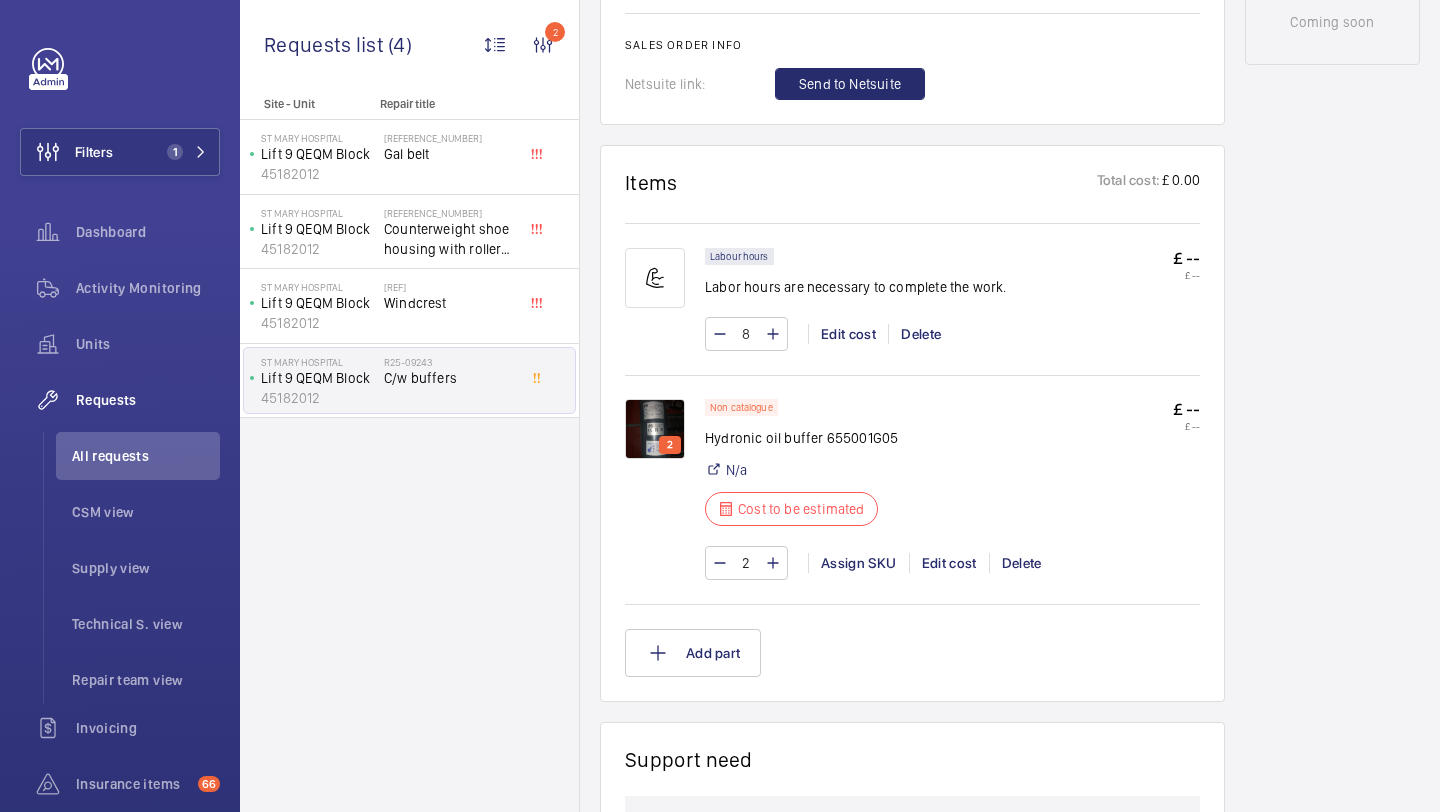 scroll, scrollTop: 1075, scrollLeft: 0, axis: vertical 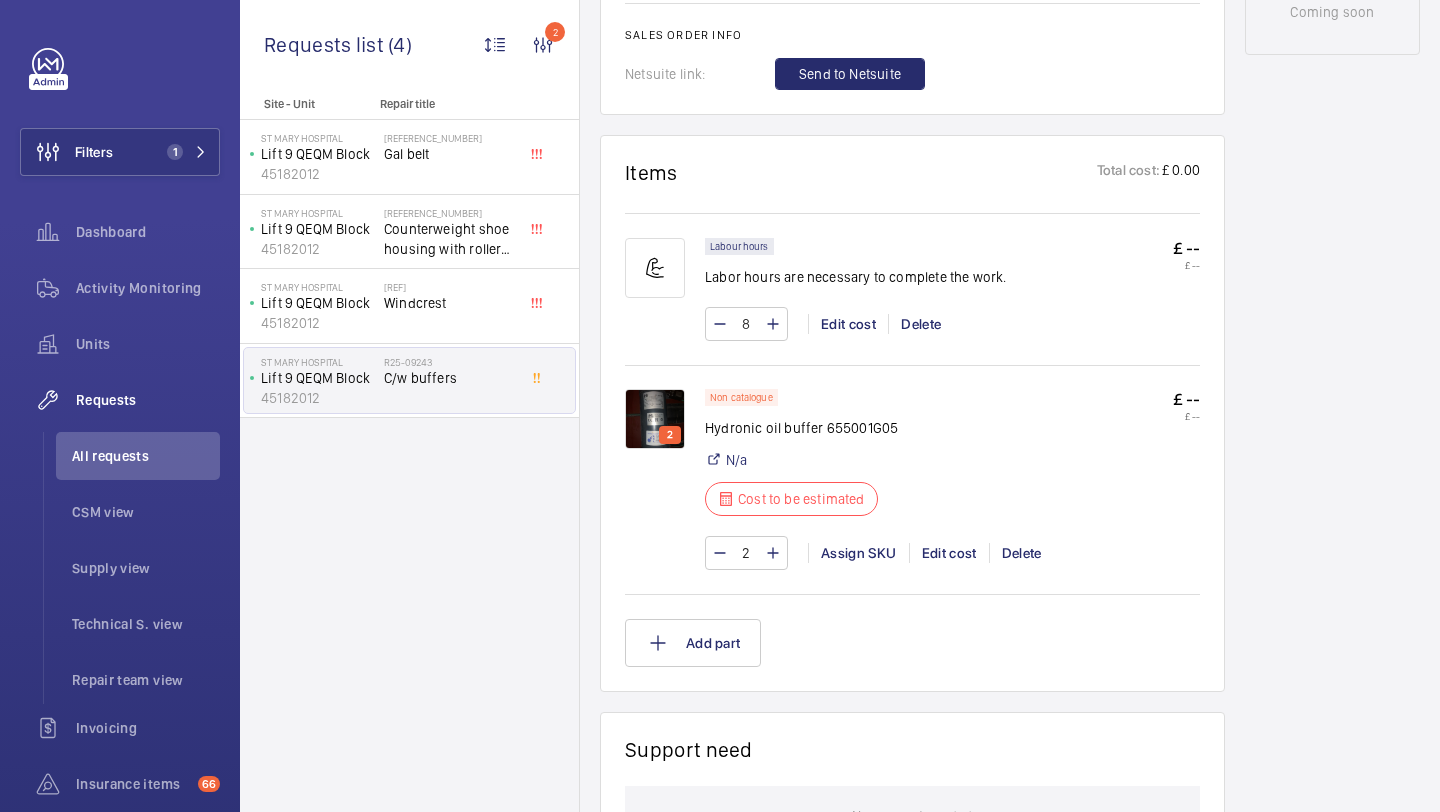 click 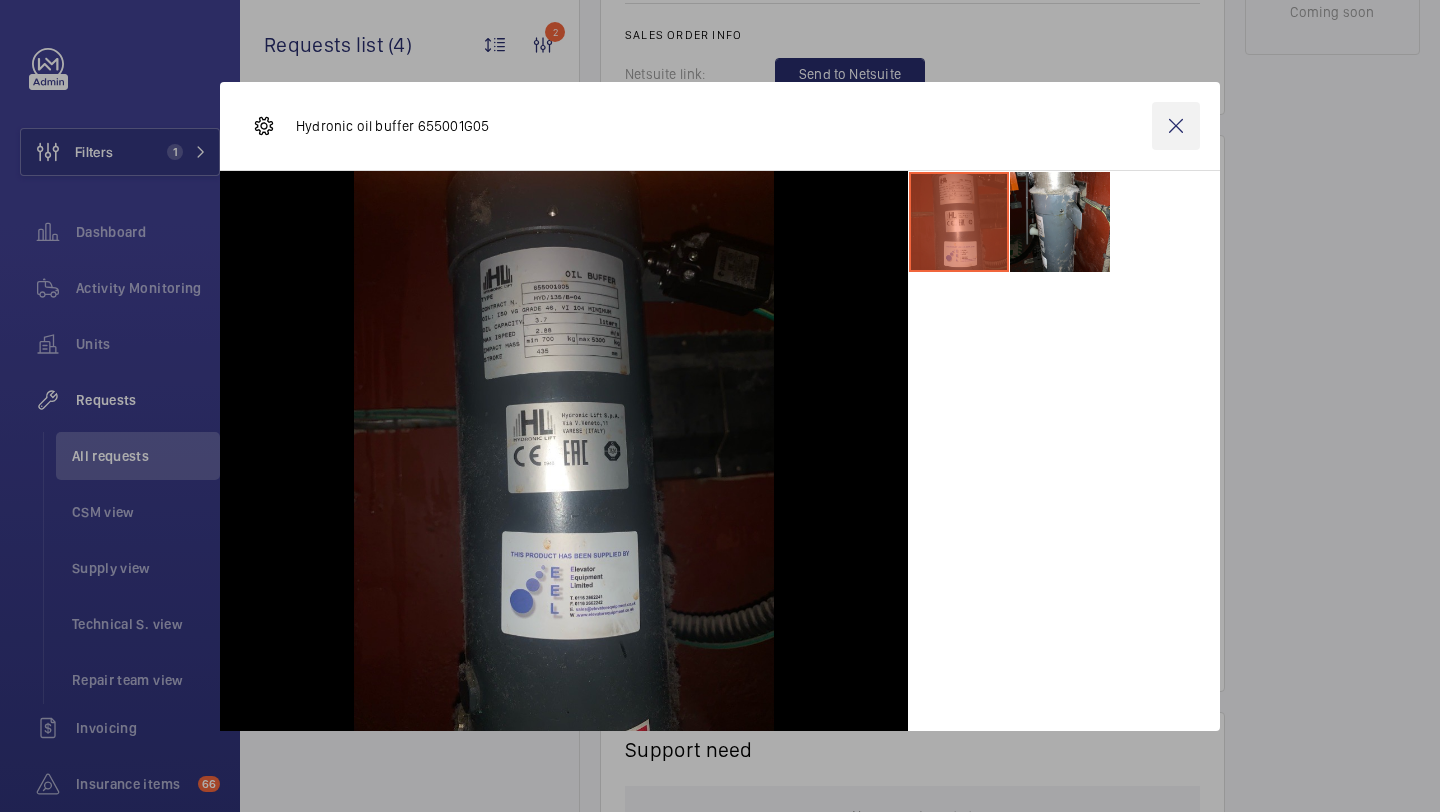 click at bounding box center [1176, 126] 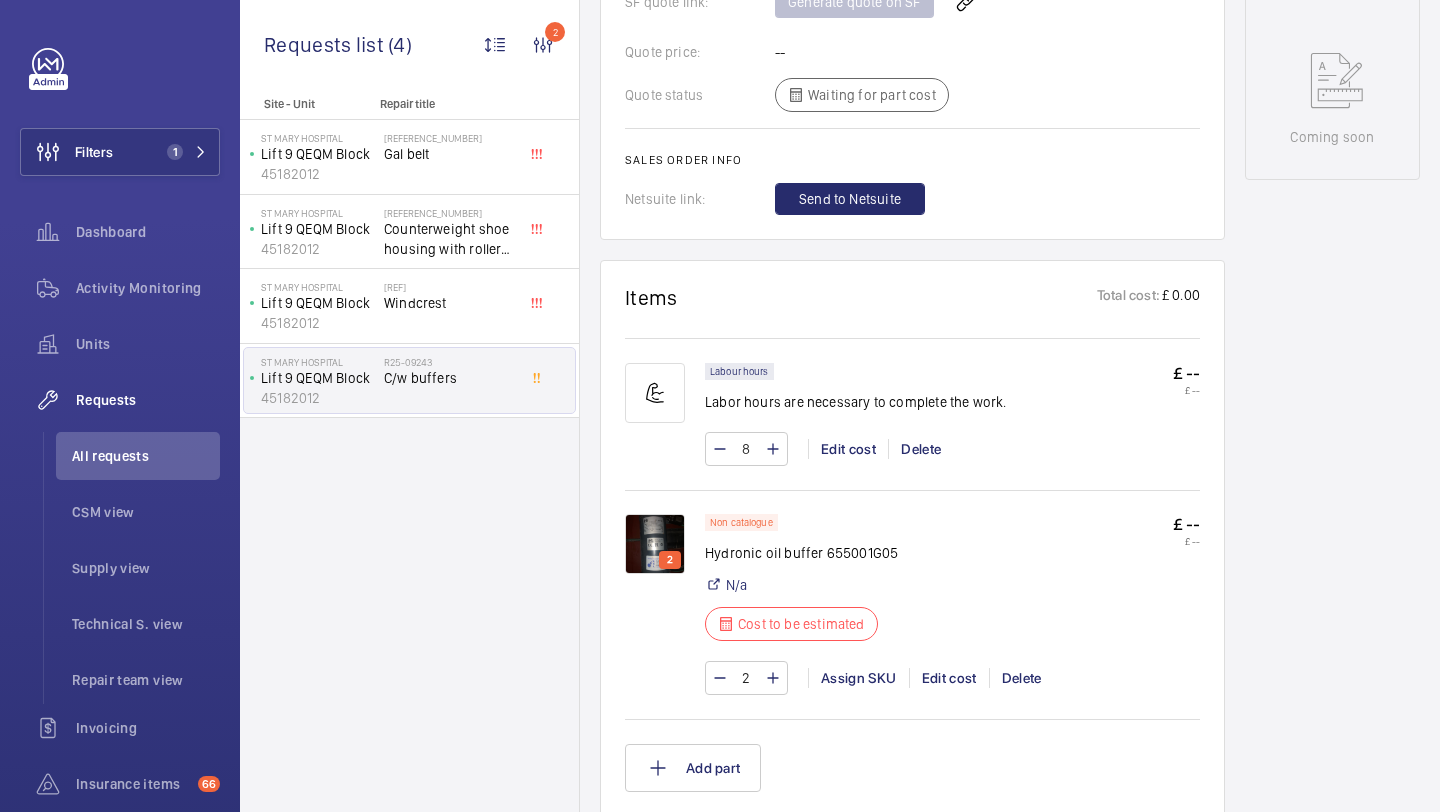 scroll, scrollTop: 955, scrollLeft: 0, axis: vertical 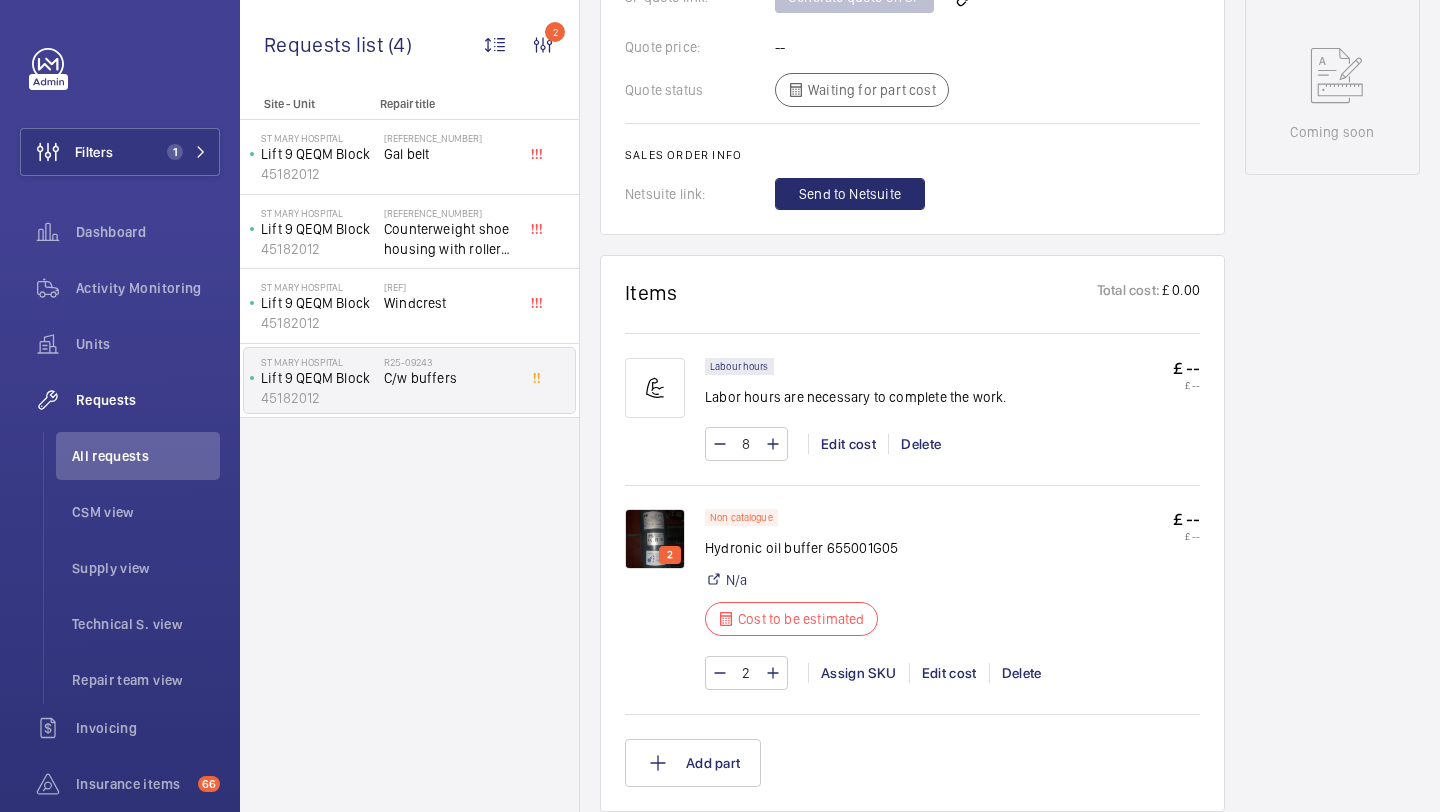 click 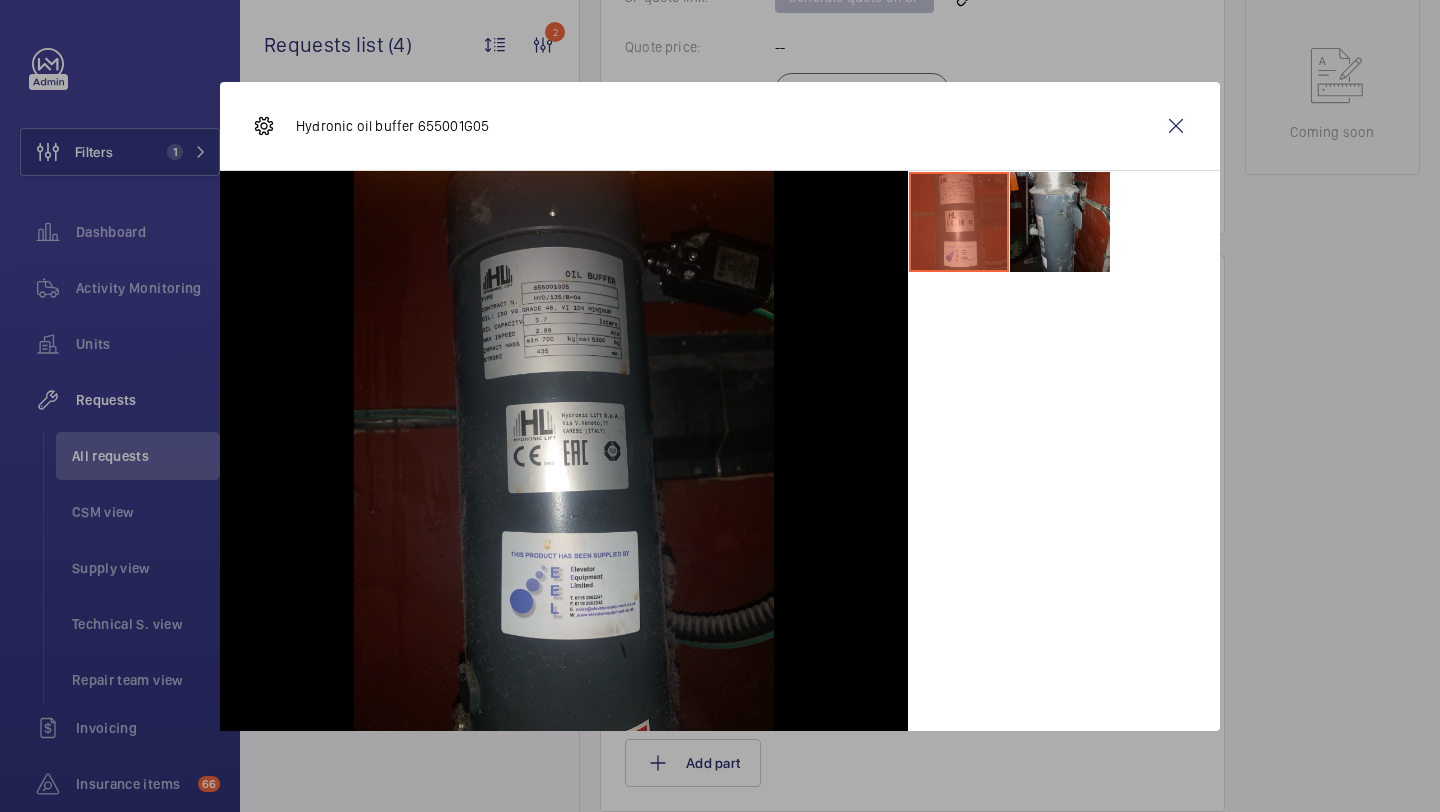 click at bounding box center (1060, 222) 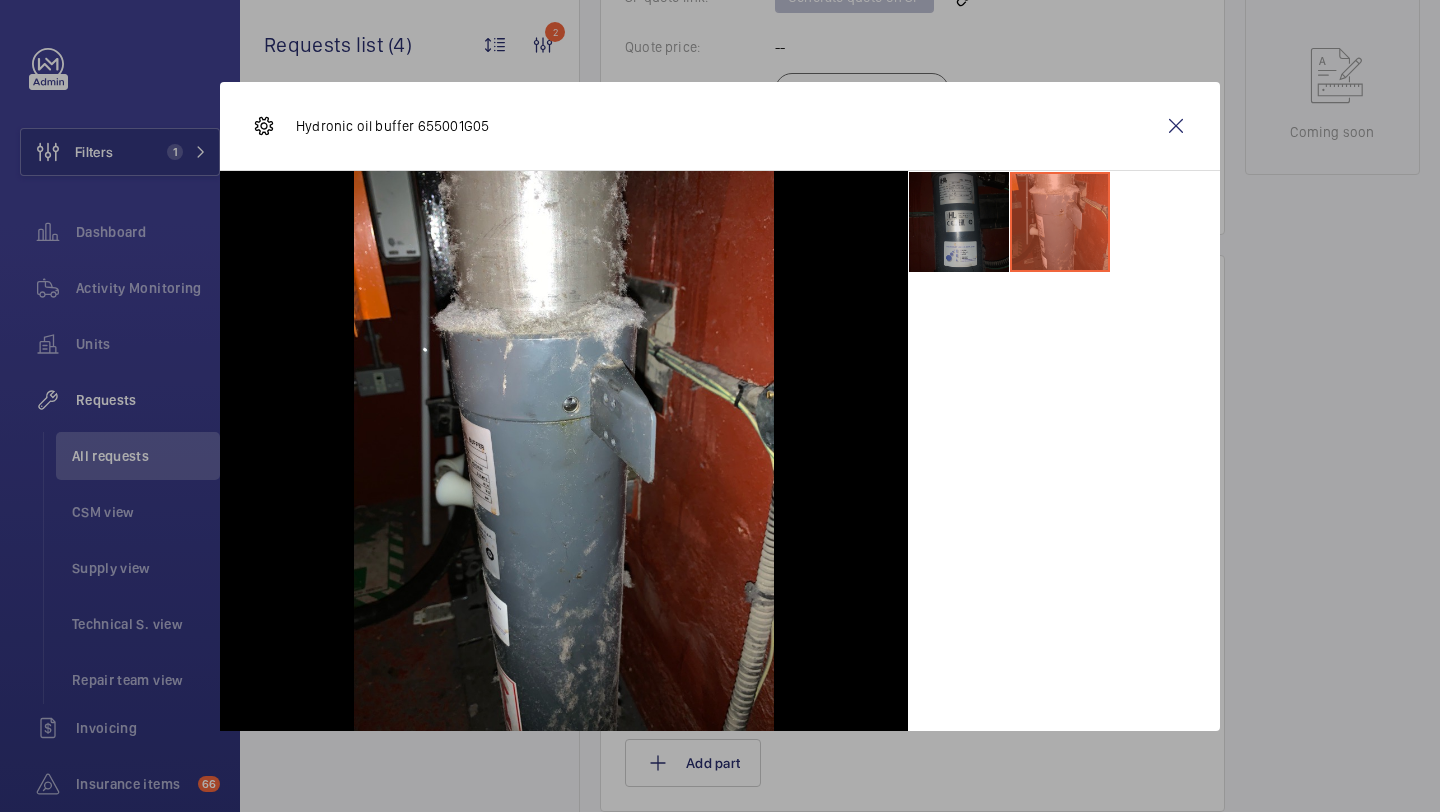 click at bounding box center (959, 222) 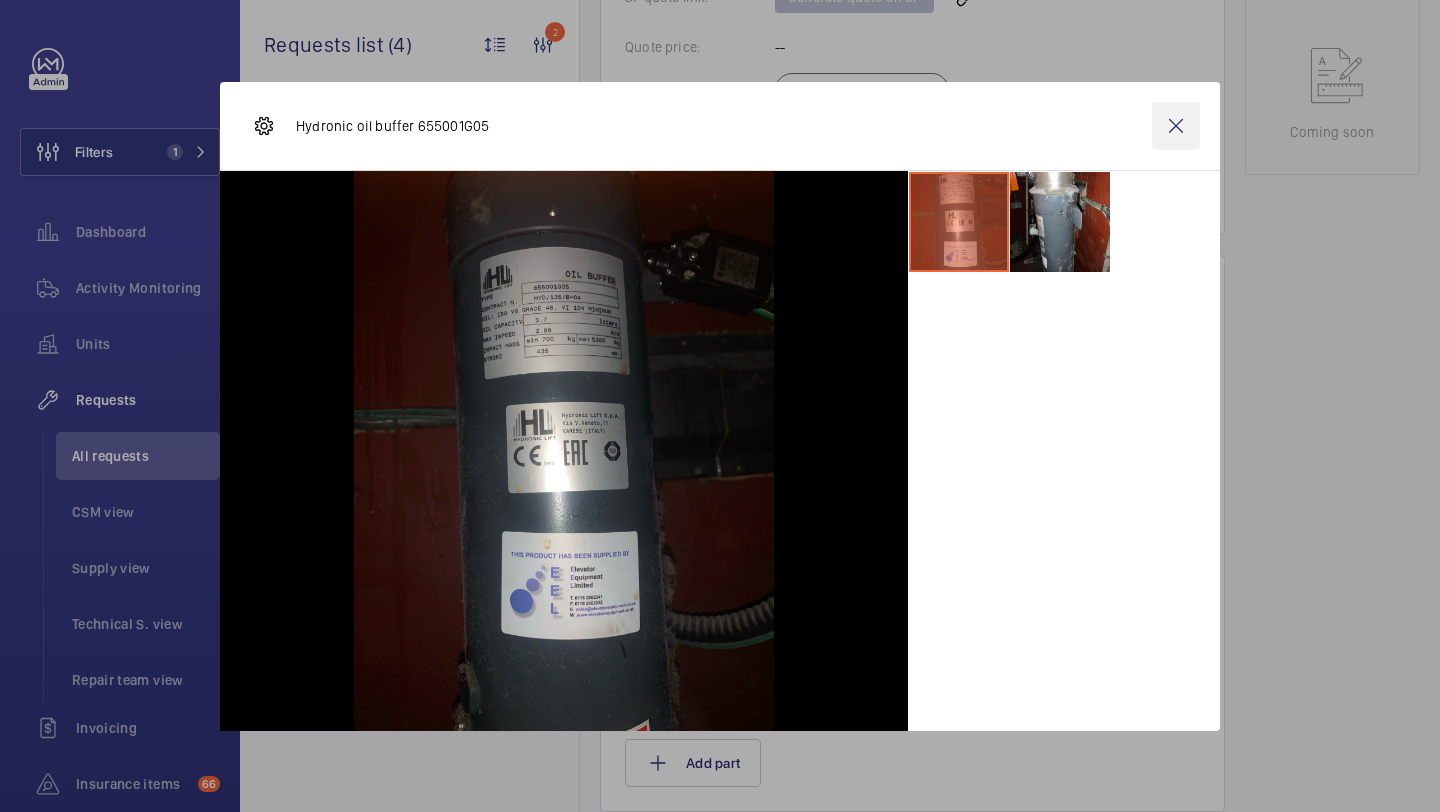 click at bounding box center (1176, 126) 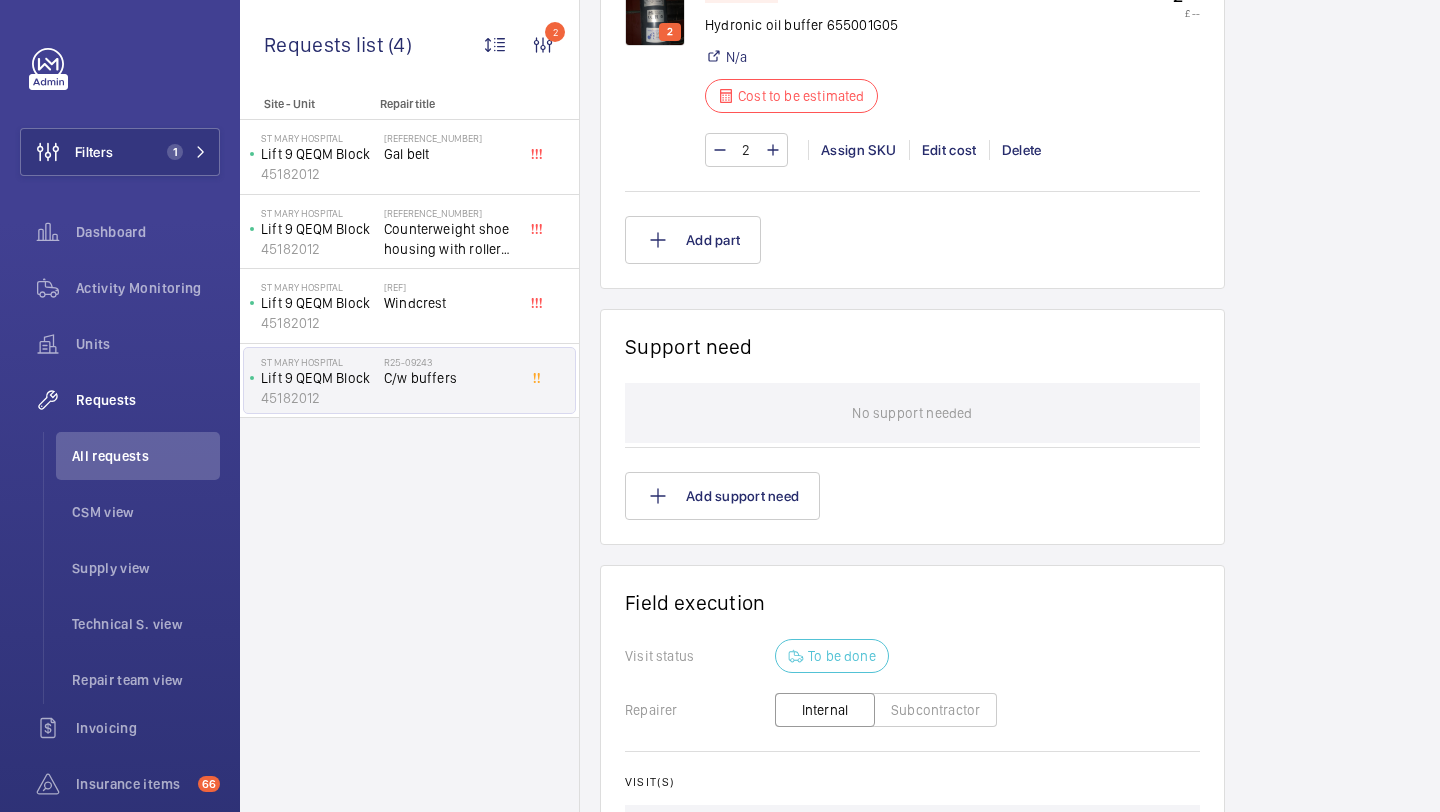 scroll, scrollTop: 864, scrollLeft: 0, axis: vertical 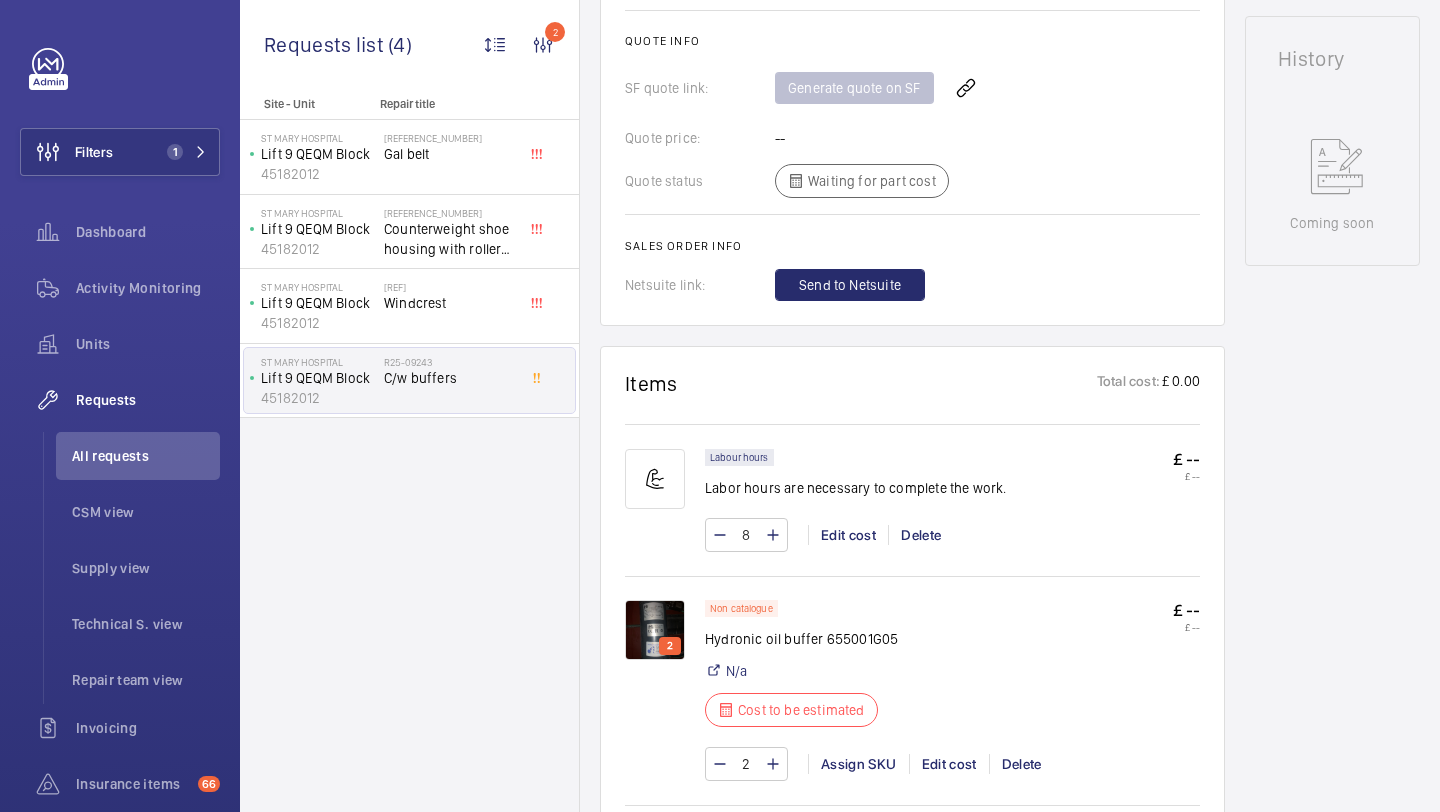 click 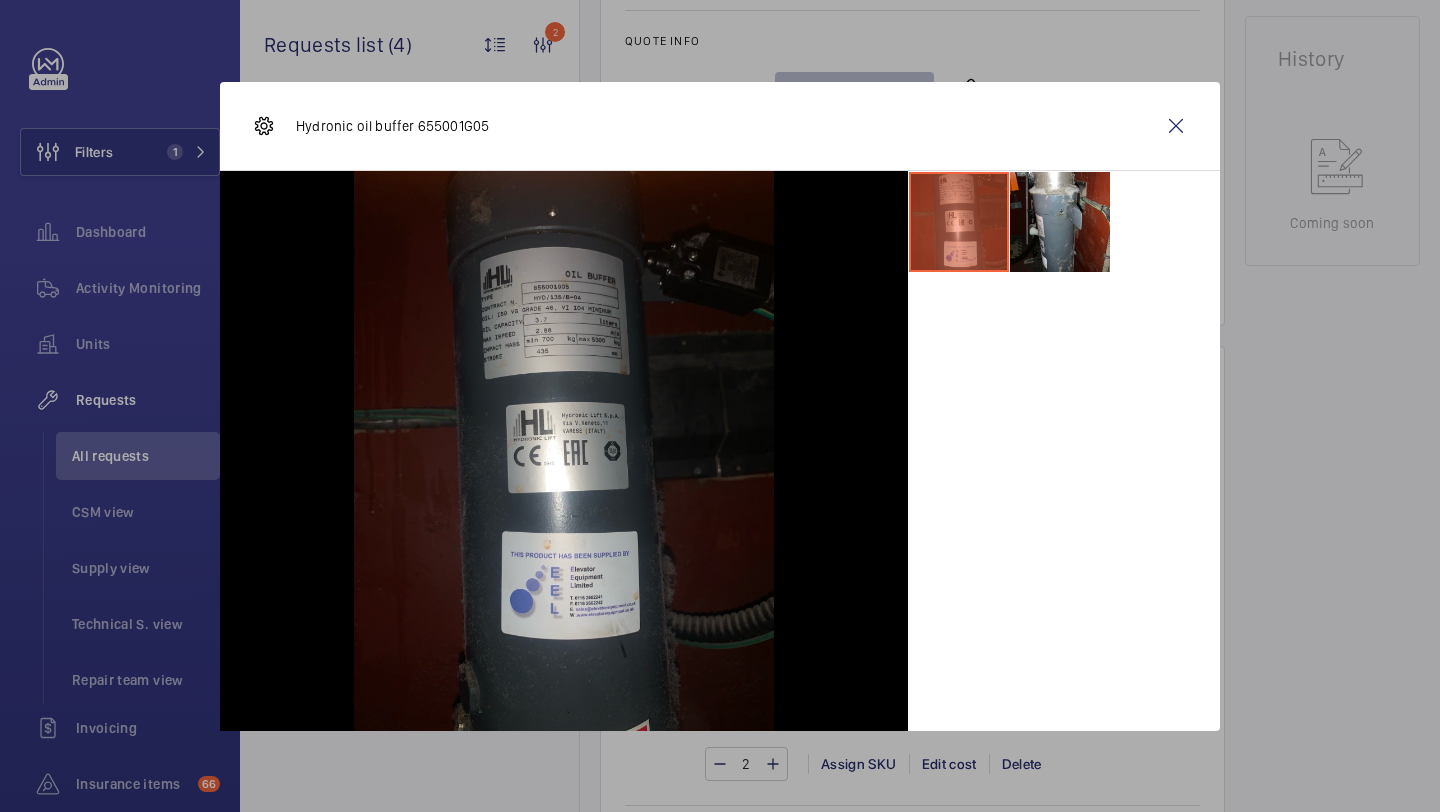 click at bounding box center [1176, 126] 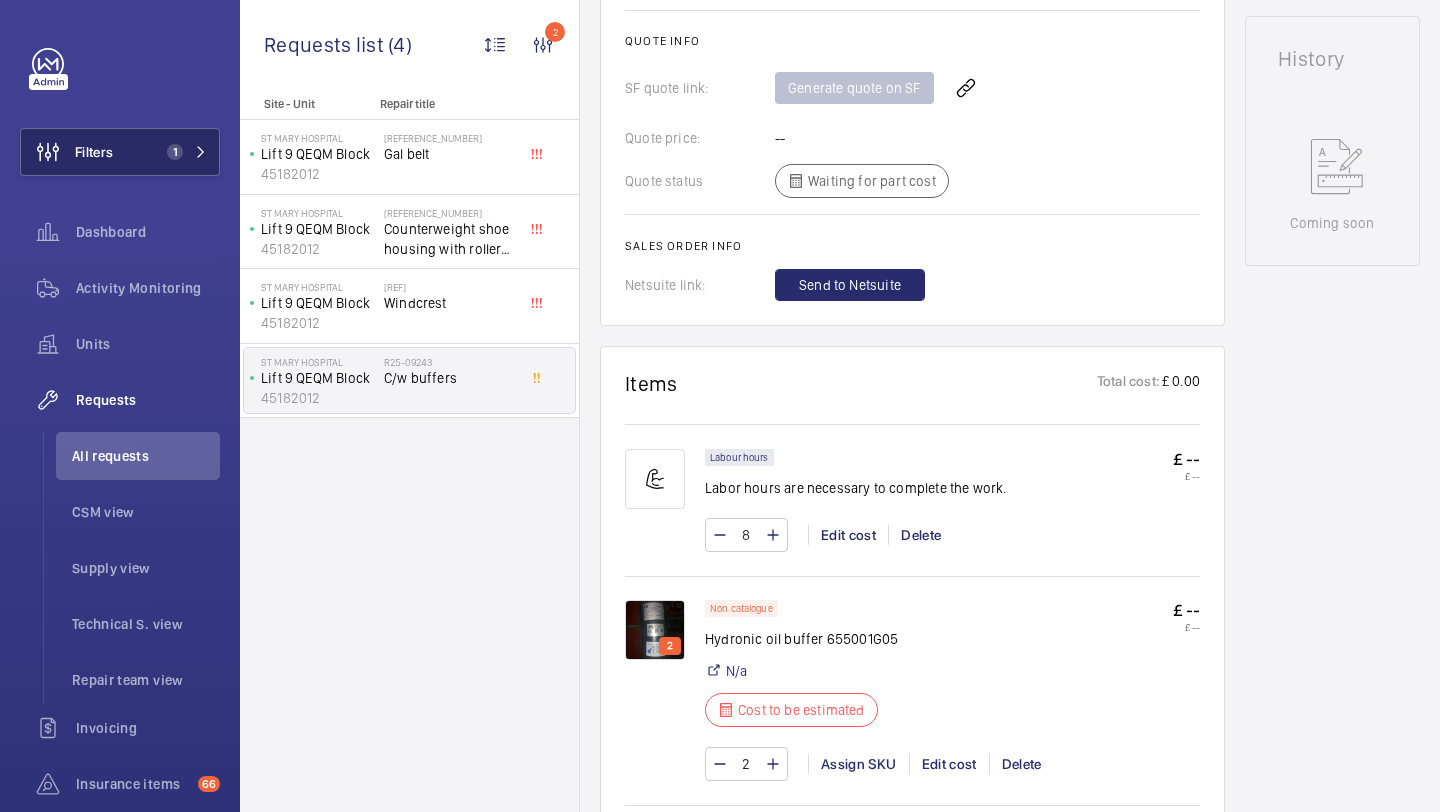 click on "Filters 1" 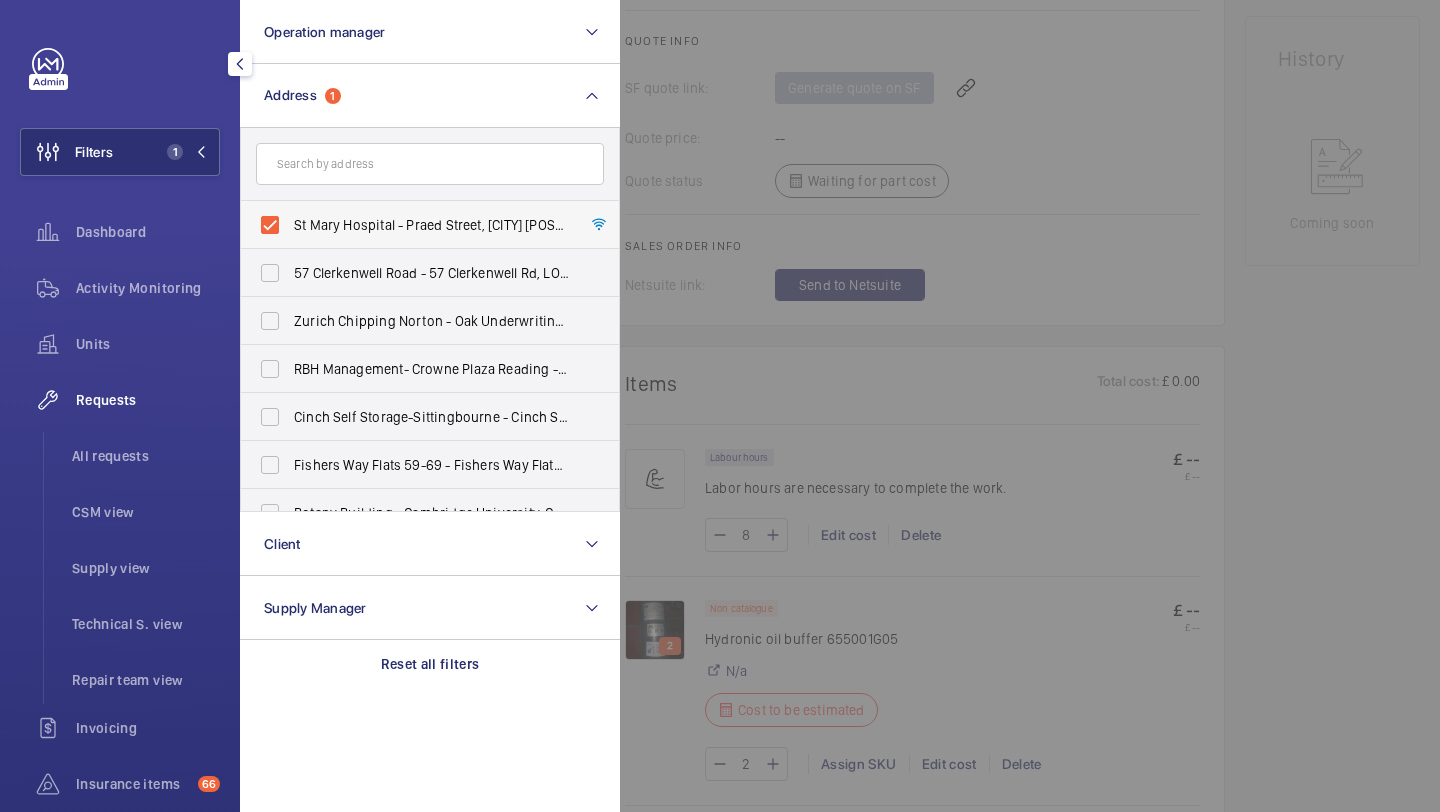 click on "St Mary Hospital - Praed Street, [CITY] [POSTAL_CODE]" at bounding box center (415, 225) 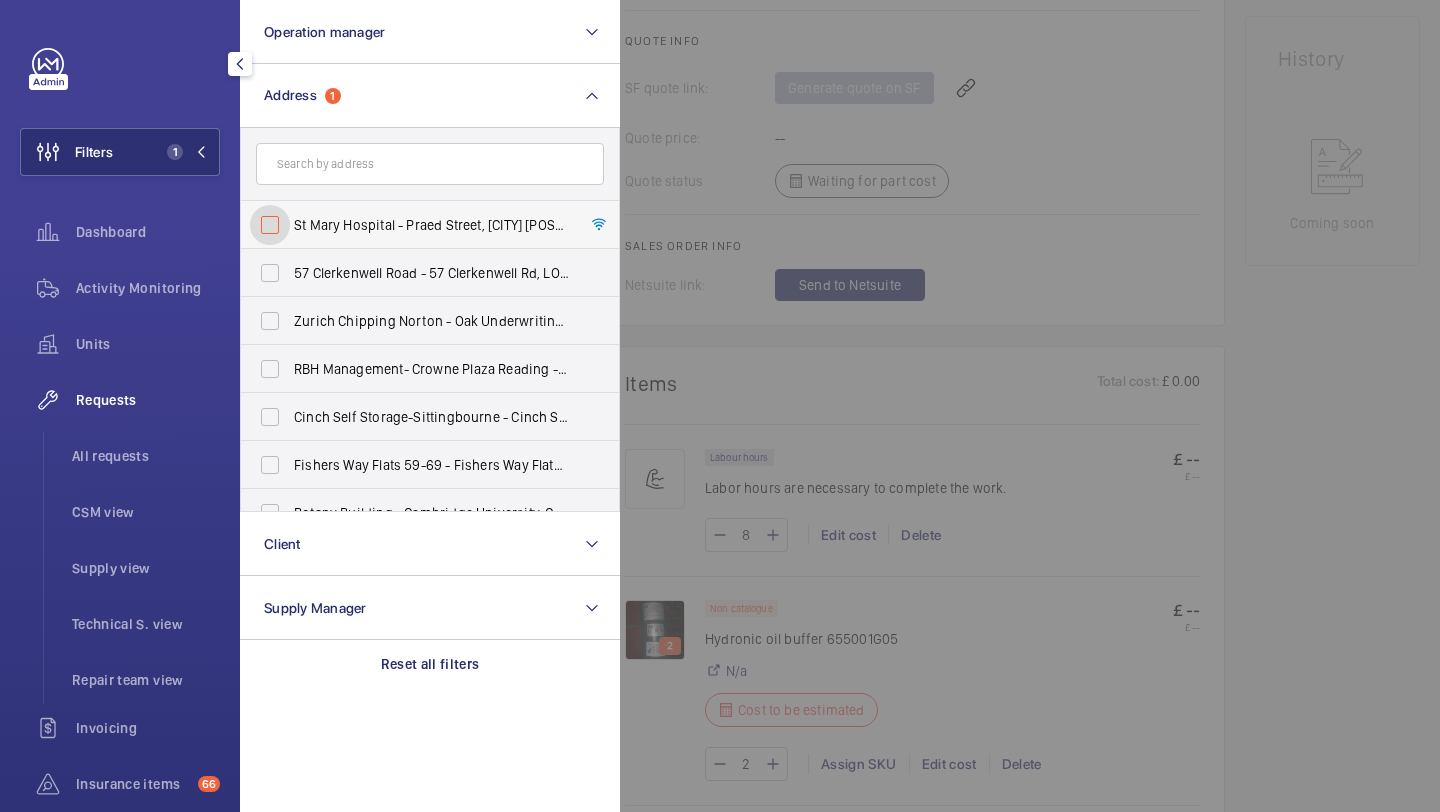 checkbox on "false" 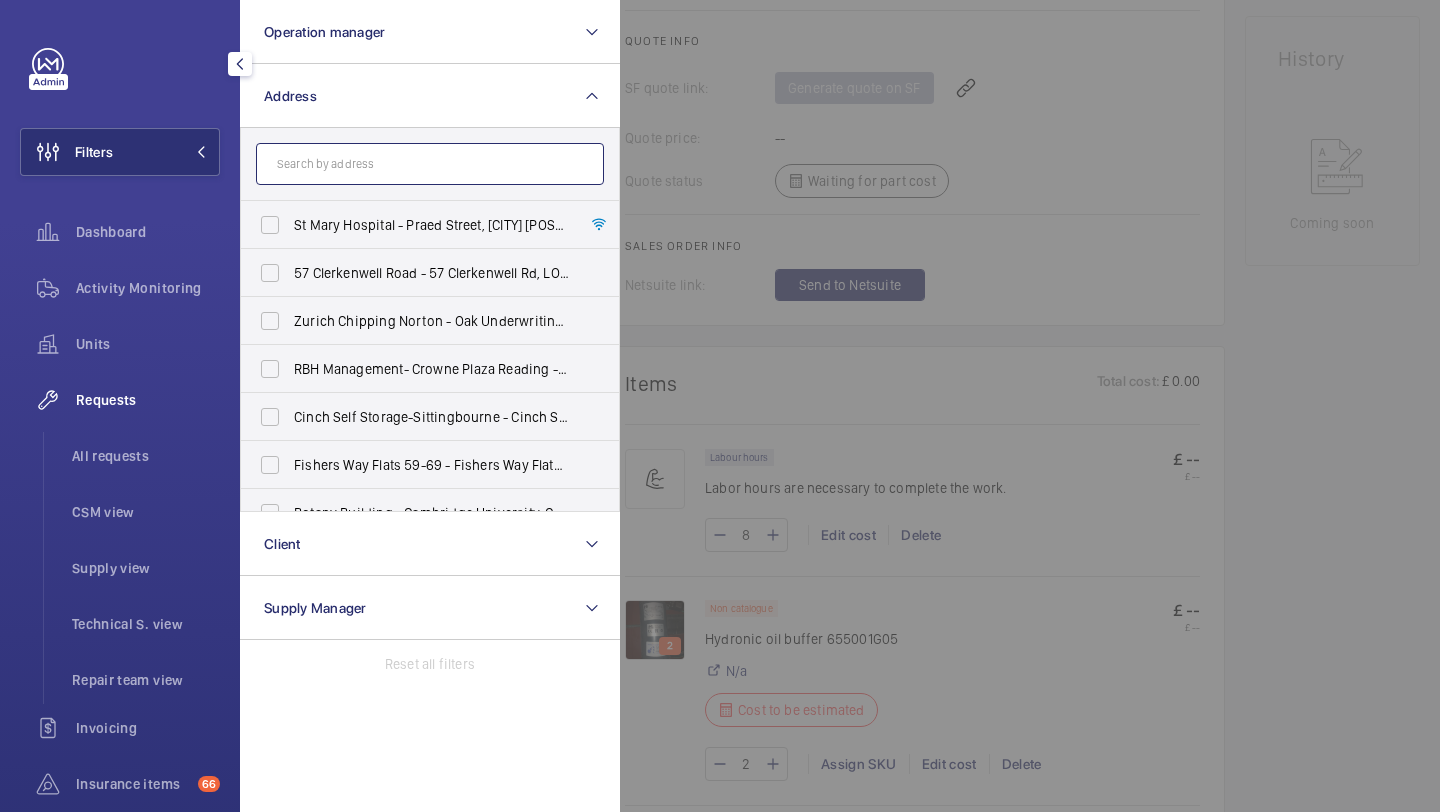 click 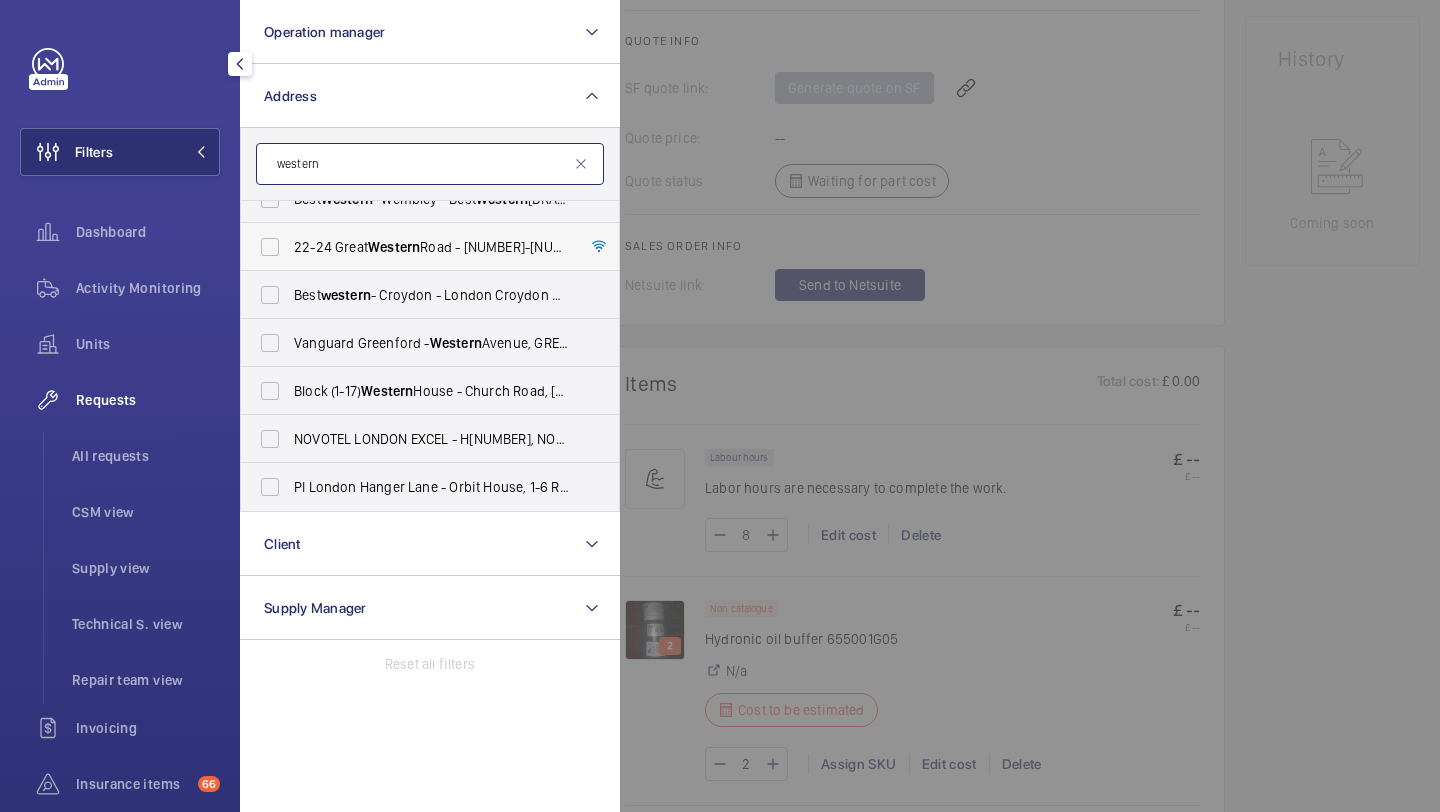 scroll, scrollTop: 0, scrollLeft: 0, axis: both 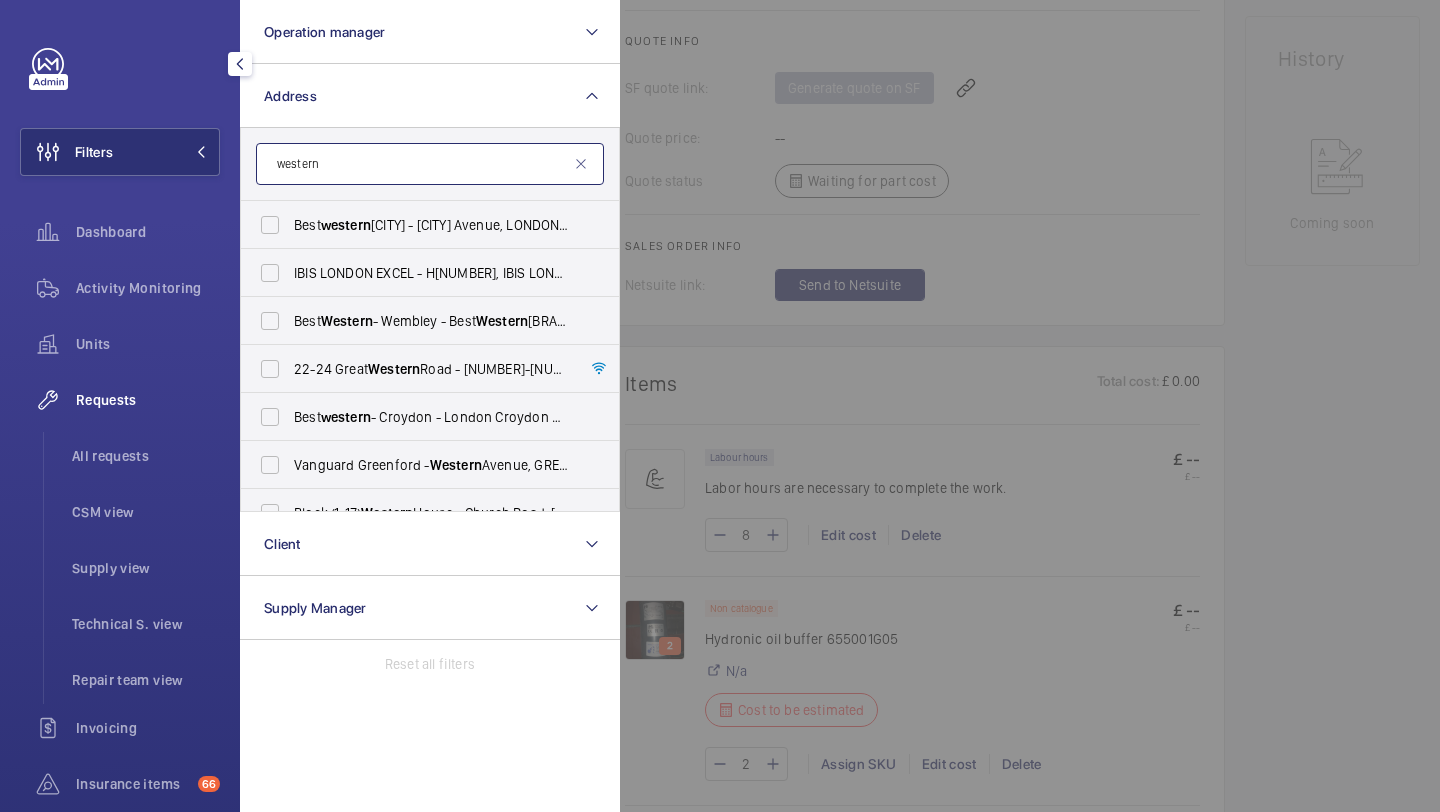 click on "western" 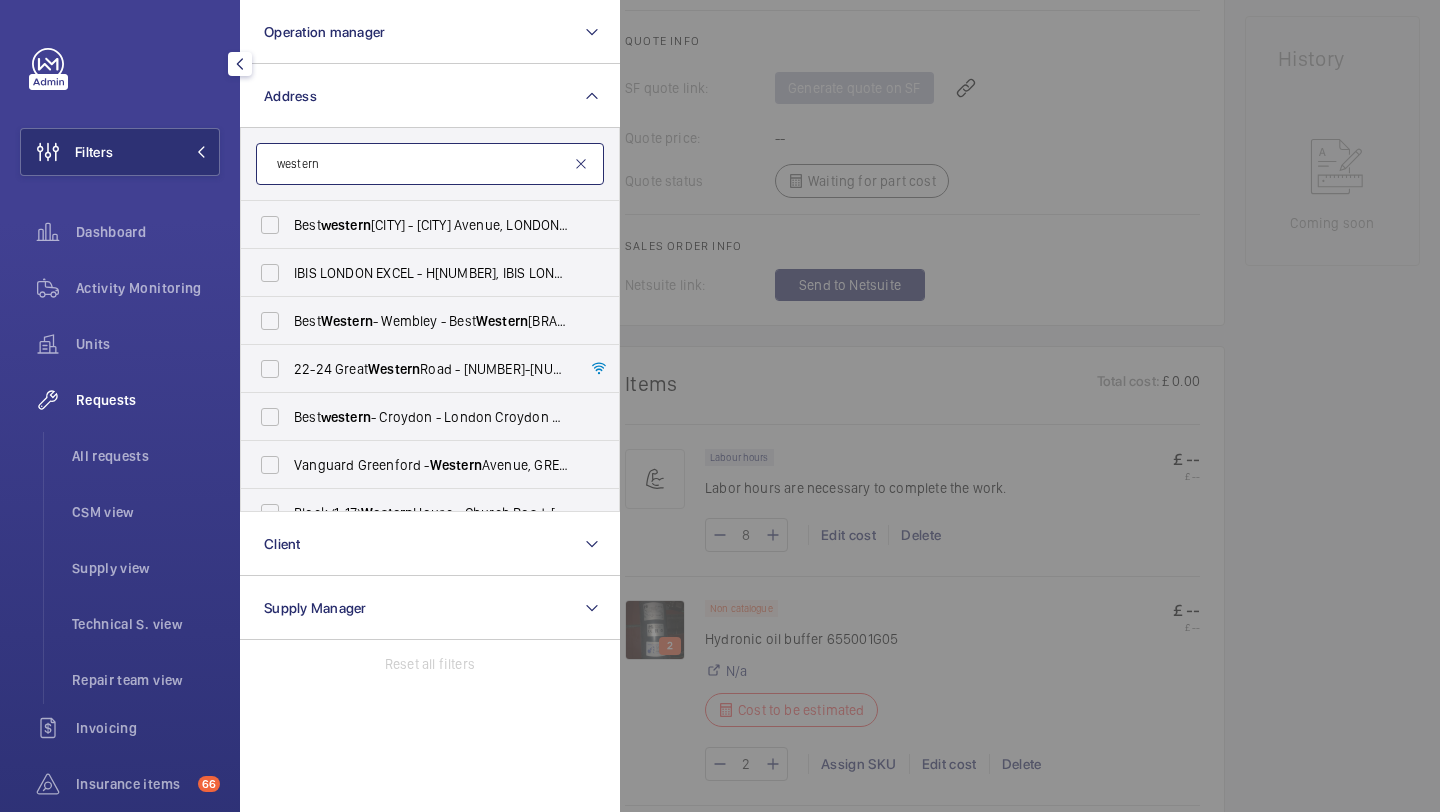 type on "western" 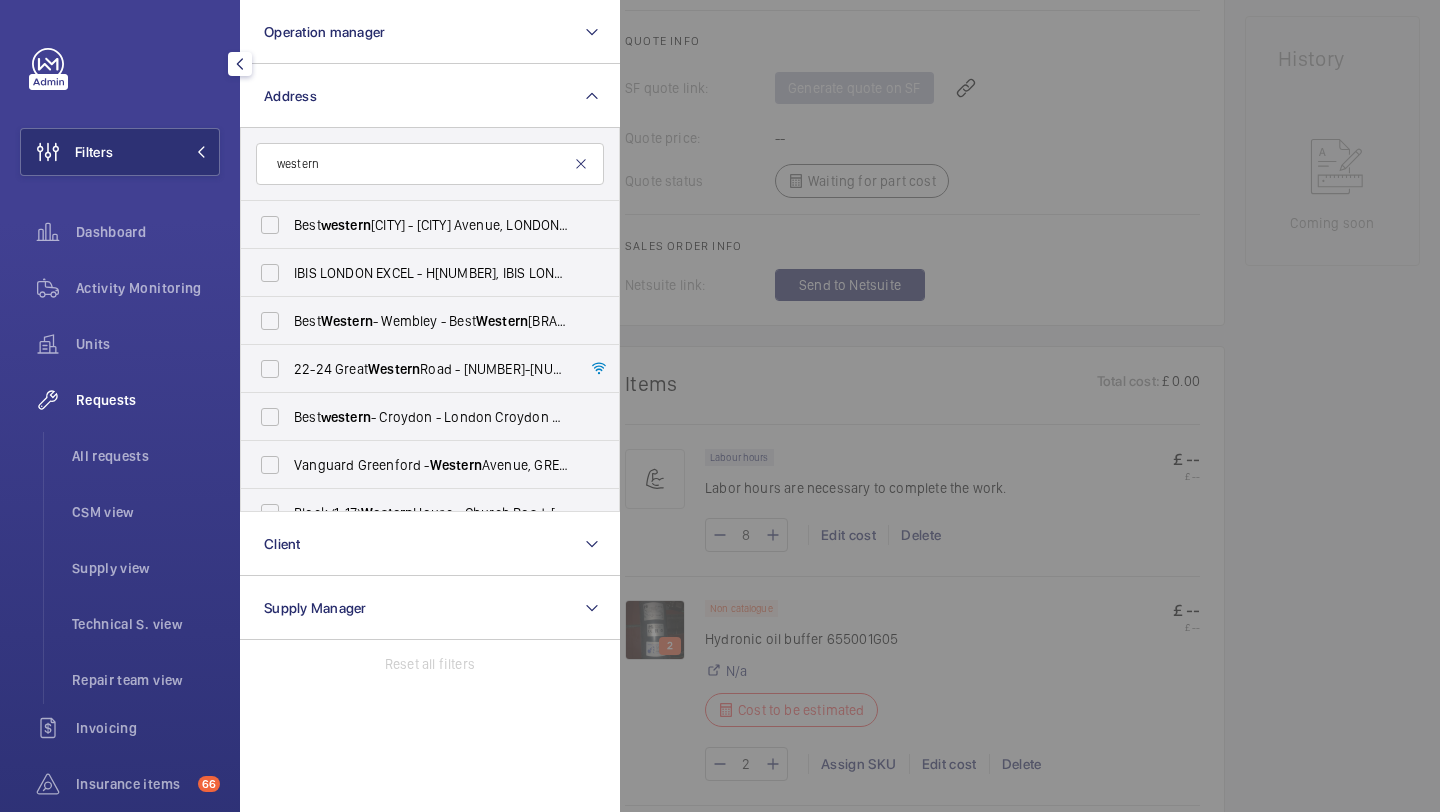 click 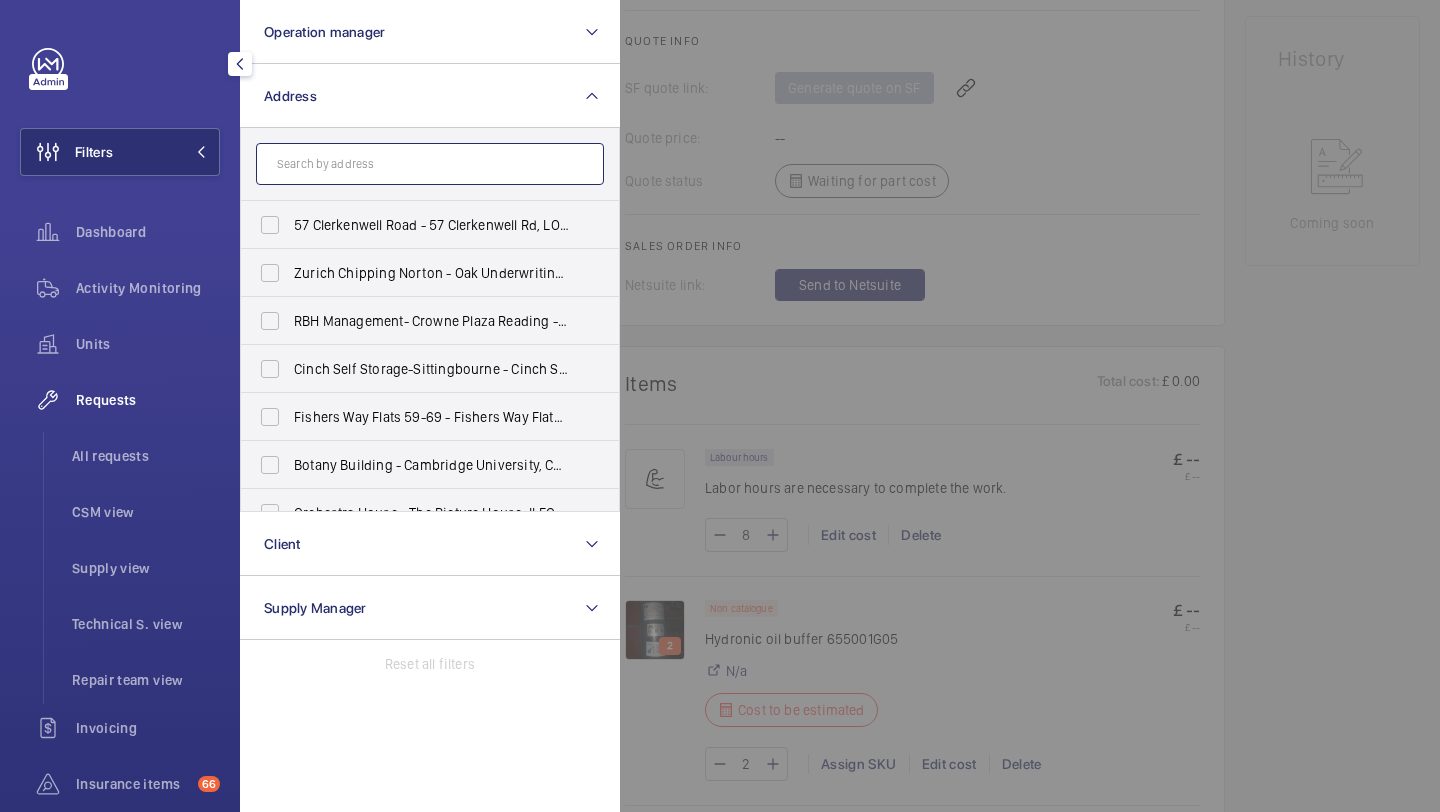 click 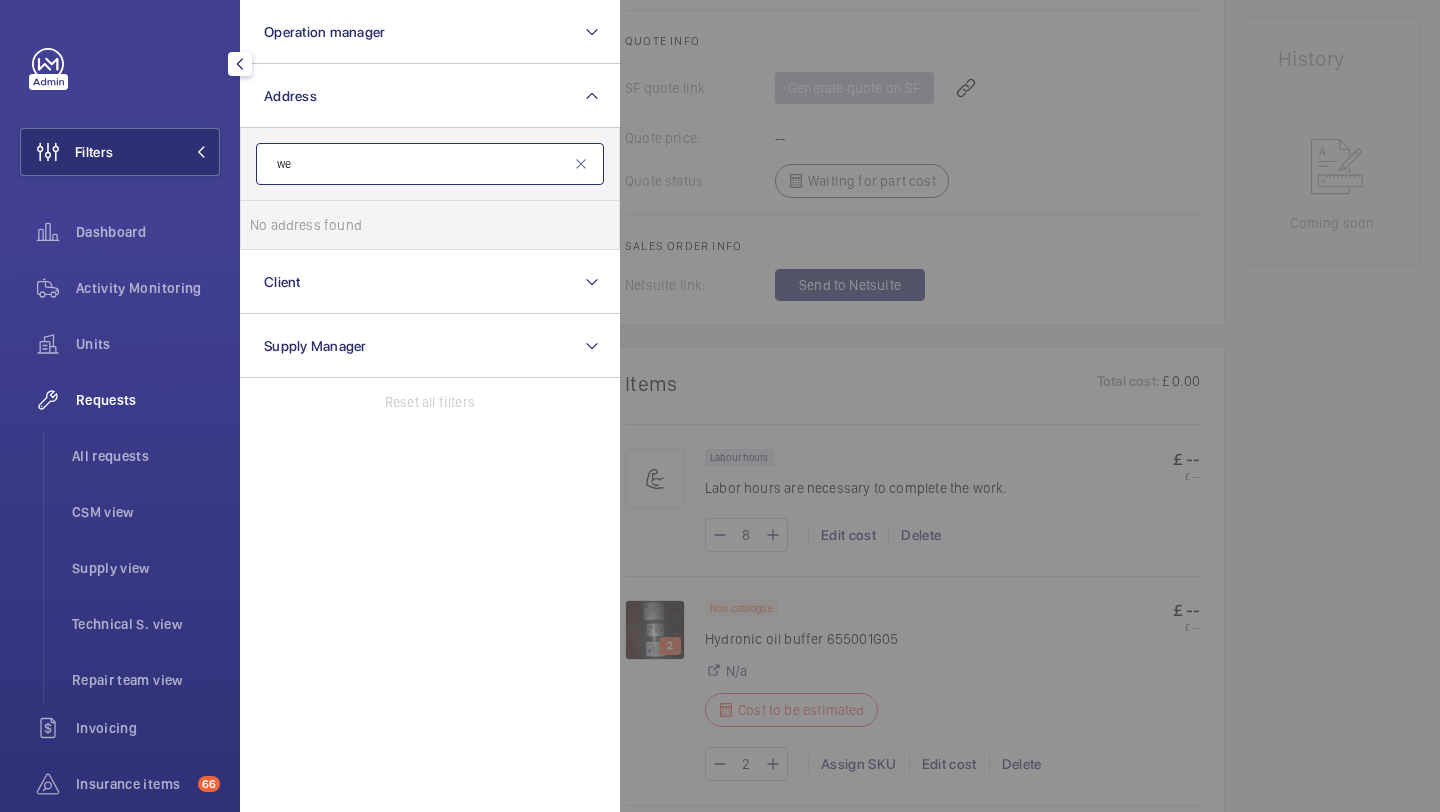 type on "w" 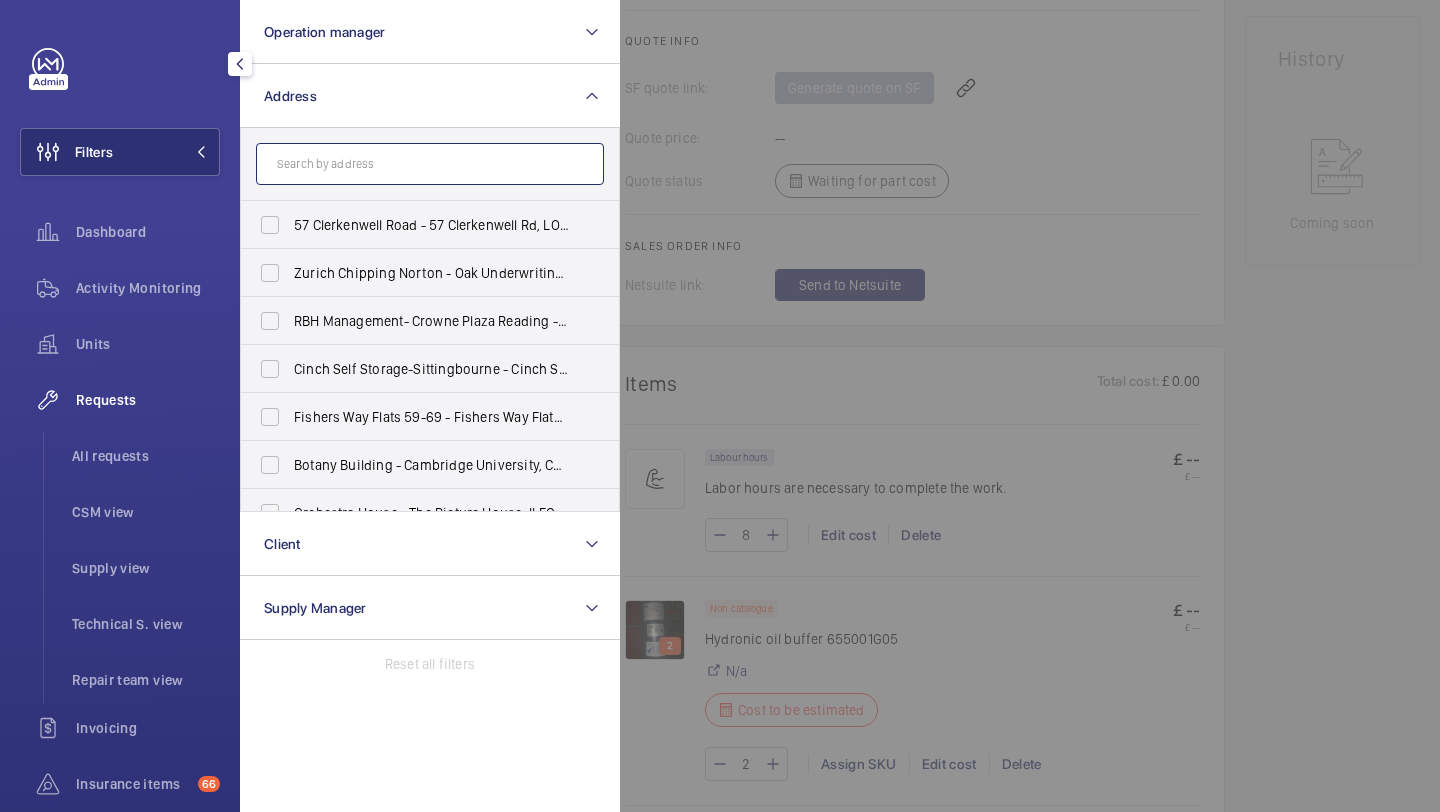 click 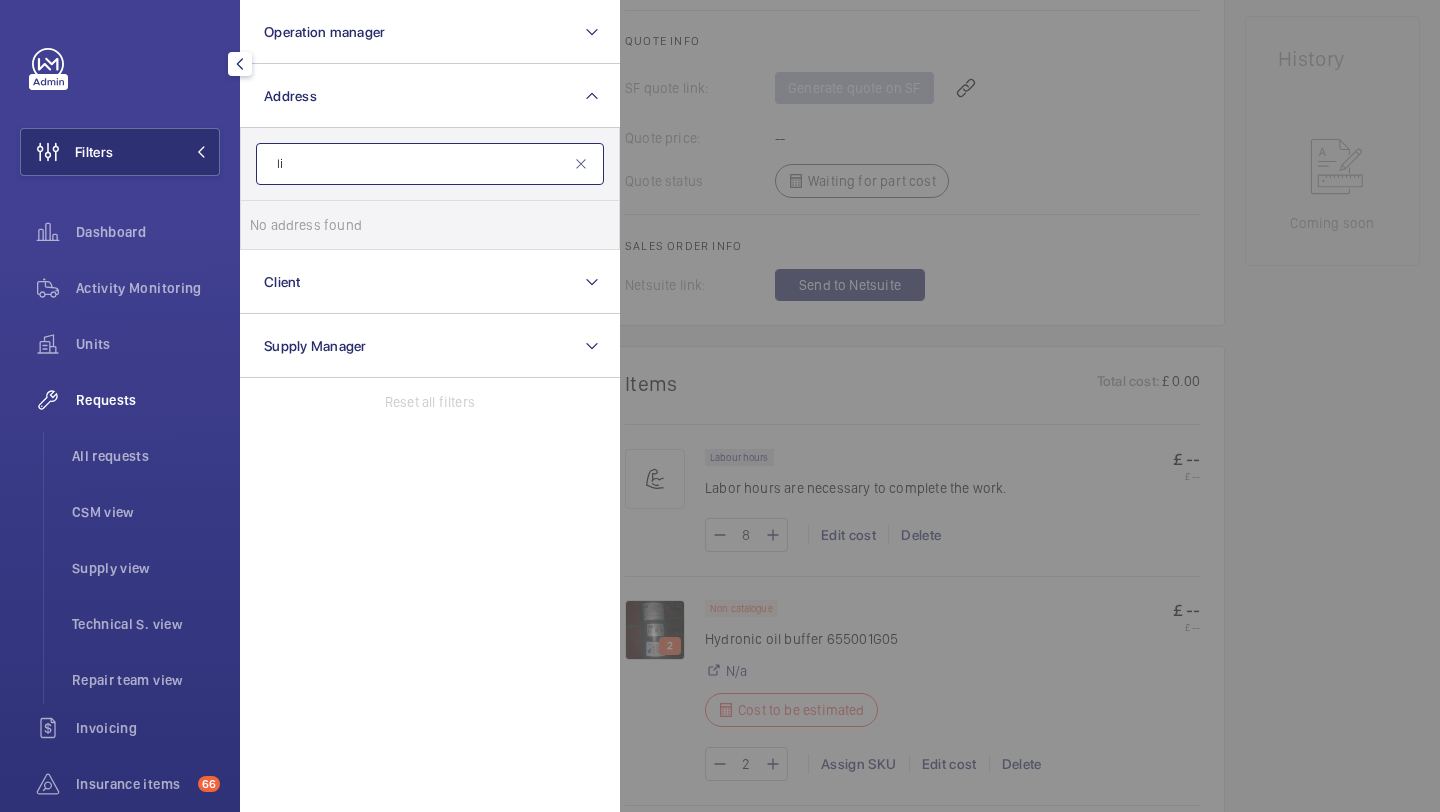 type on "l" 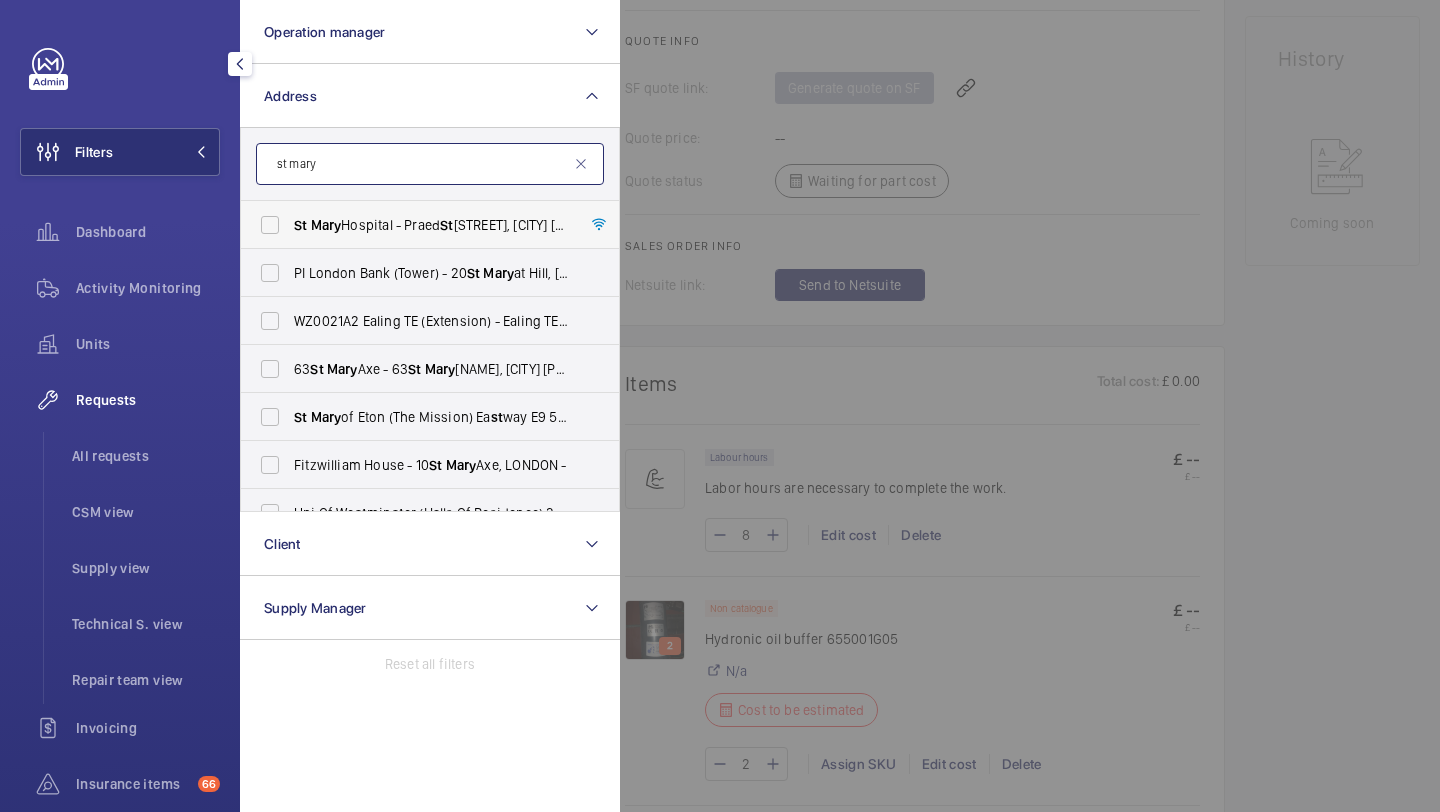 type on "st mary" 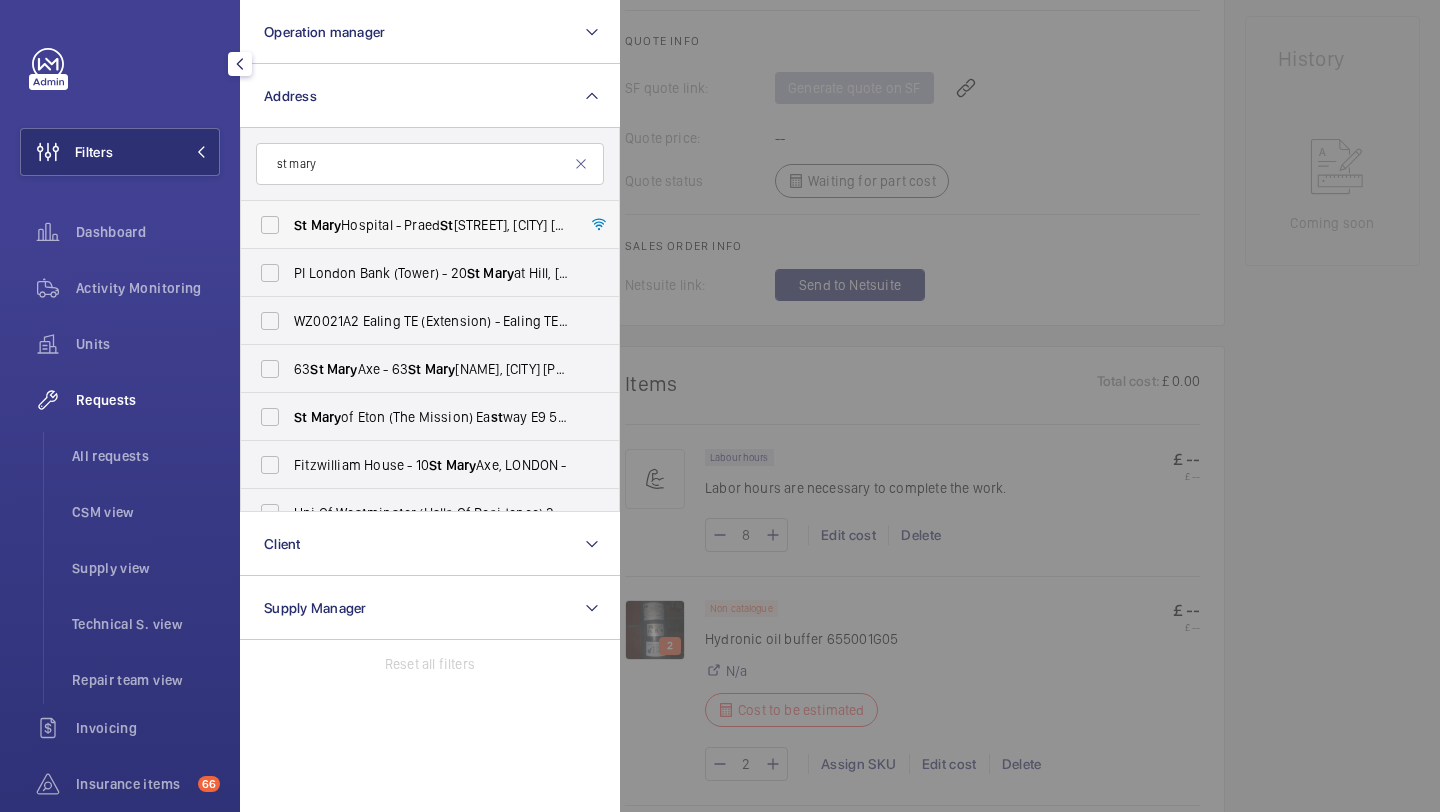 click on "[STREET] [NAME] Hospital - [STREET], [CITY] [POSTCODE]" at bounding box center (431, 225) 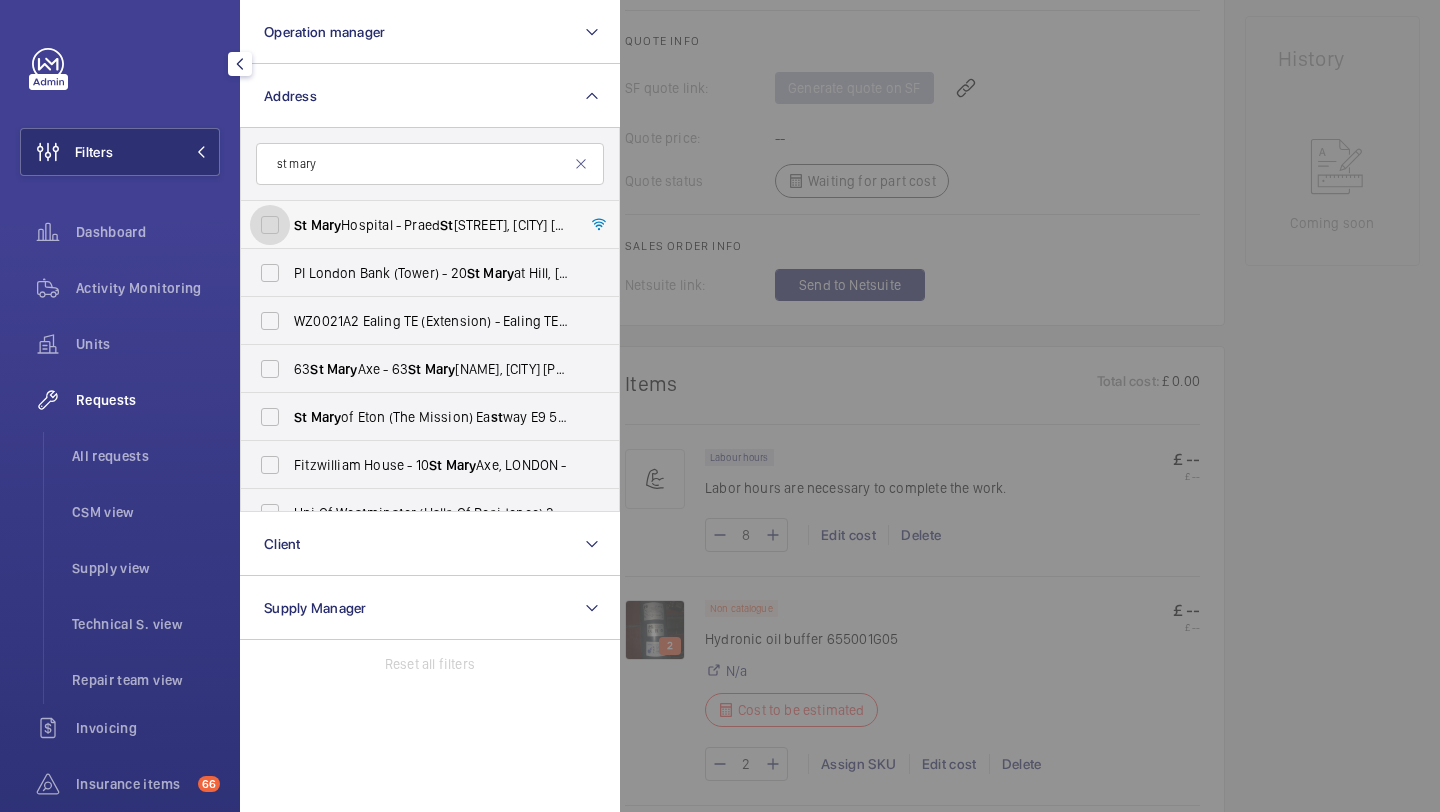 click on "[STREET] [NAME] Hospital - [STREET], [CITY] [POSTCODE]" at bounding box center (270, 225) 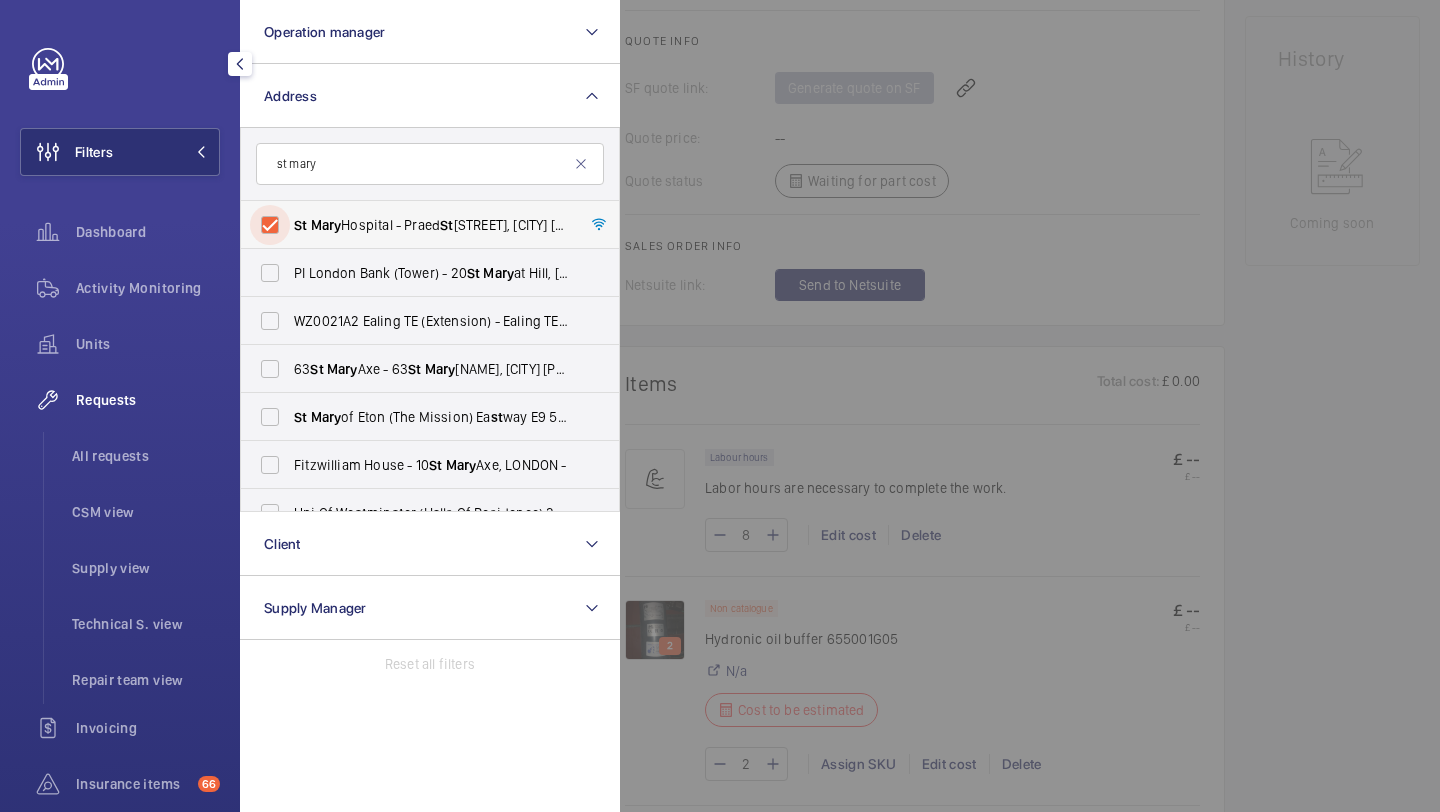 checkbox on "true" 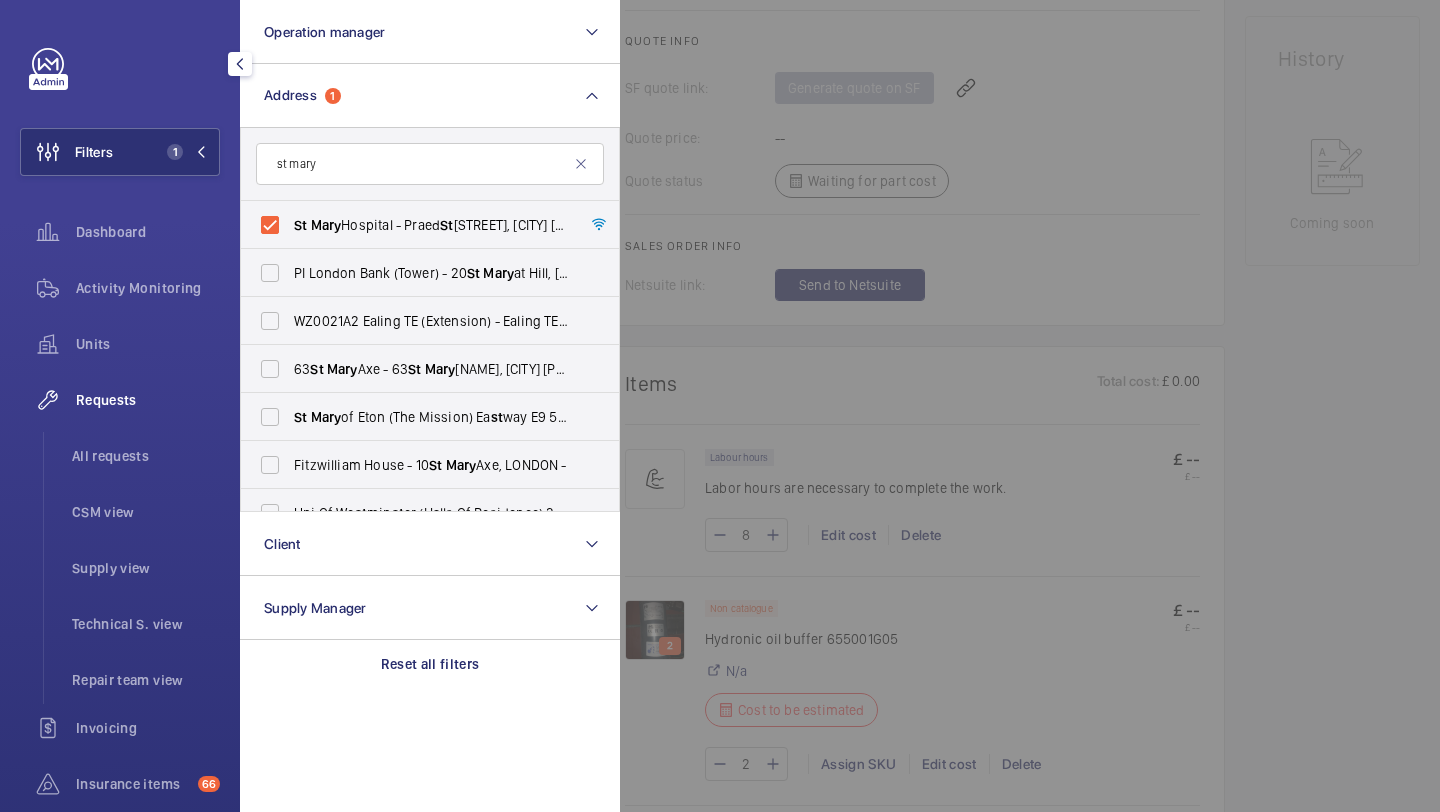 click 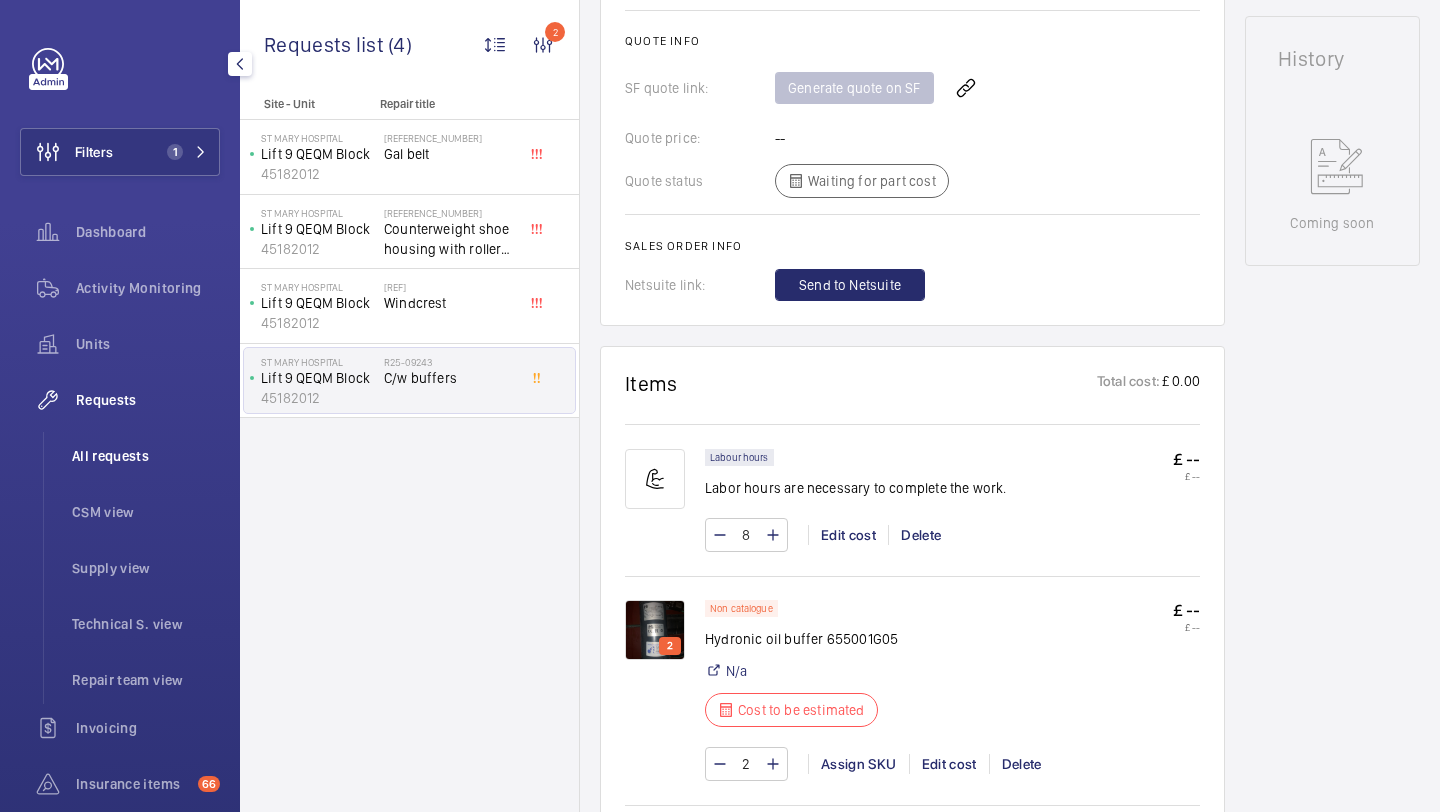 click on "All requests" 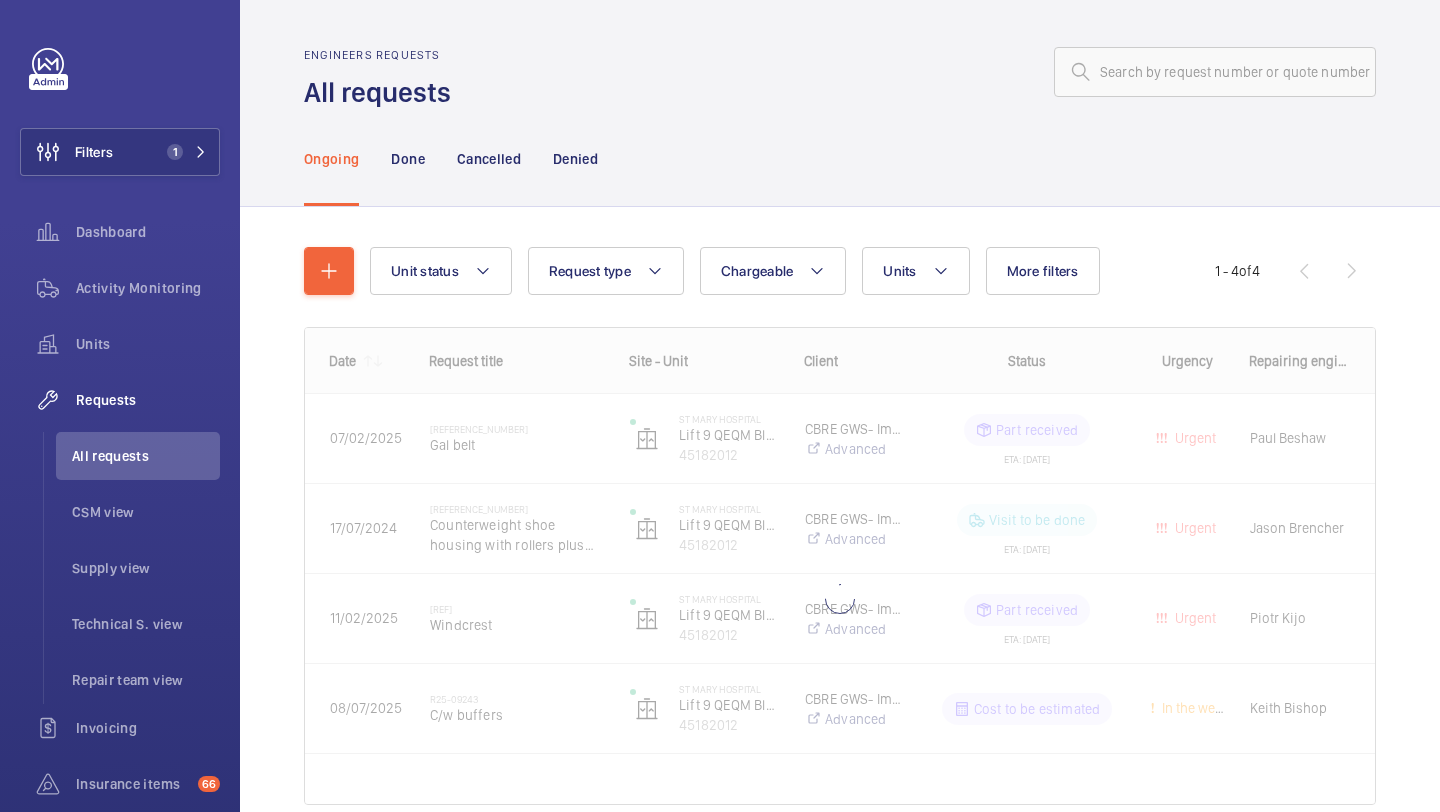 click on "Unit status Request type  Chargeable Units More filters Request status Urgency Repairing engineer Engineer Device type Reset all filters 1 - 4  of  4
Date
Request title
Site - Unit
to" 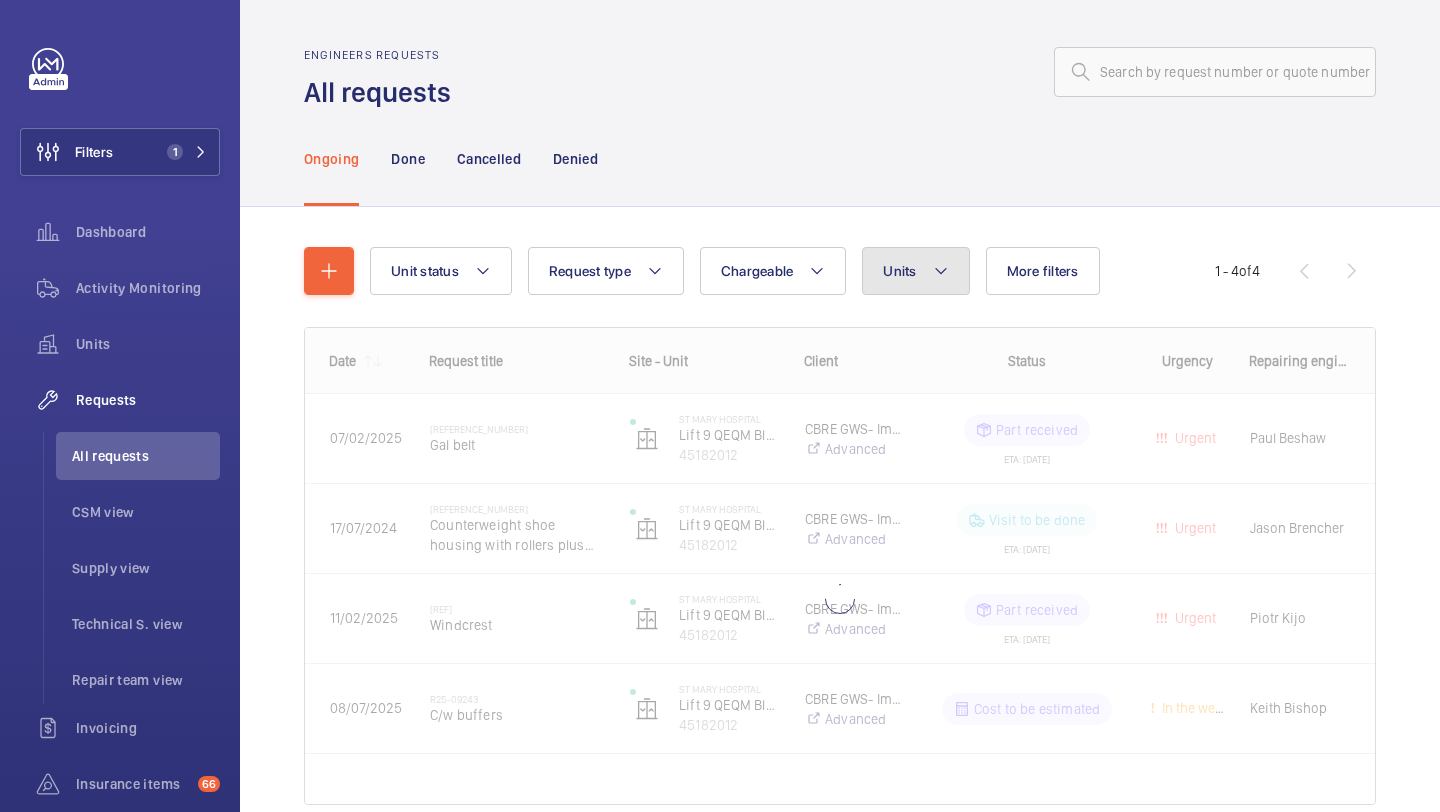 click on "Units" 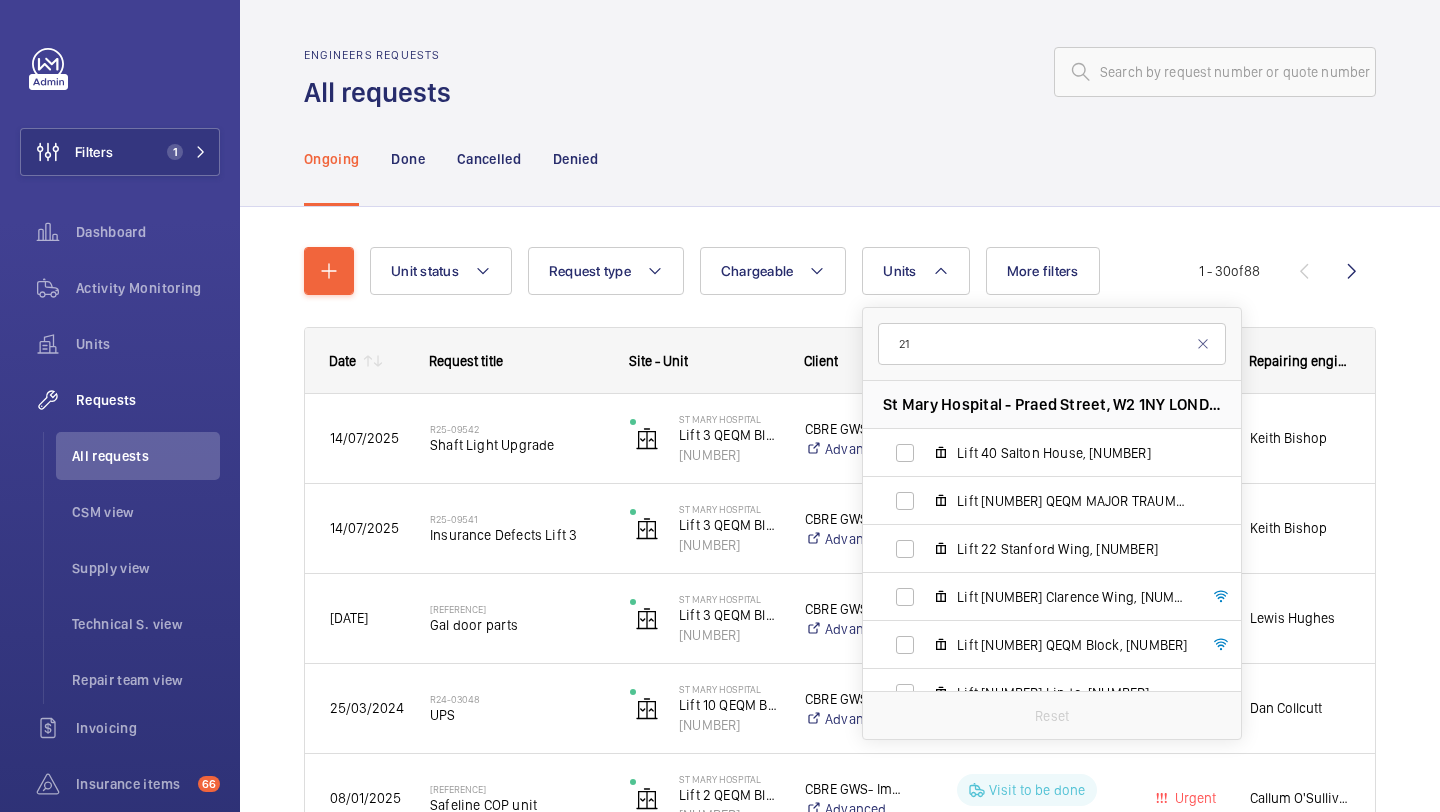 type on "2" 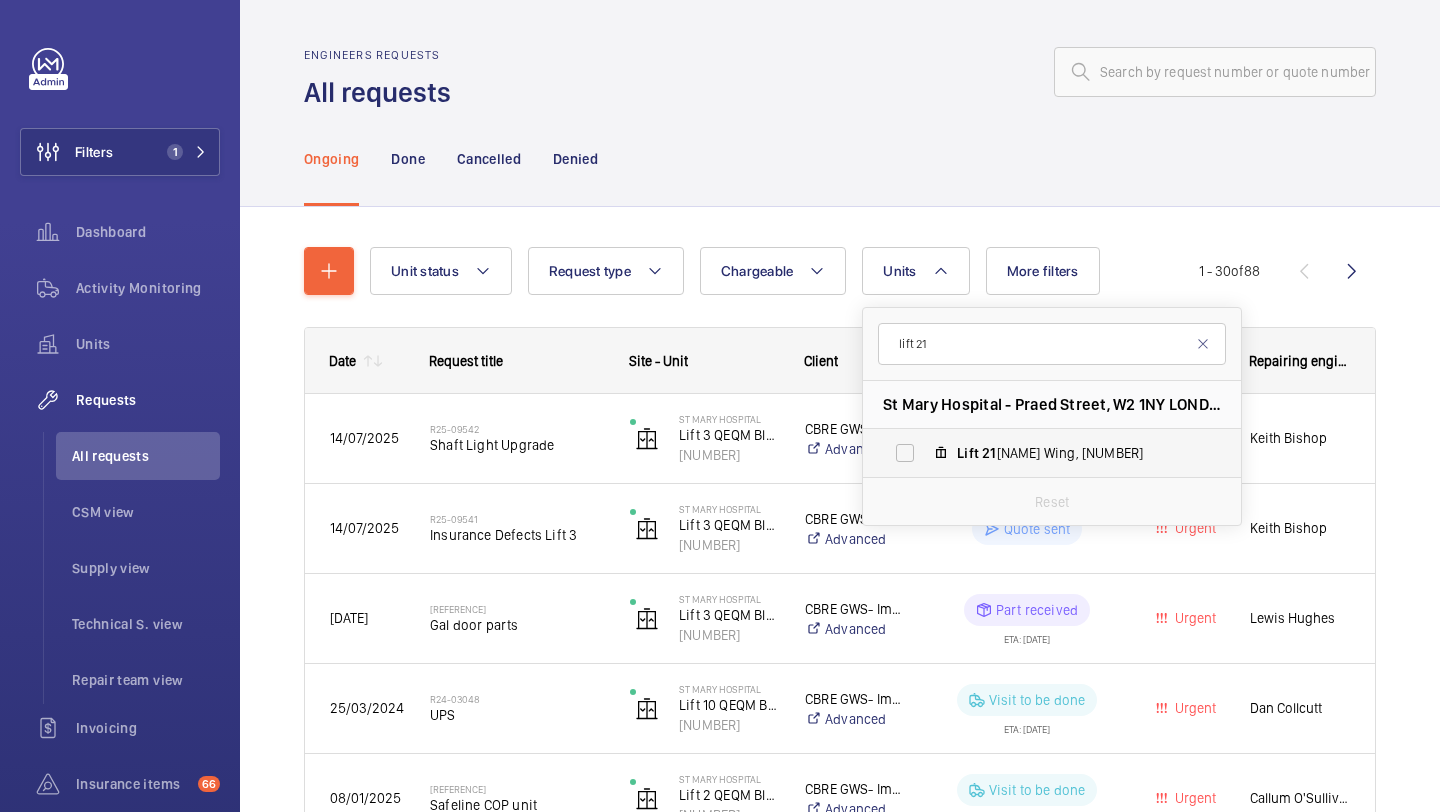 type on "lift 21" 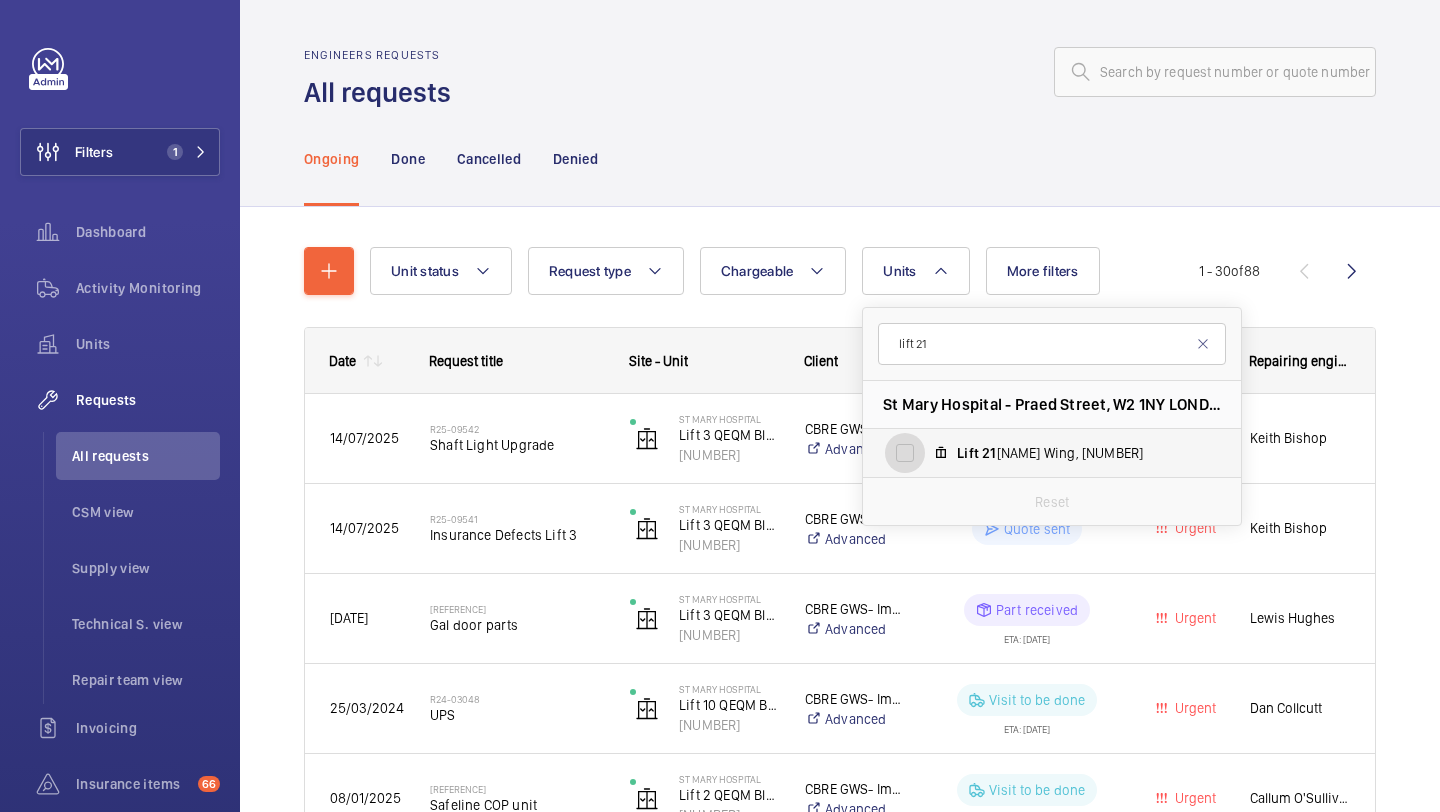 click on "Lift 21 Stanford Wing, [NUMBER]" at bounding box center (905, 453) 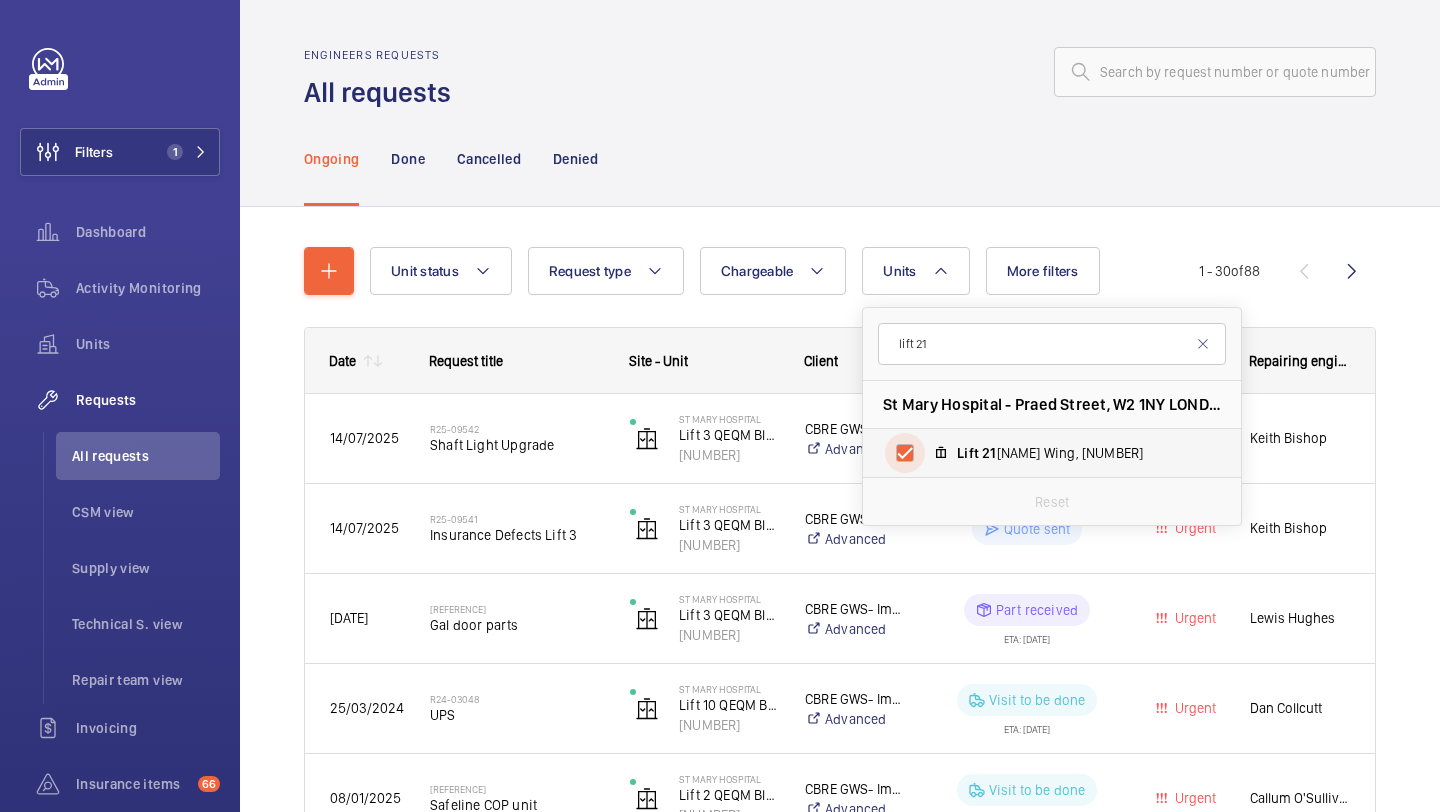 checkbox on "true" 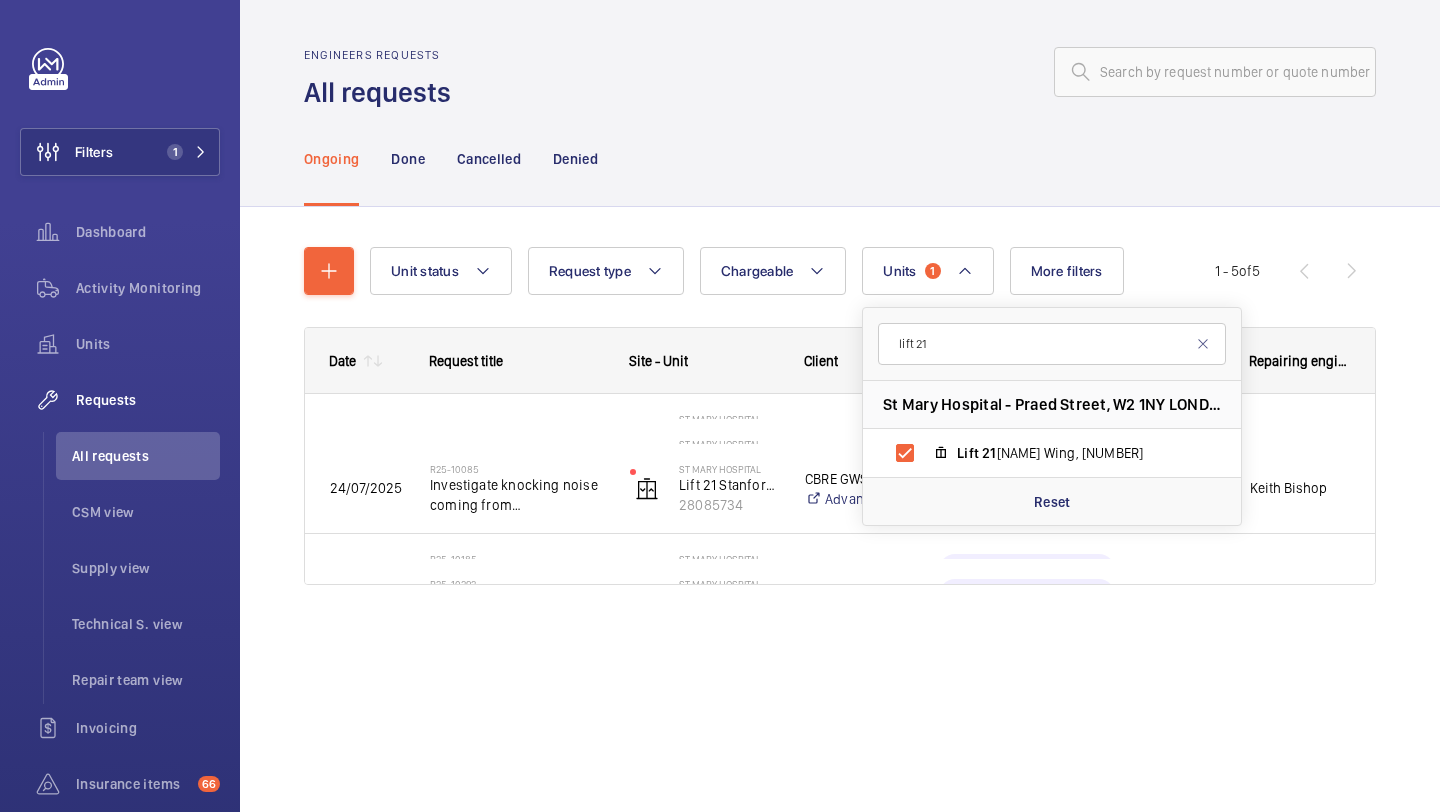 click on "Unit status Request type Chargeable Units 1 lift 21 St Mary Hospital - Praed Street, [POSTAL_CODE] [CITY] Lift 21 Stanford Wing, [NUMBER] Reset More filters Request status Urgency Repairing engineer Engineer Device type Reset all filters 1 - 5 of 5 Date Request title Site - Unit UPS" 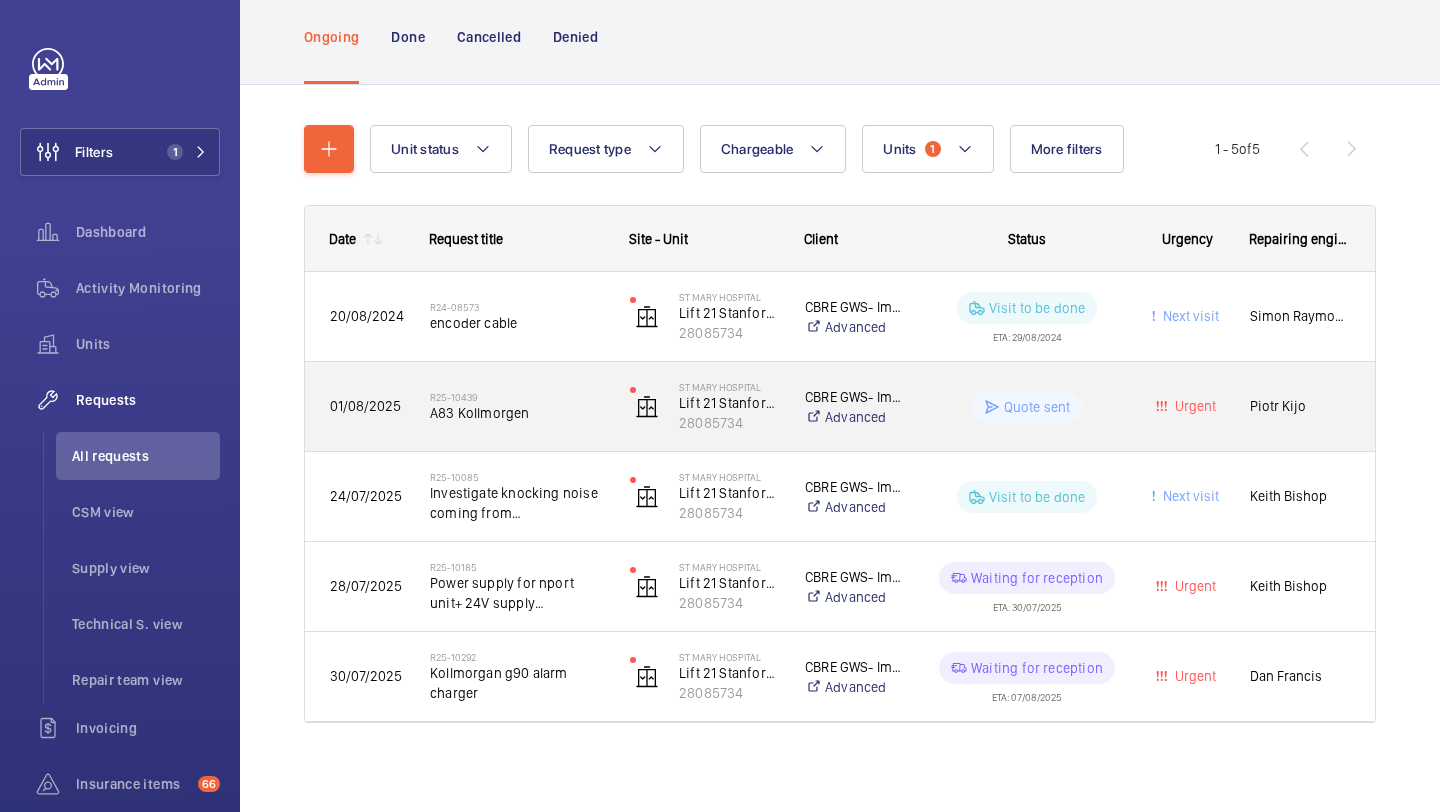 scroll, scrollTop: 129, scrollLeft: 0, axis: vertical 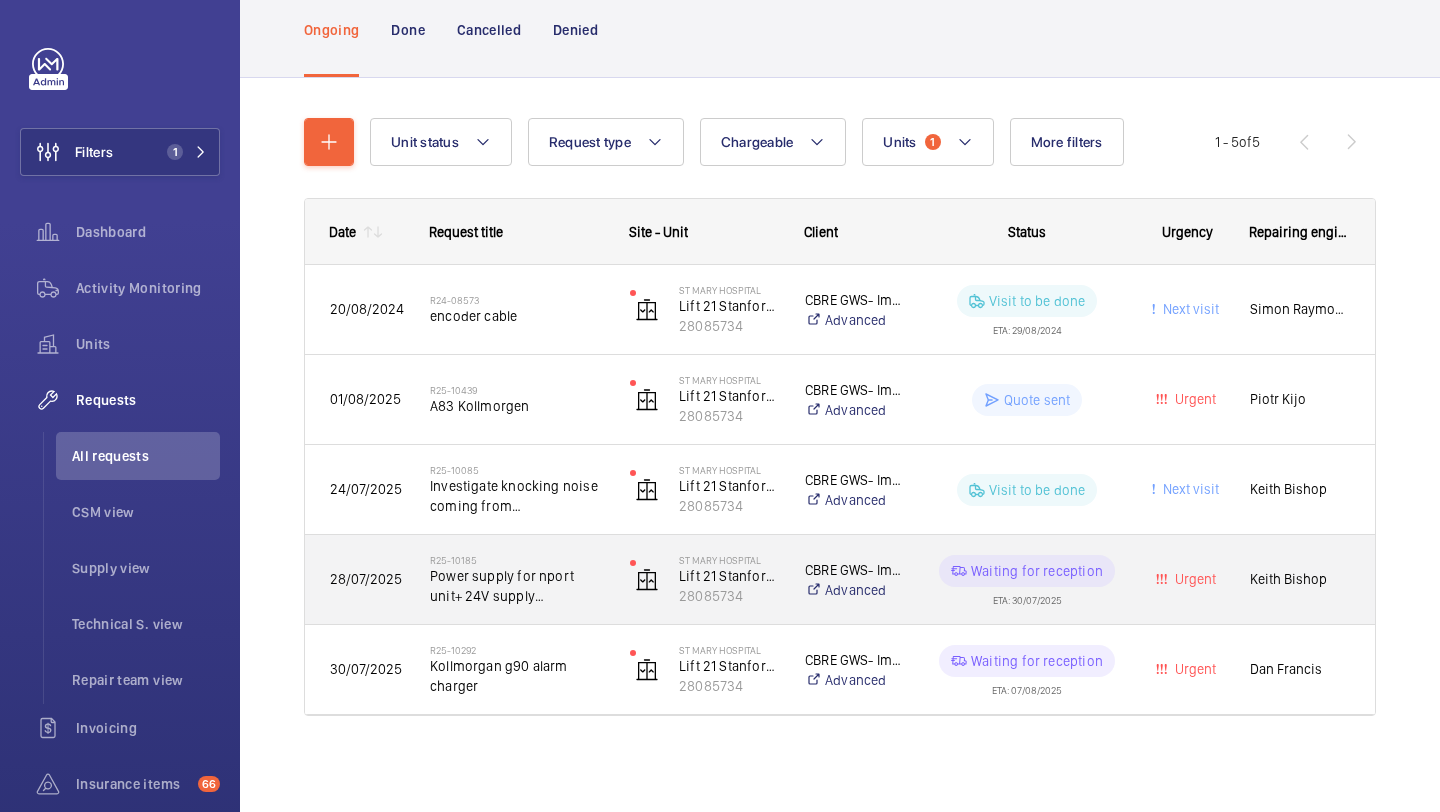 click on "Power supply for nport unit+ 24V supply investigation" 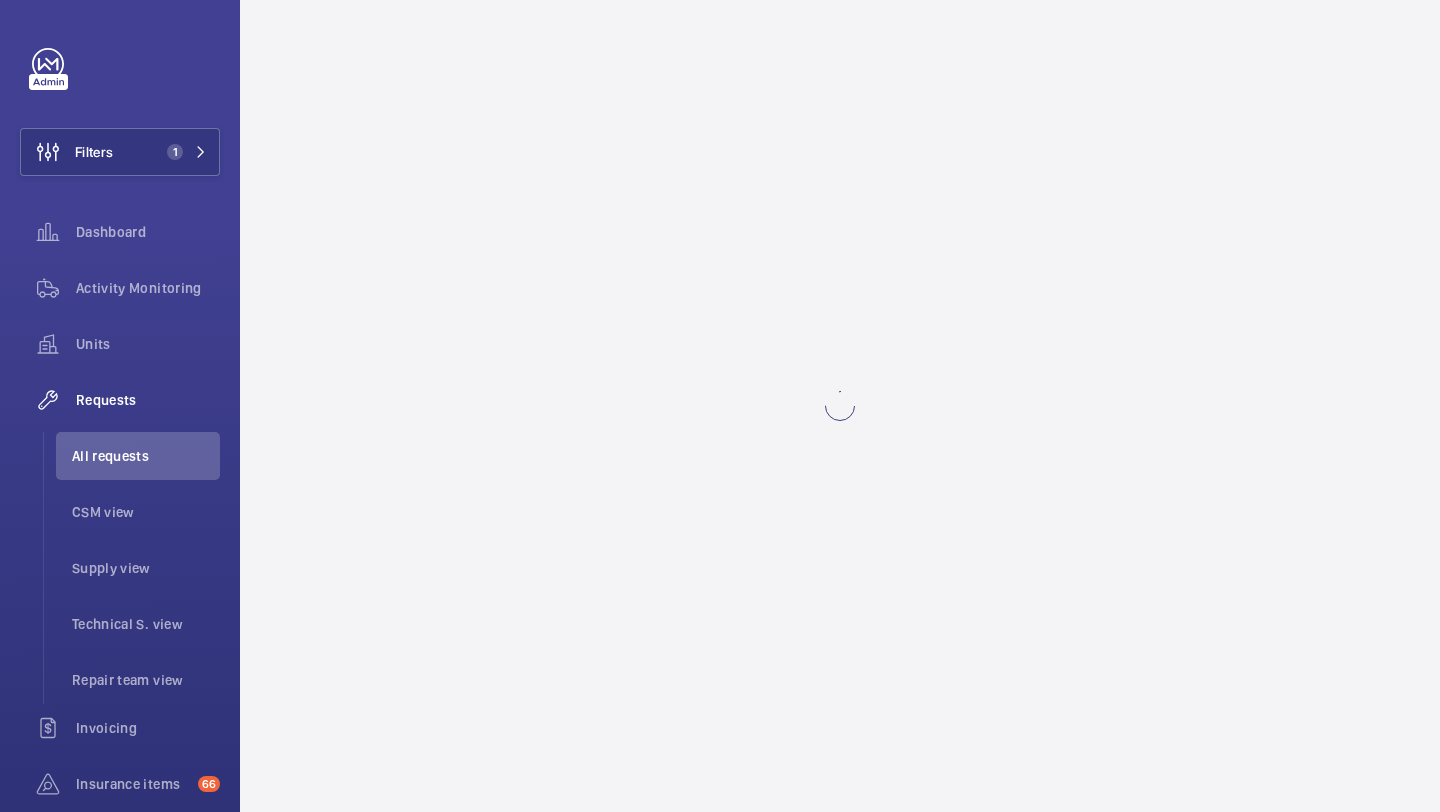 scroll, scrollTop: 0, scrollLeft: 0, axis: both 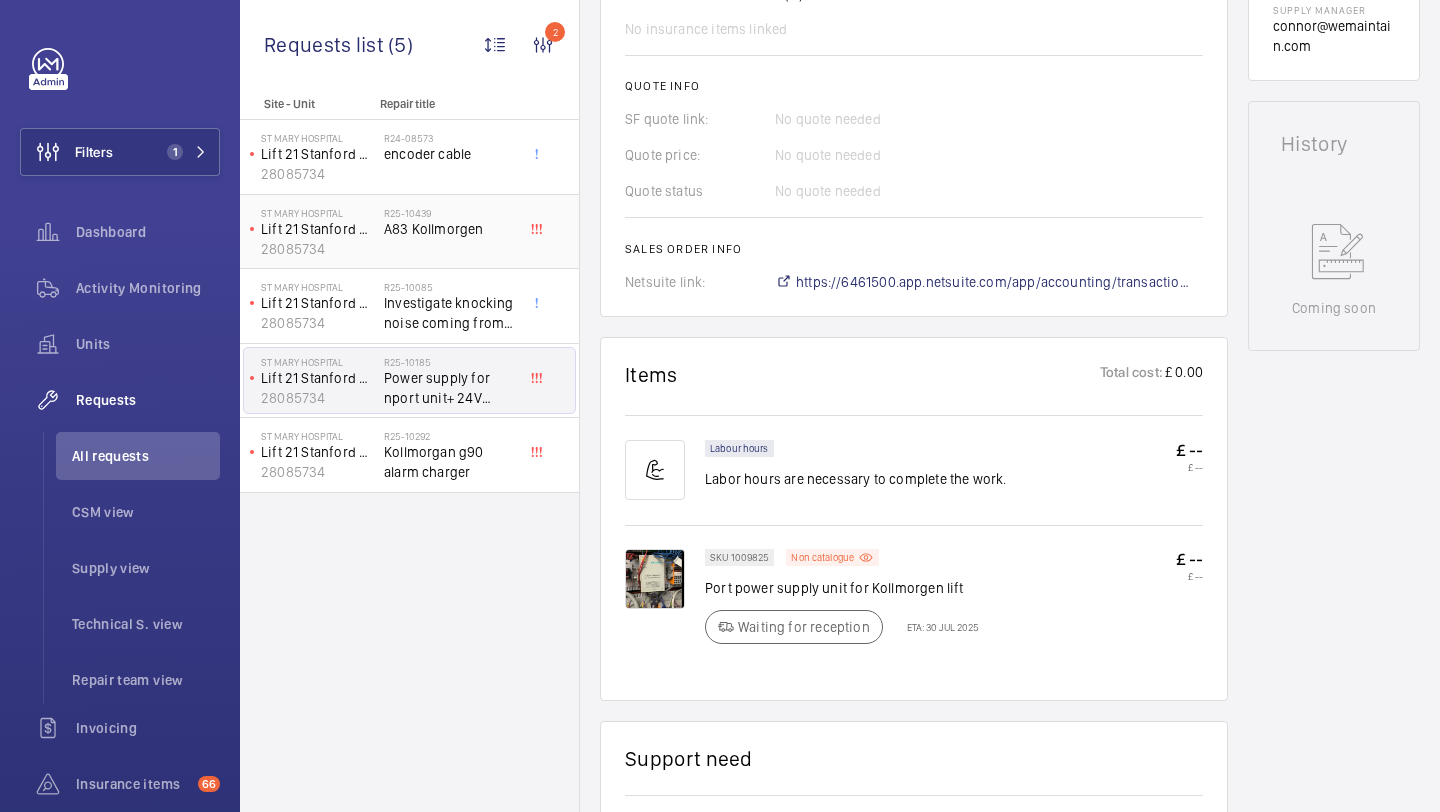 click on "R25-10439   A83 Kollmorgen" 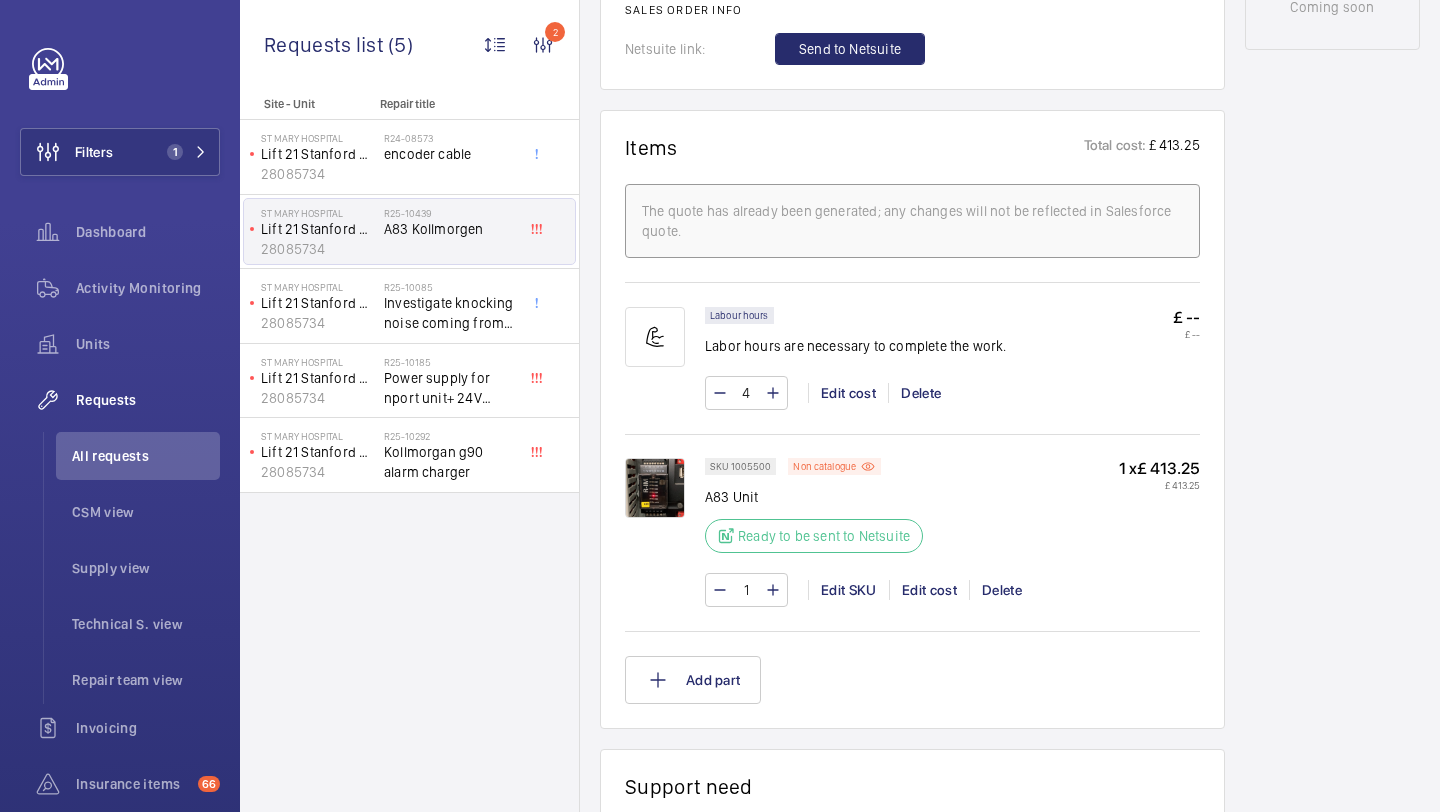 scroll, scrollTop: 1112, scrollLeft: 0, axis: vertical 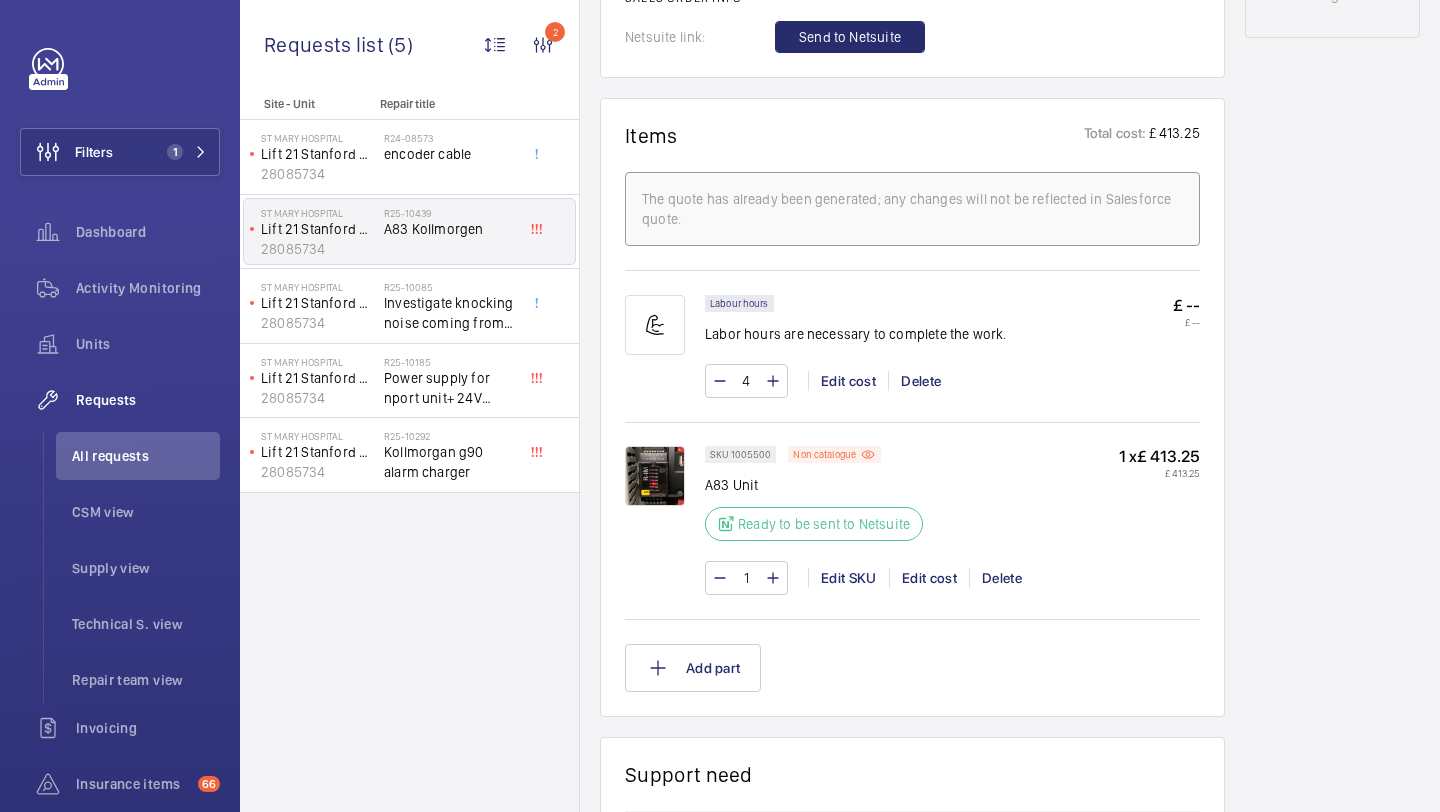 click 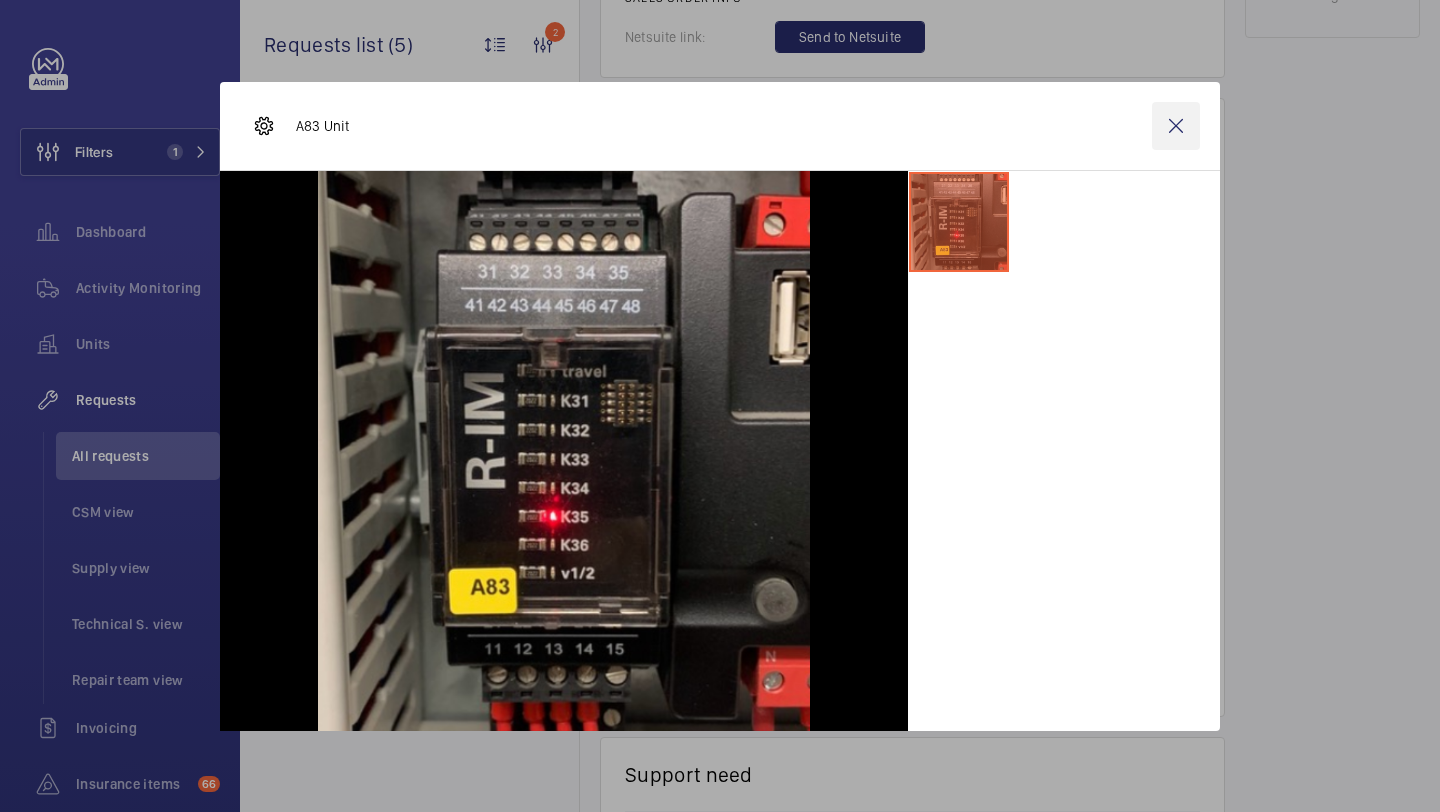 click at bounding box center [1176, 126] 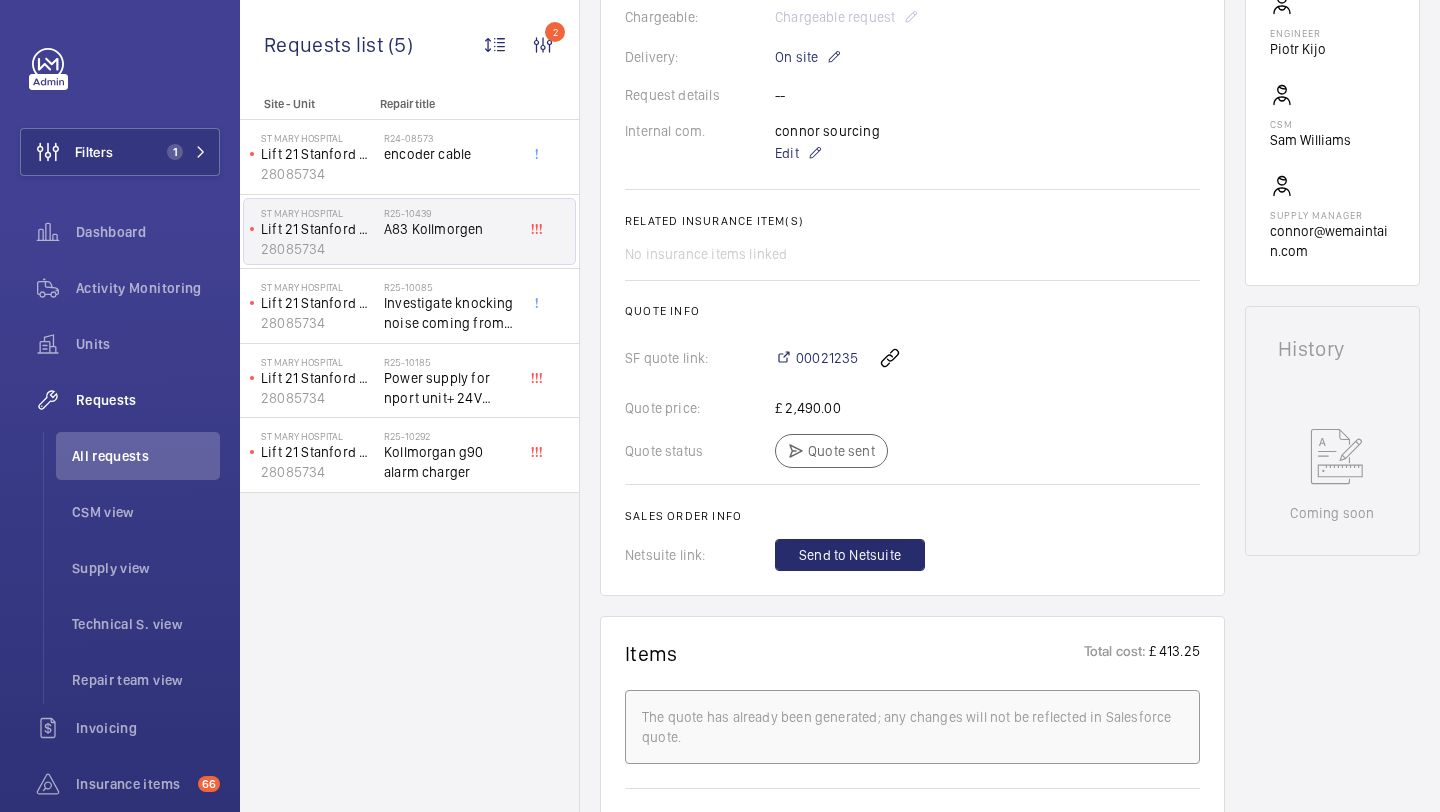 scroll, scrollTop: 0, scrollLeft: 0, axis: both 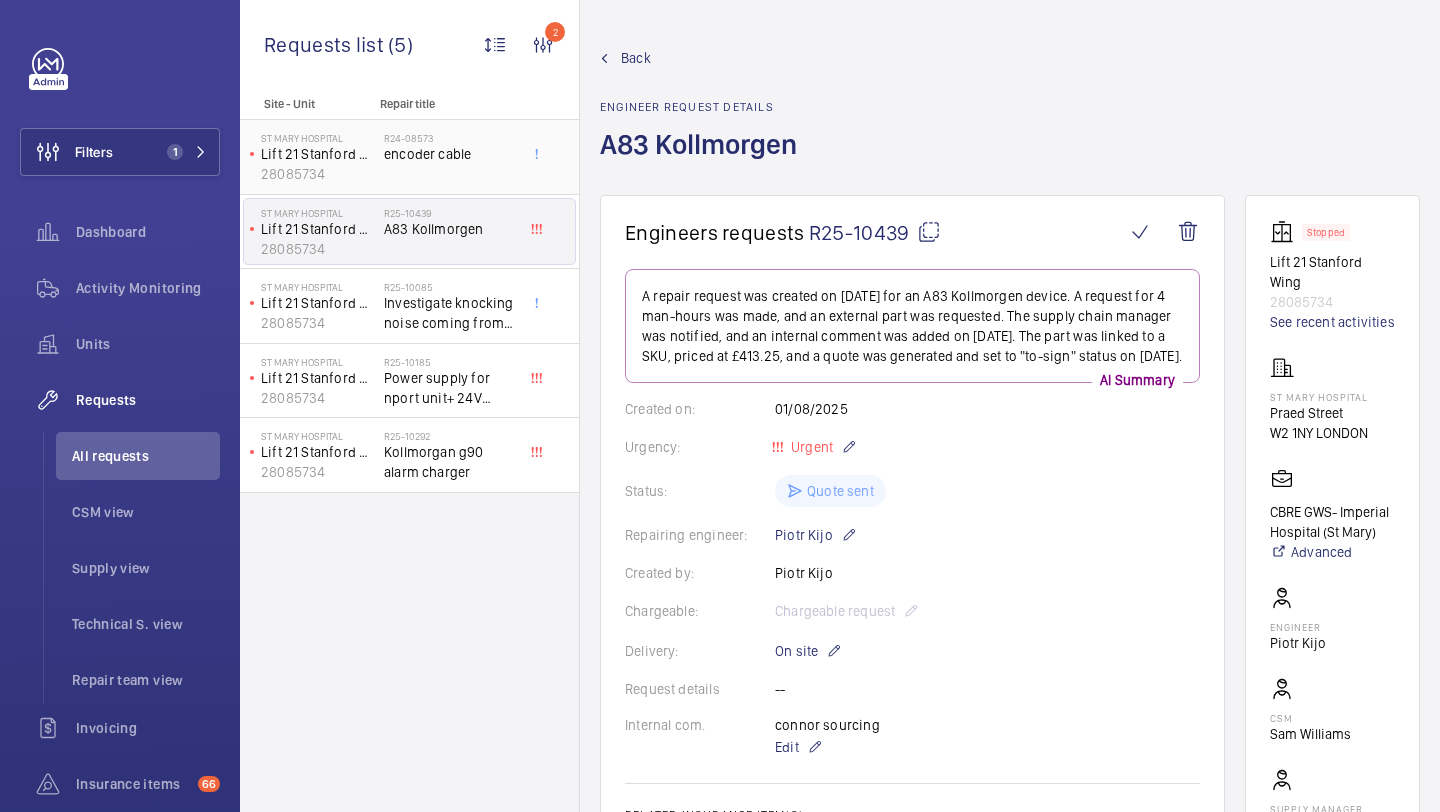 click on "encoder cable" 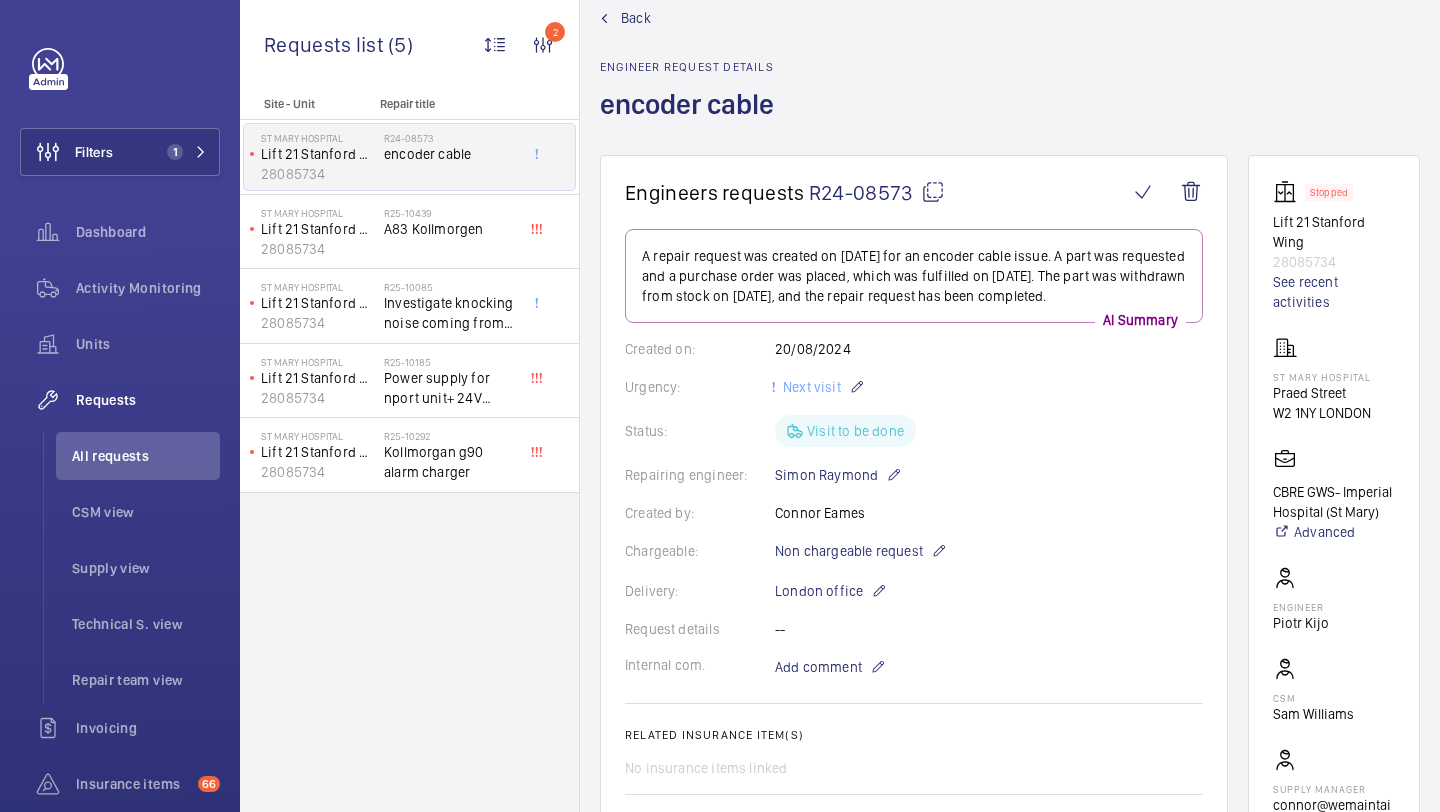scroll, scrollTop: 59, scrollLeft: 0, axis: vertical 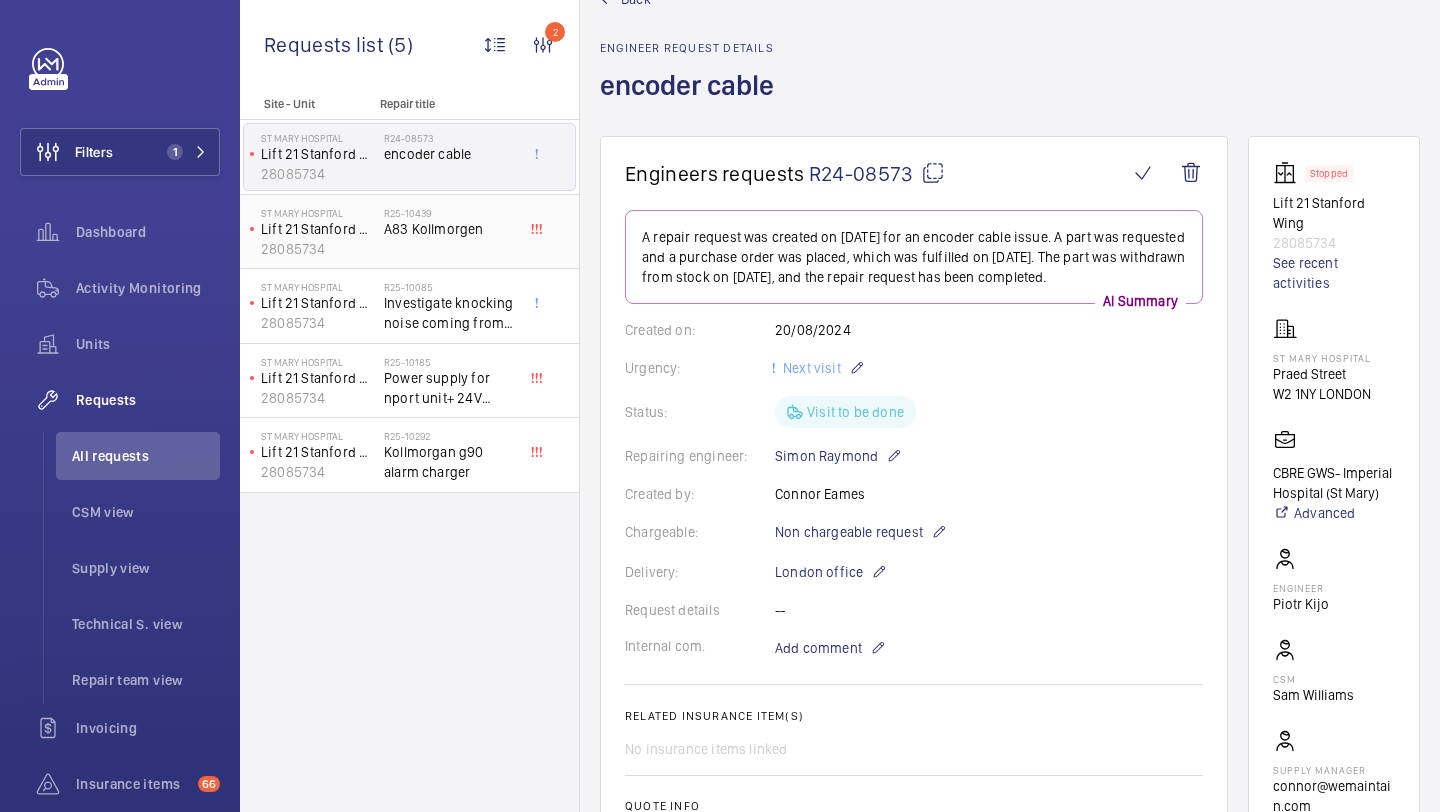 click on "R25-10439   A83 Kollmorgen" 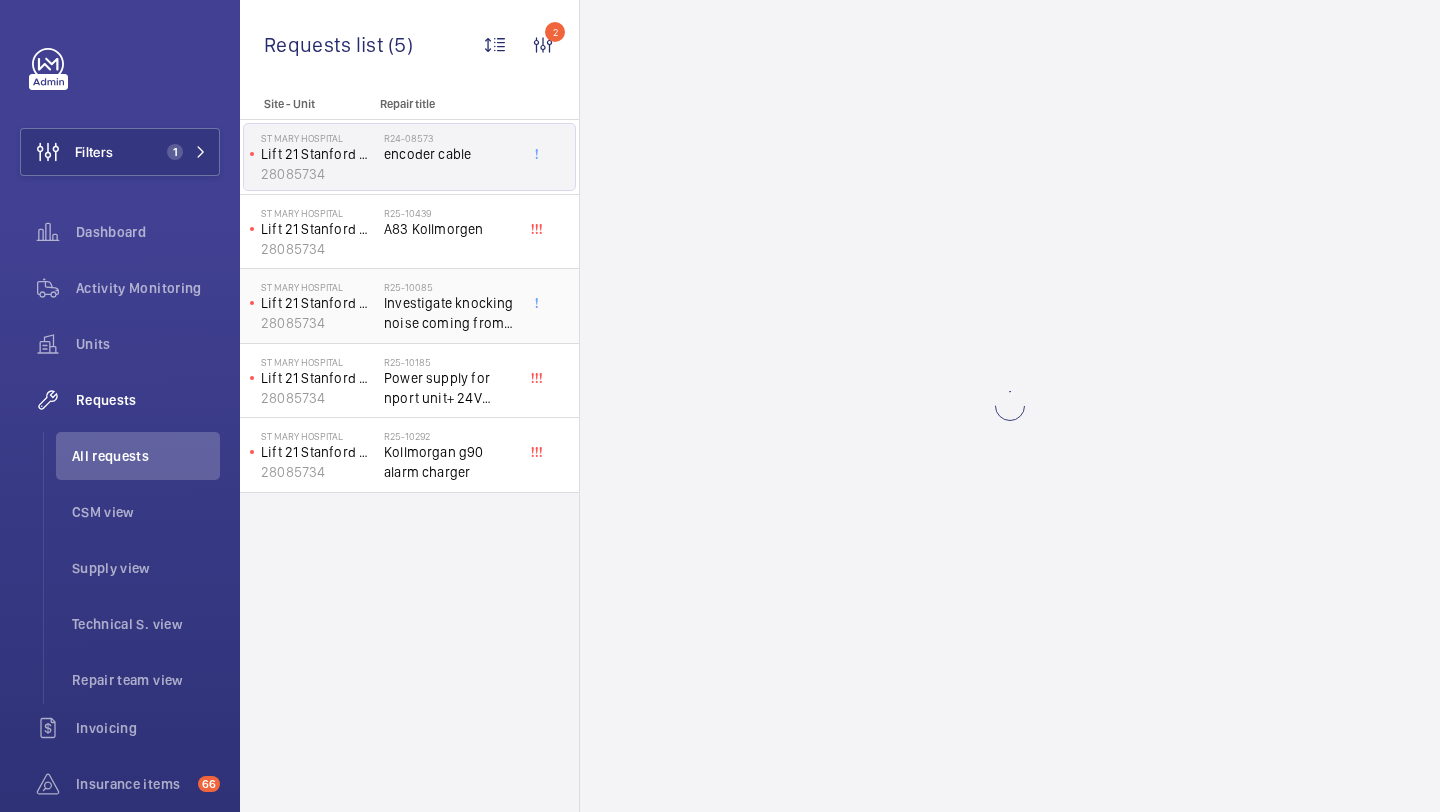 click on "R25-10085" 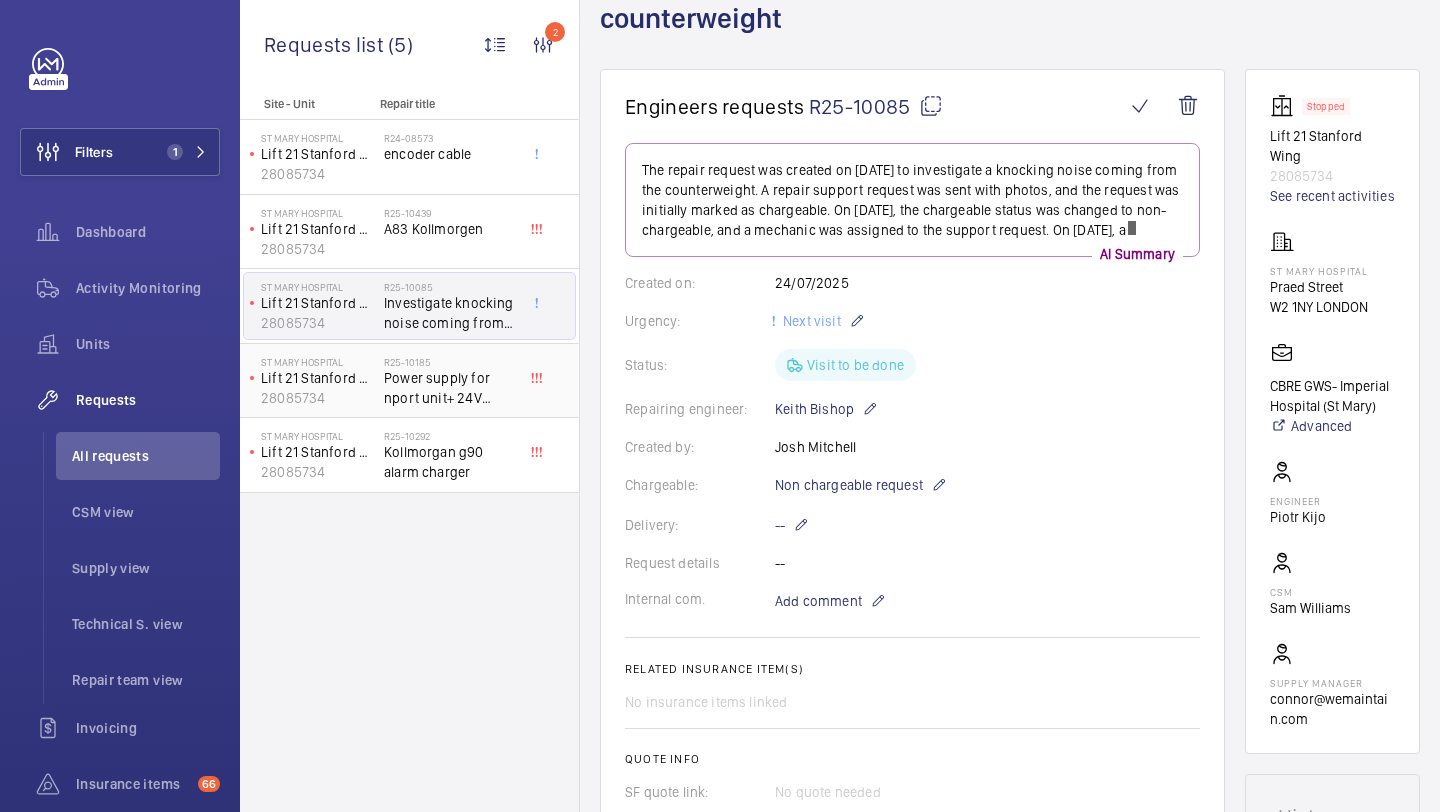 scroll, scrollTop: 220, scrollLeft: 0, axis: vertical 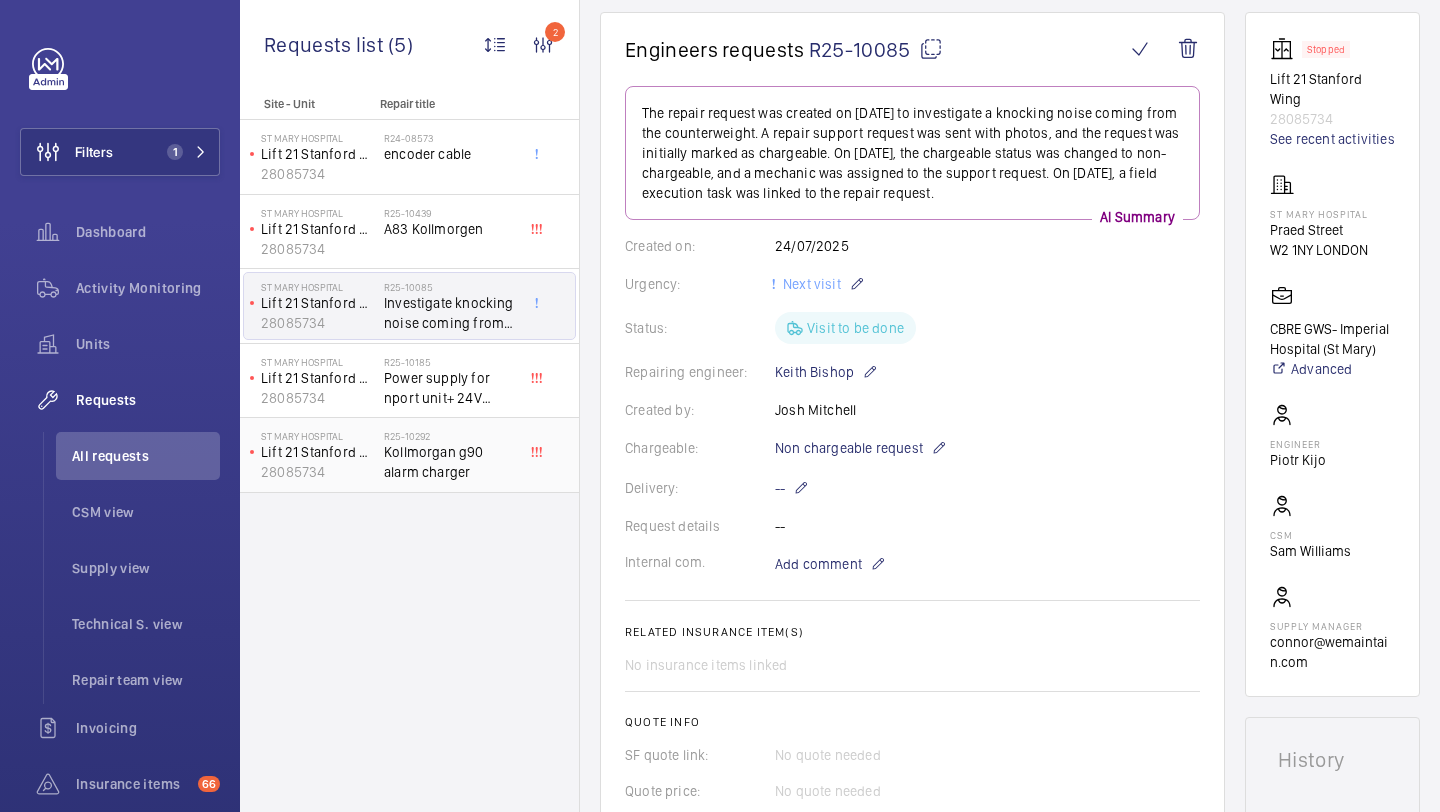 click on "Kollmorgan g90 alarm charger" 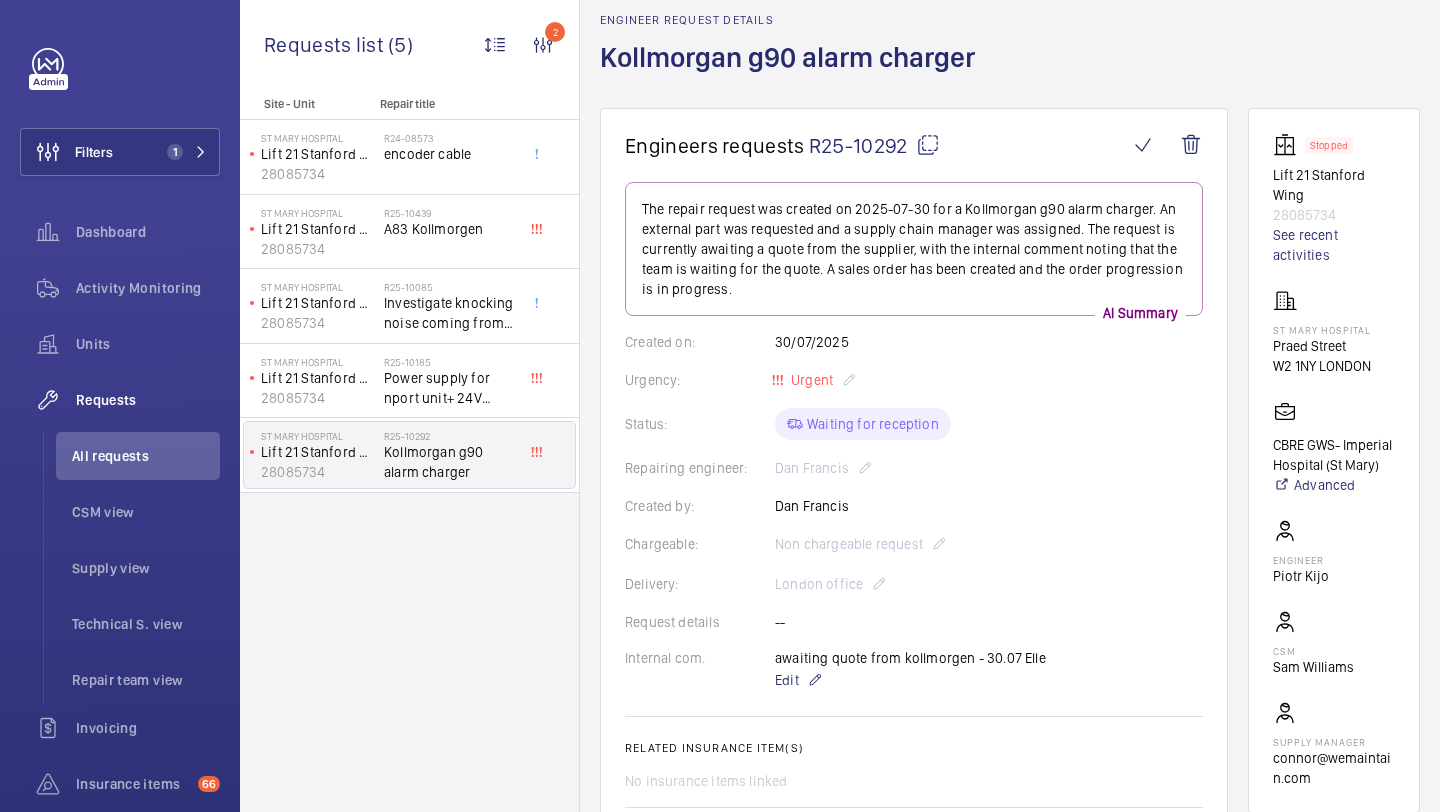scroll, scrollTop: 0, scrollLeft: 0, axis: both 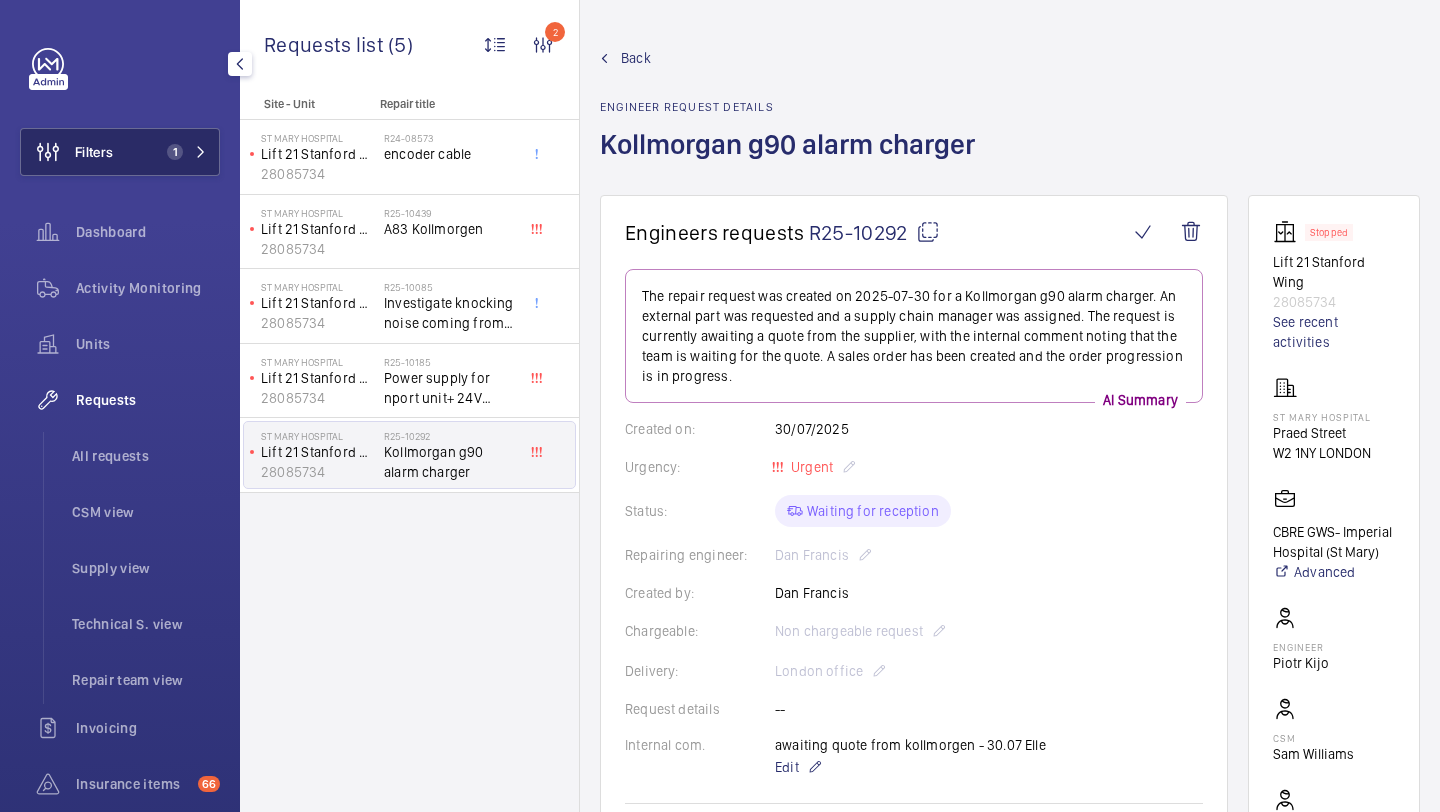 click on "Filters 1" 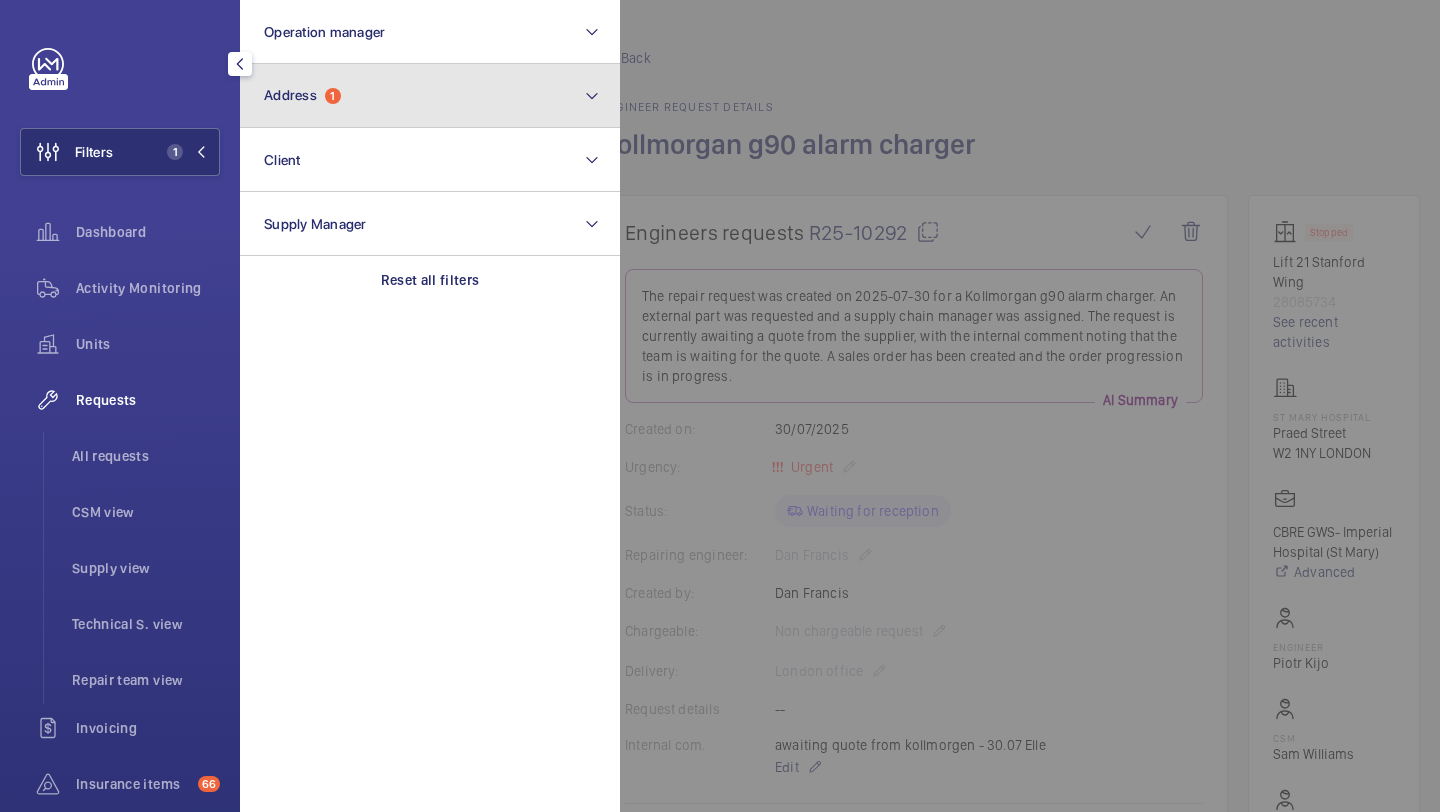 click on "Address  1" 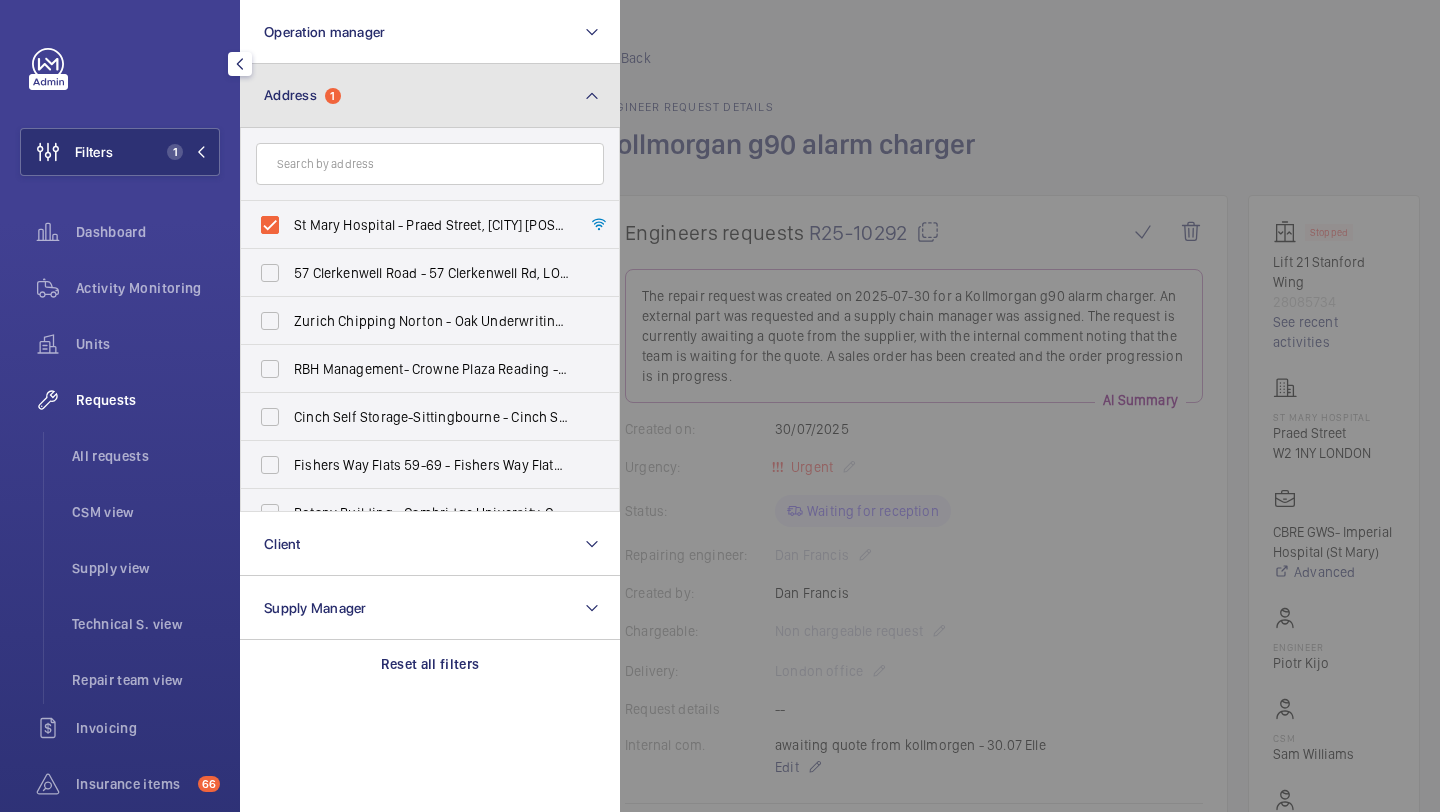 click on "Address  1" 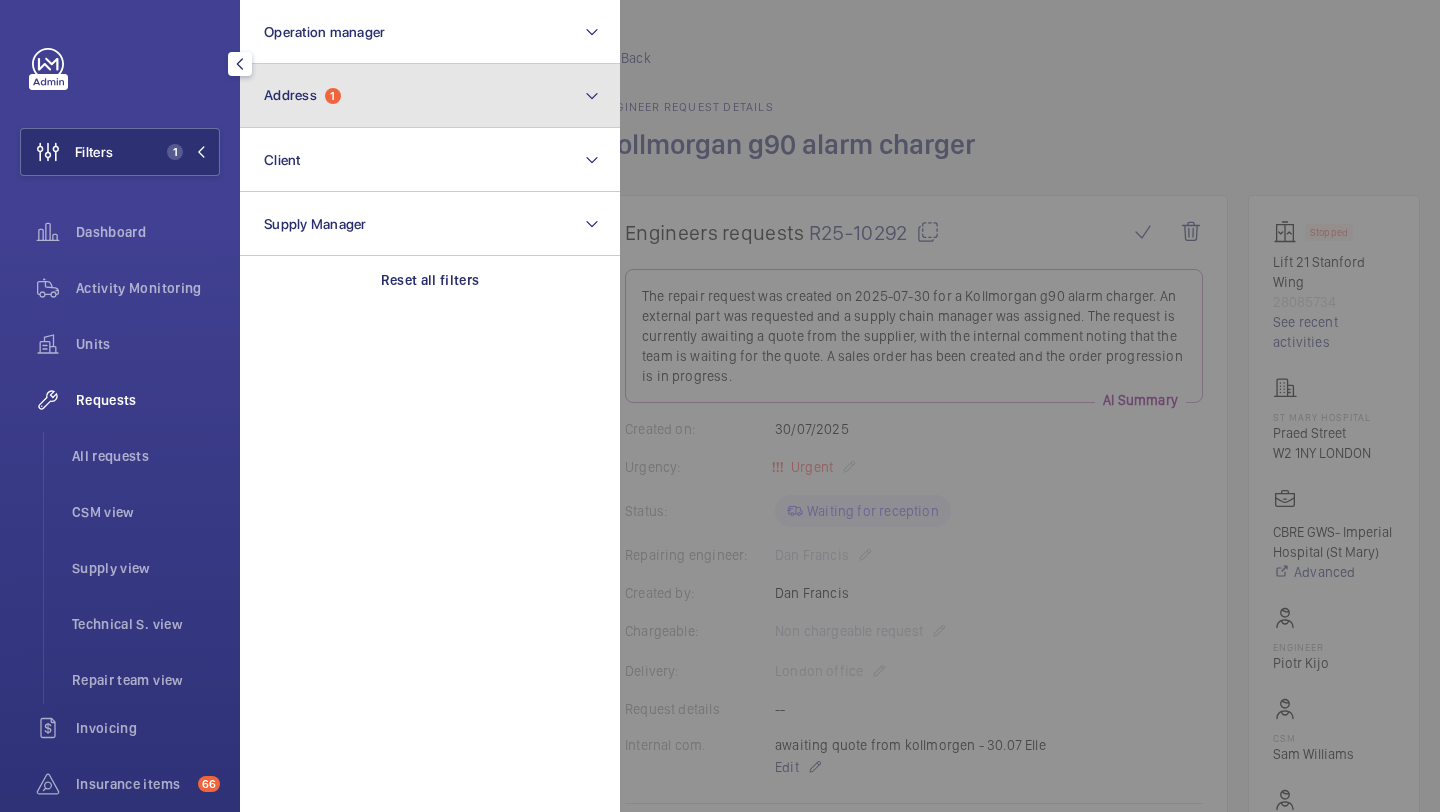 click on "Address  1" 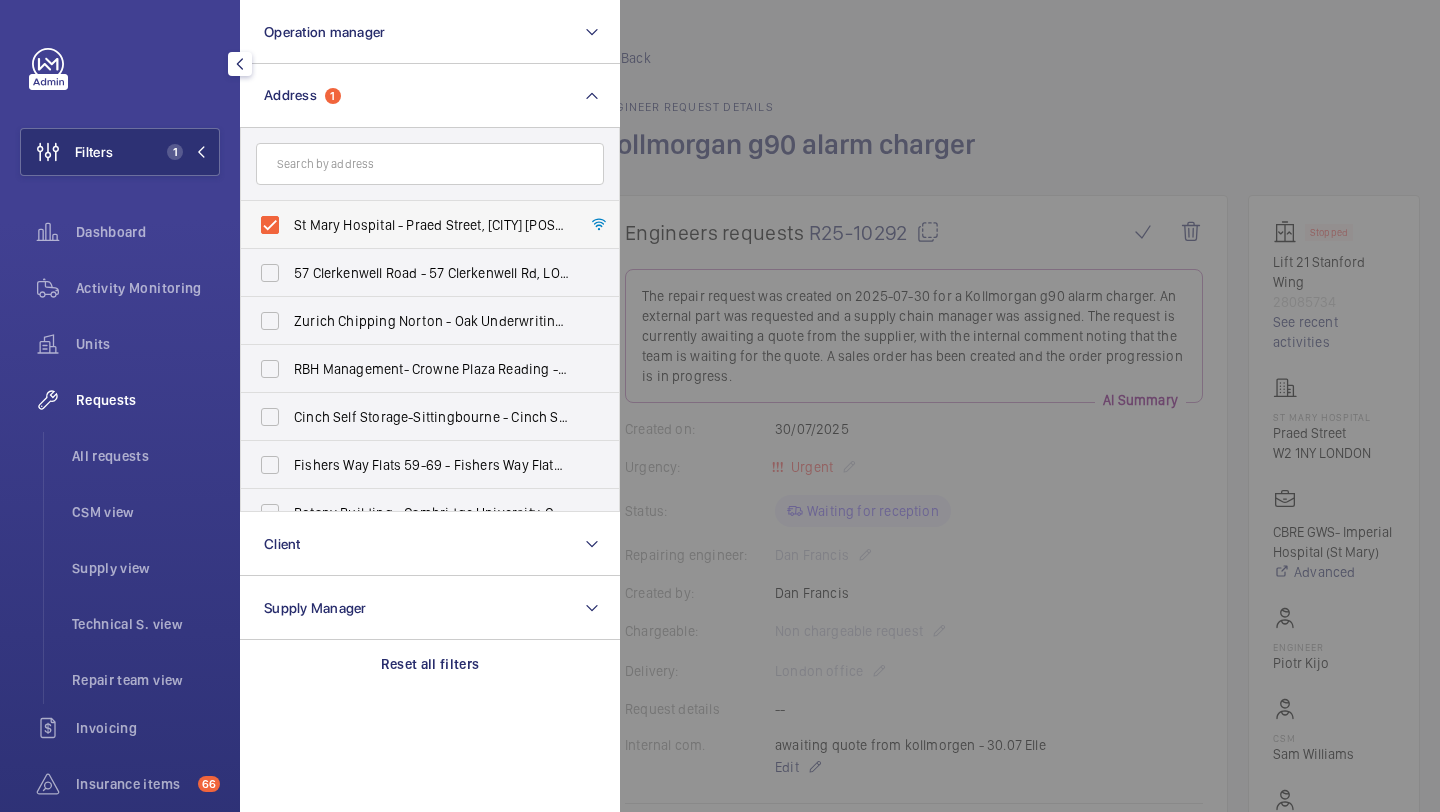 click on "St Mary Hospital - Praed Street, [CITY] [POSTAL_CODE]" at bounding box center (431, 225) 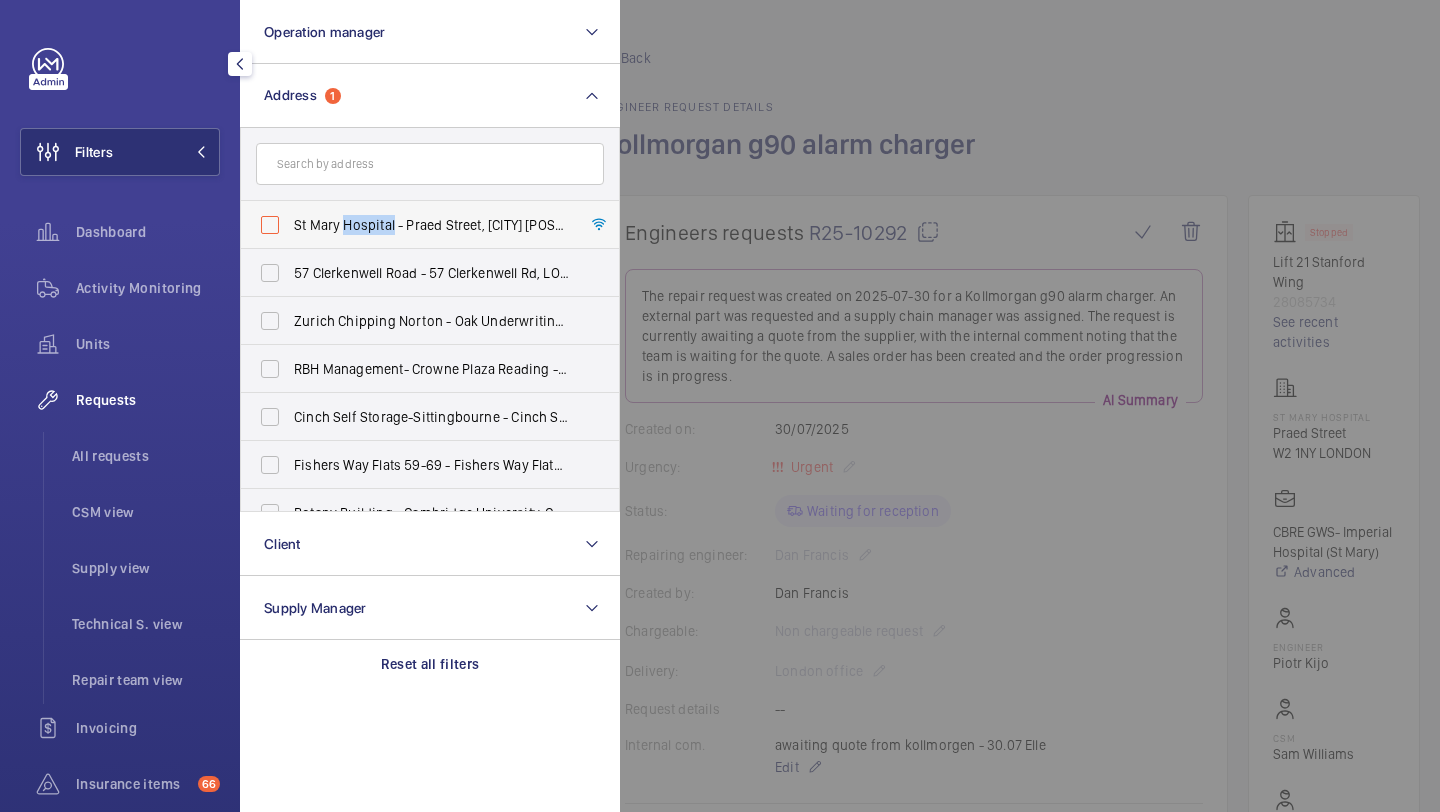 click on "St Mary Hospital - Praed Street, [CITY] [POSTAL_CODE]" at bounding box center (431, 225) 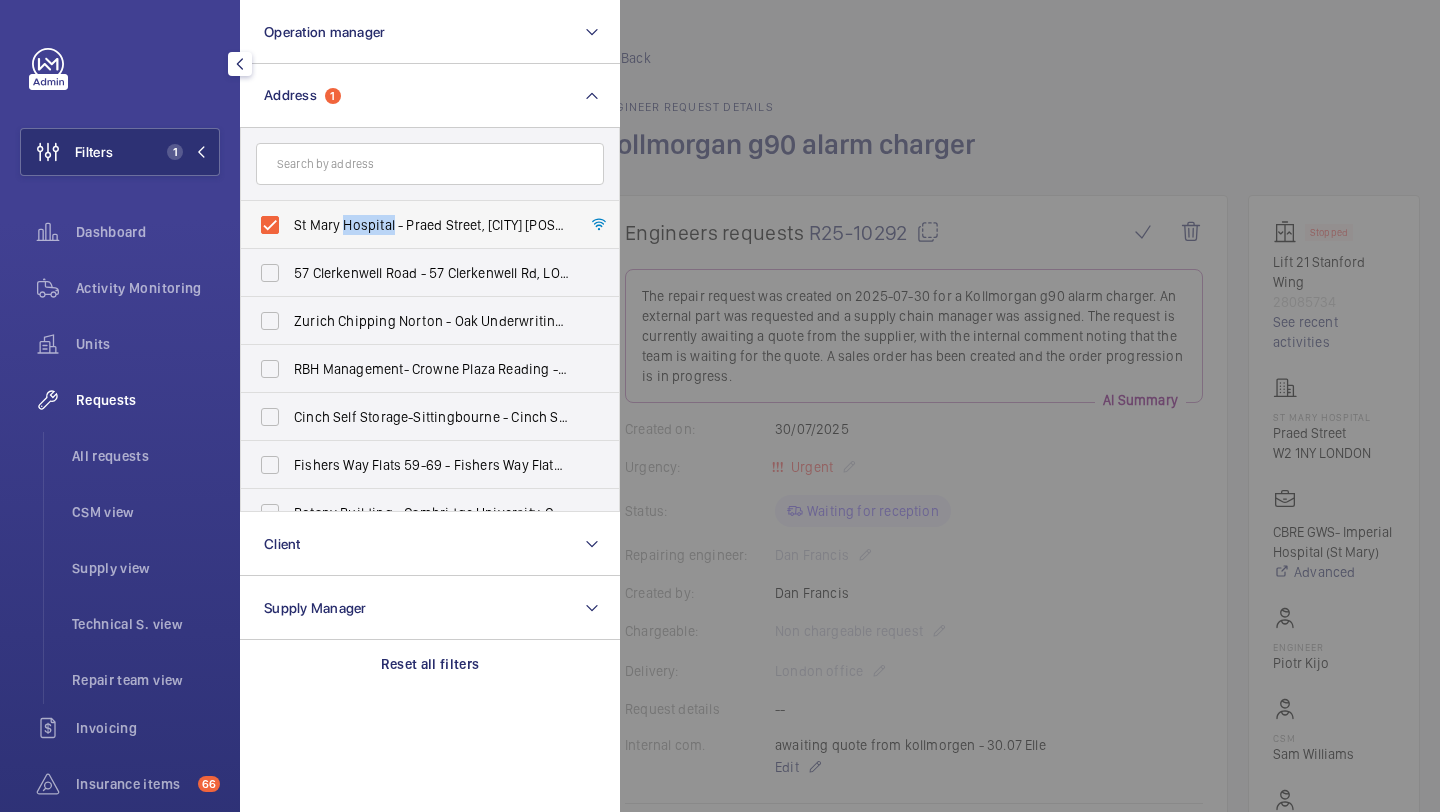 click on "St Mary Hospital - Praed Street, [CITY] [POSTAL_CODE]" at bounding box center [431, 225] 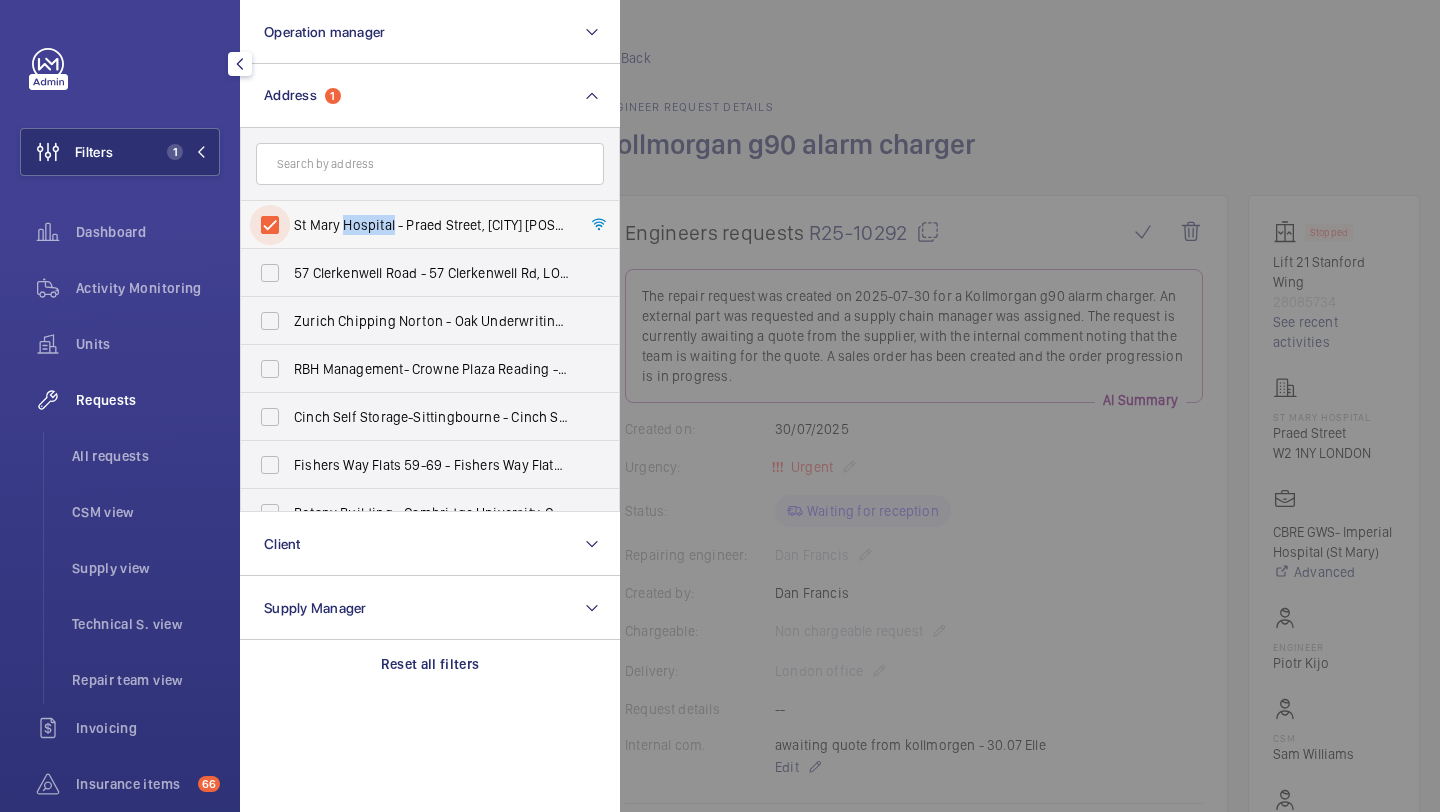 click on "St Mary Hospital - Praed Street, [CITY] [POSTAL_CODE]" at bounding box center (270, 225) 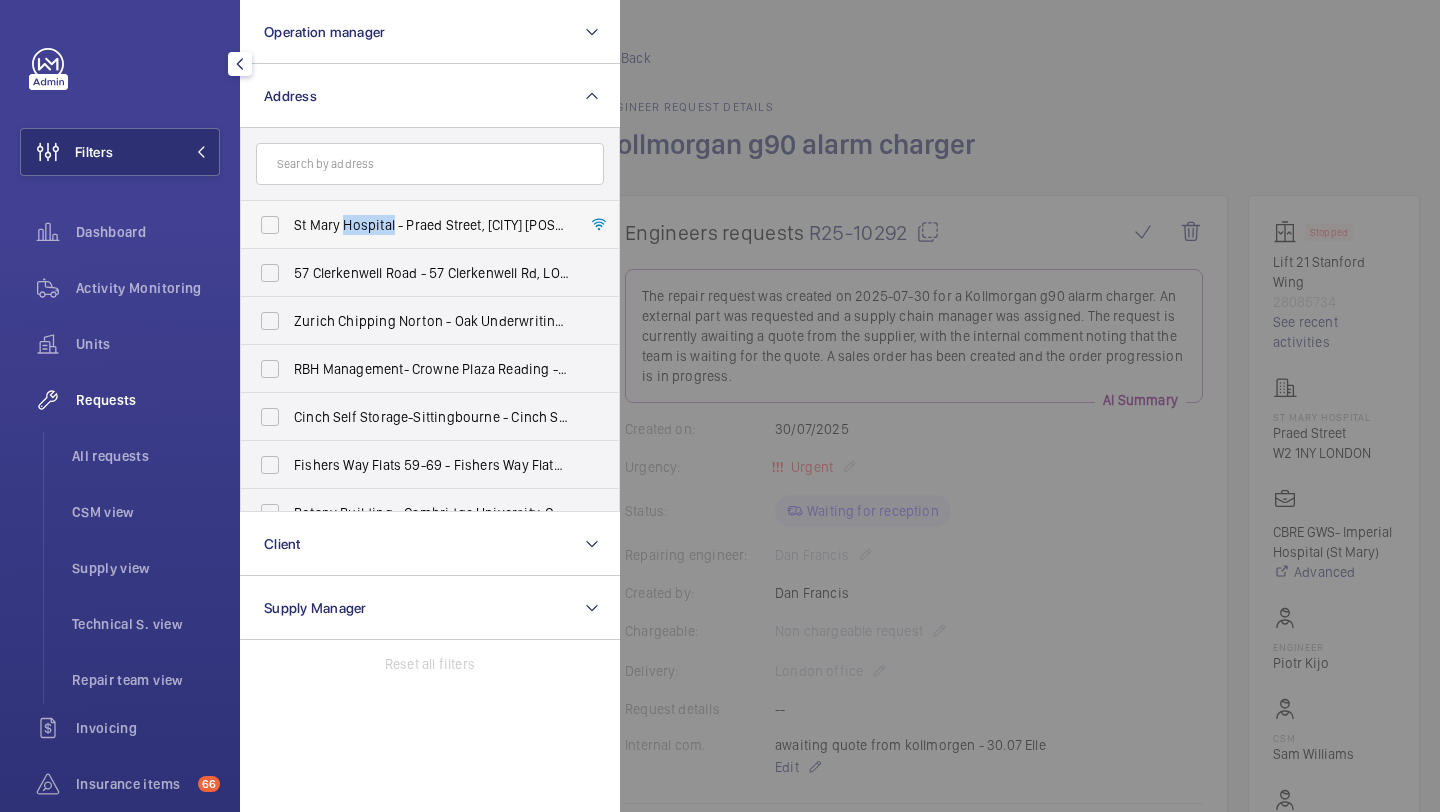 click on "St Mary Hospital - Praed Street, [CITY] [POSTAL_CODE]" at bounding box center [431, 225] 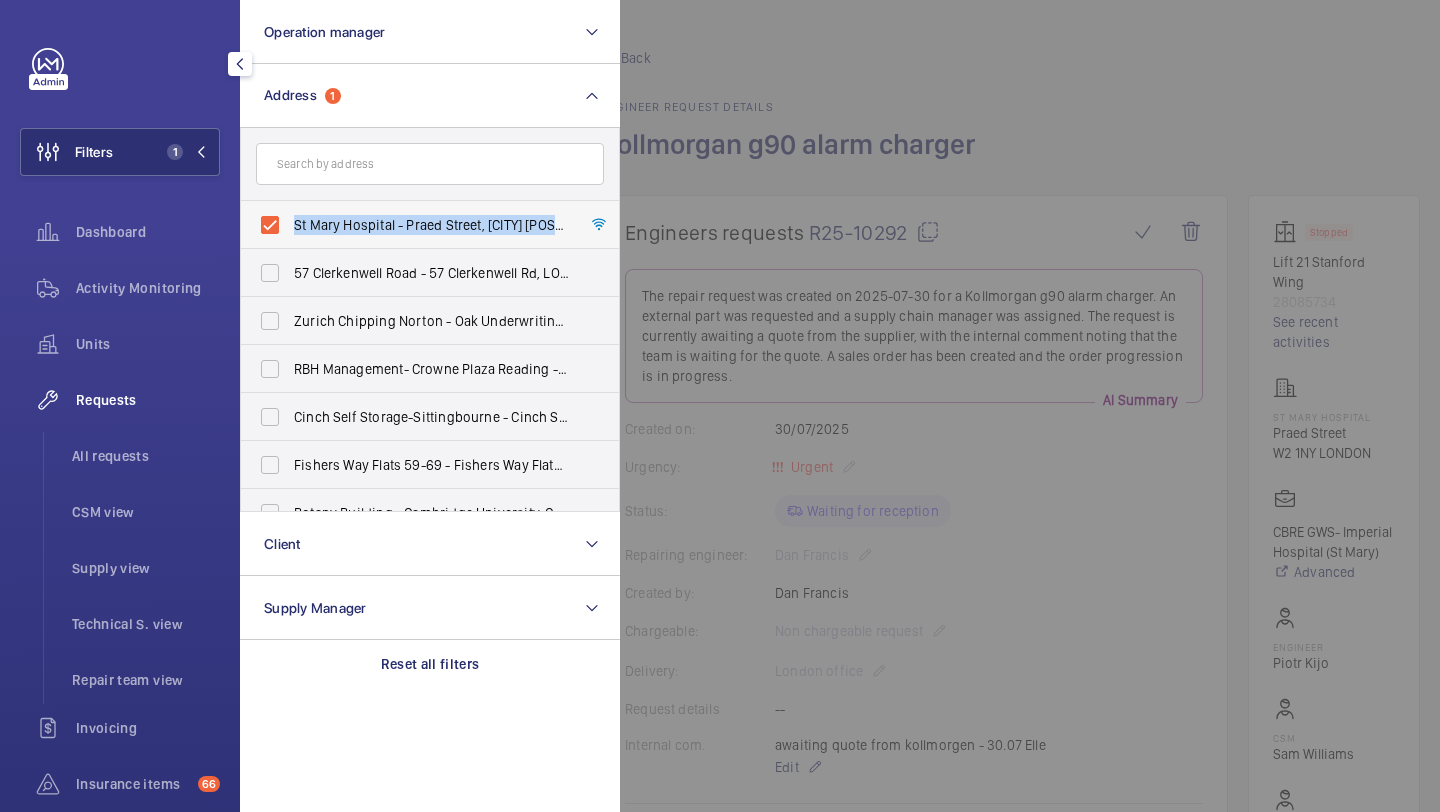 click on "St Mary Hospital - Praed Street, [CITY] [POSTAL_CODE]" at bounding box center (431, 225) 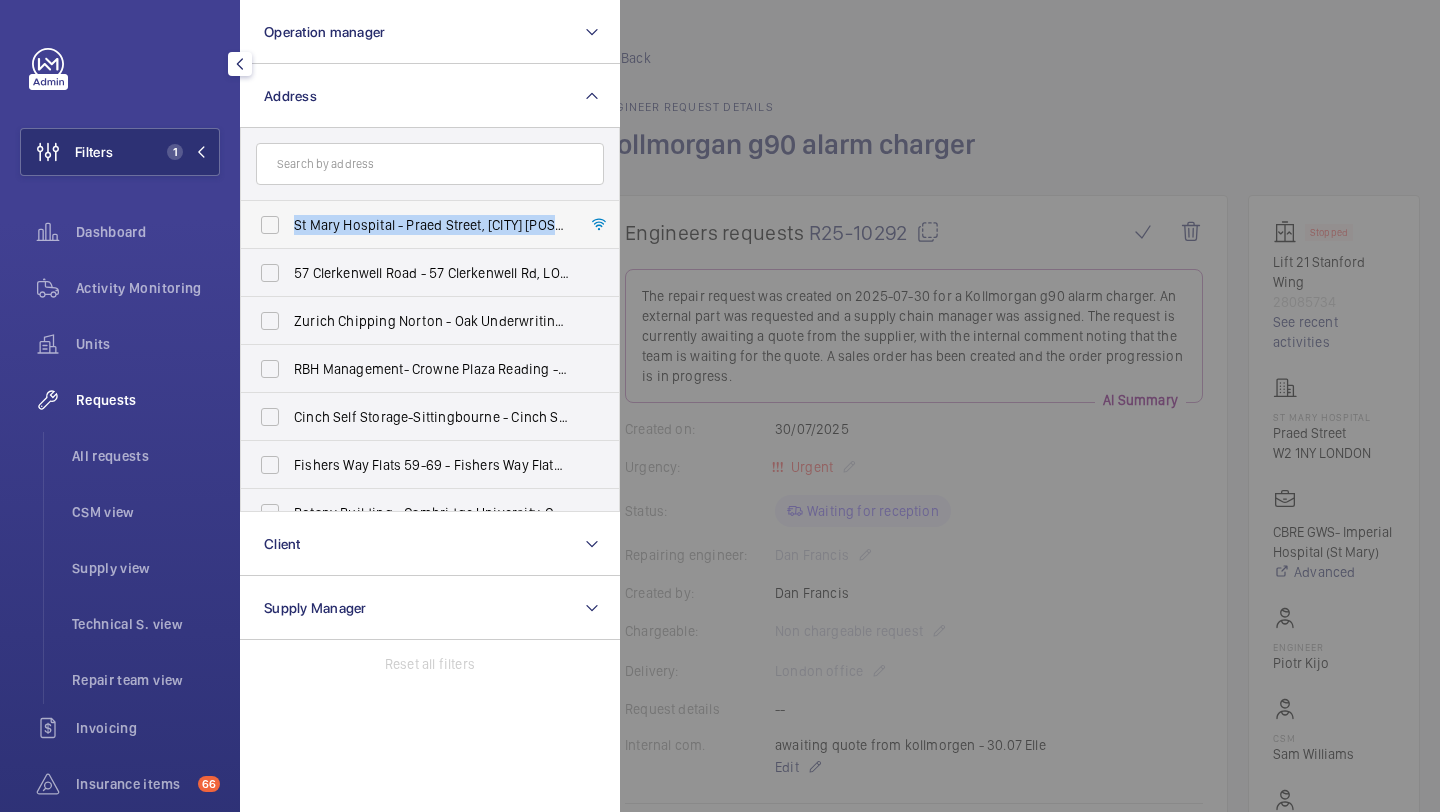 click on "St Mary Hospital - Praed Street, [CITY] [POSTAL_CODE]" at bounding box center [431, 225] 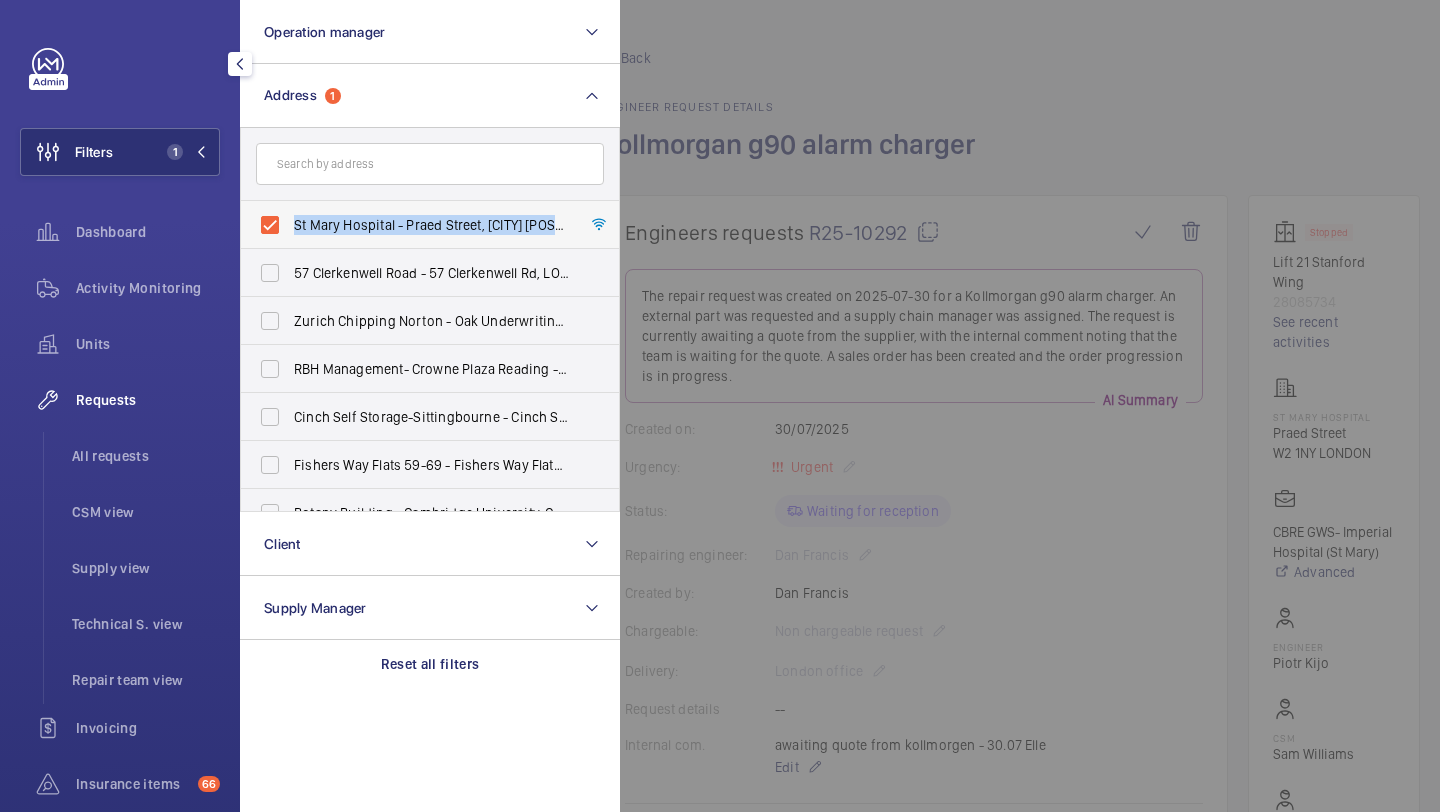 click on "St Mary Hospital - Praed Street, [CITY] [POSTAL_CODE]" at bounding box center [431, 225] 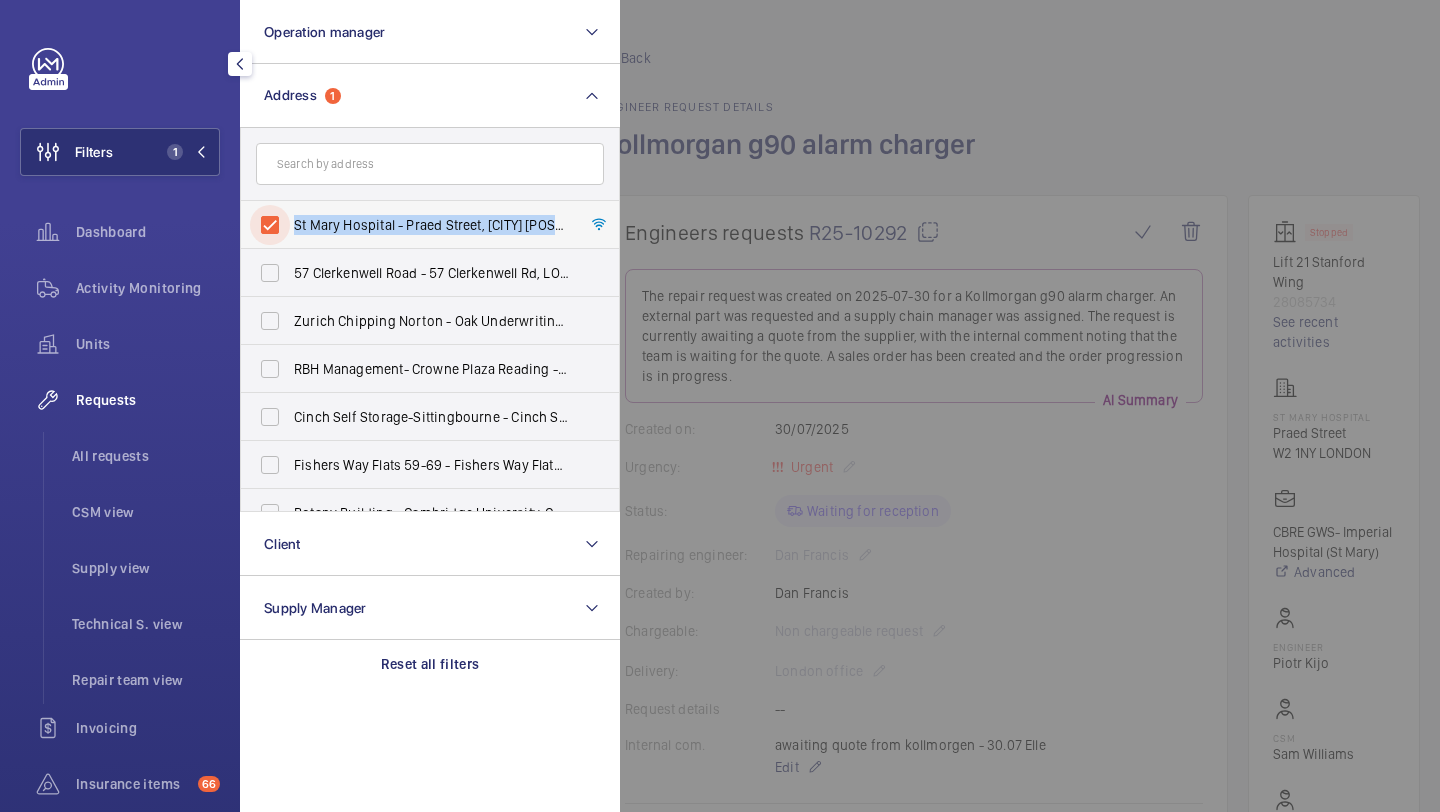 click on "St Mary Hospital - Praed Street, [CITY] [POSTAL_CODE]" at bounding box center [270, 225] 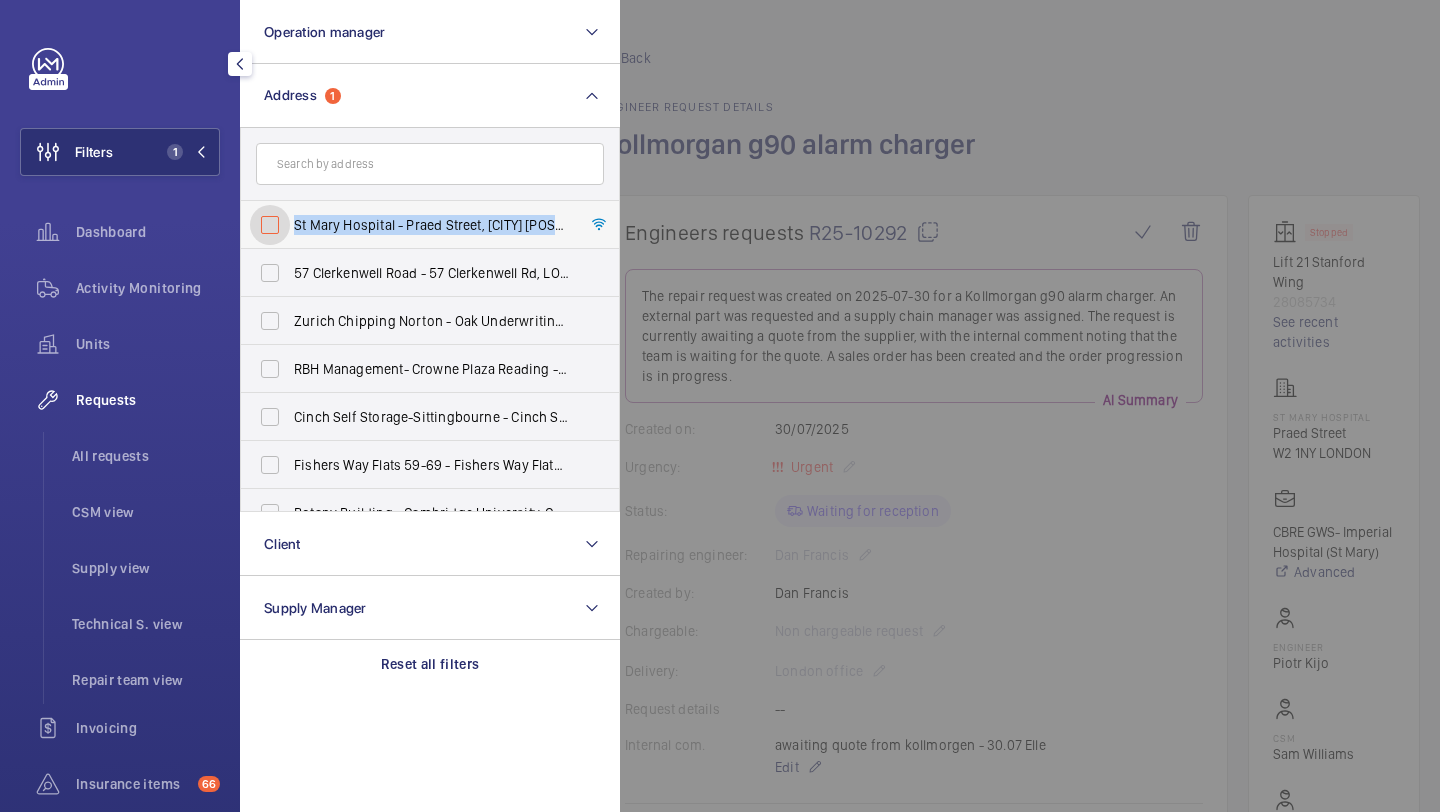 checkbox on "false" 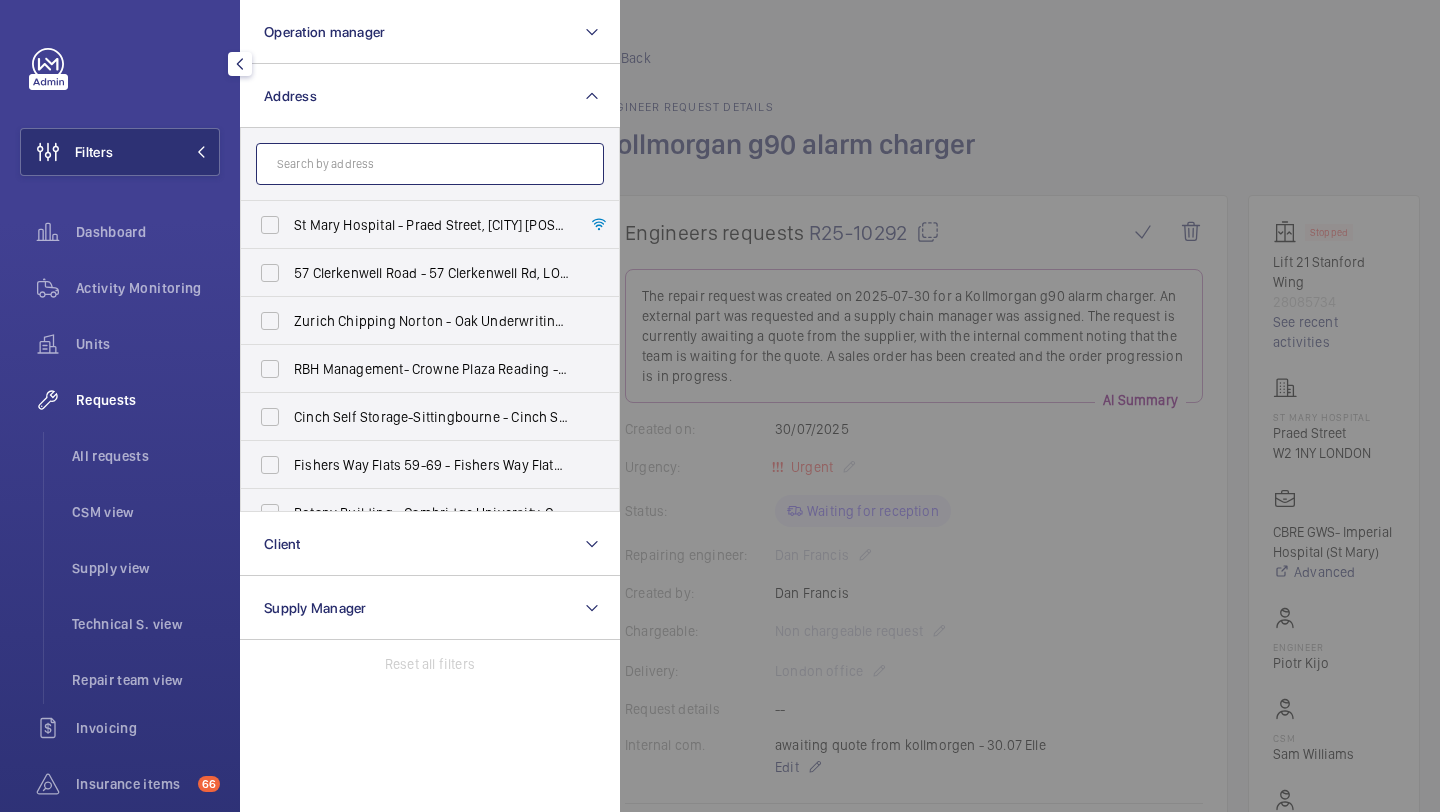 click 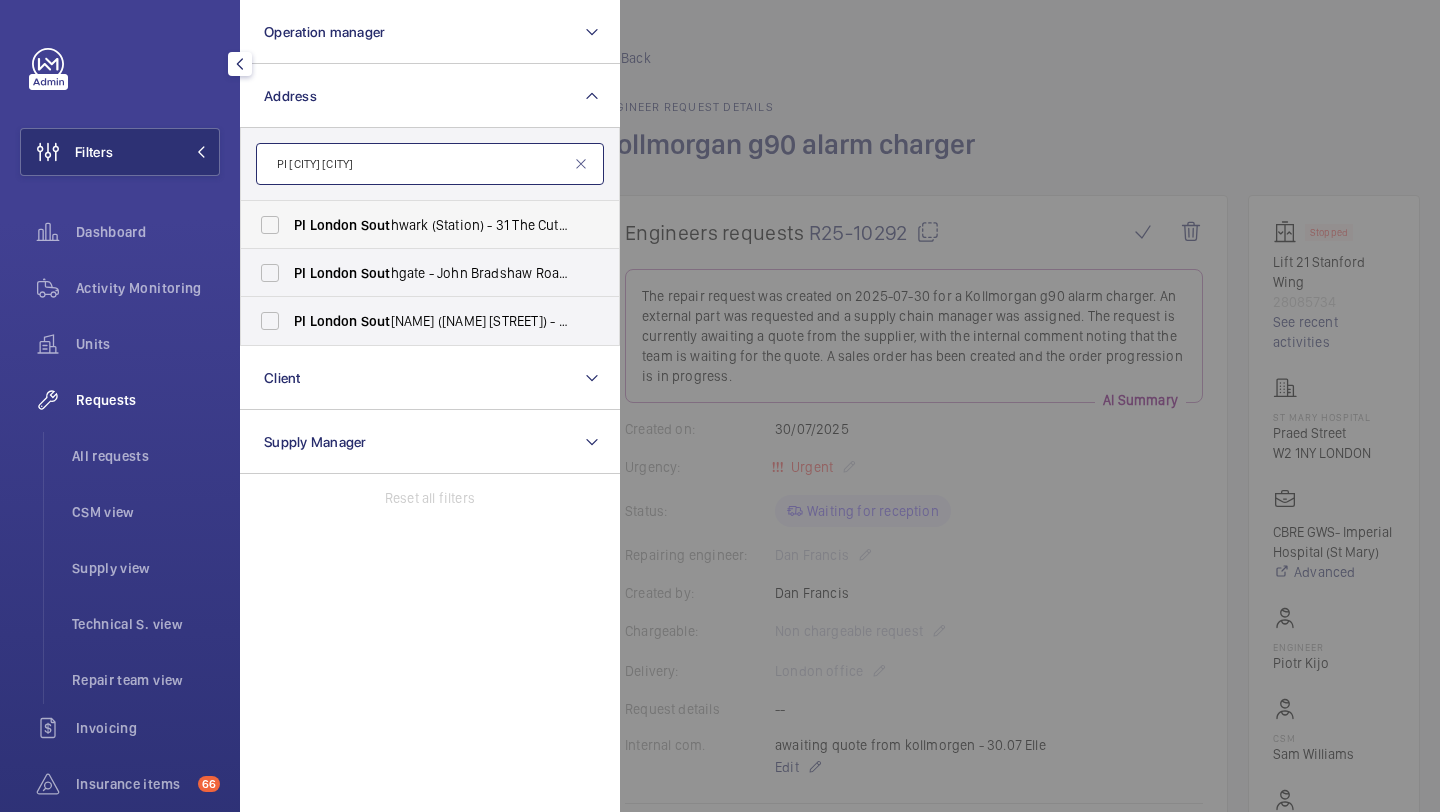 type on "PI [CITY] [CITY]" 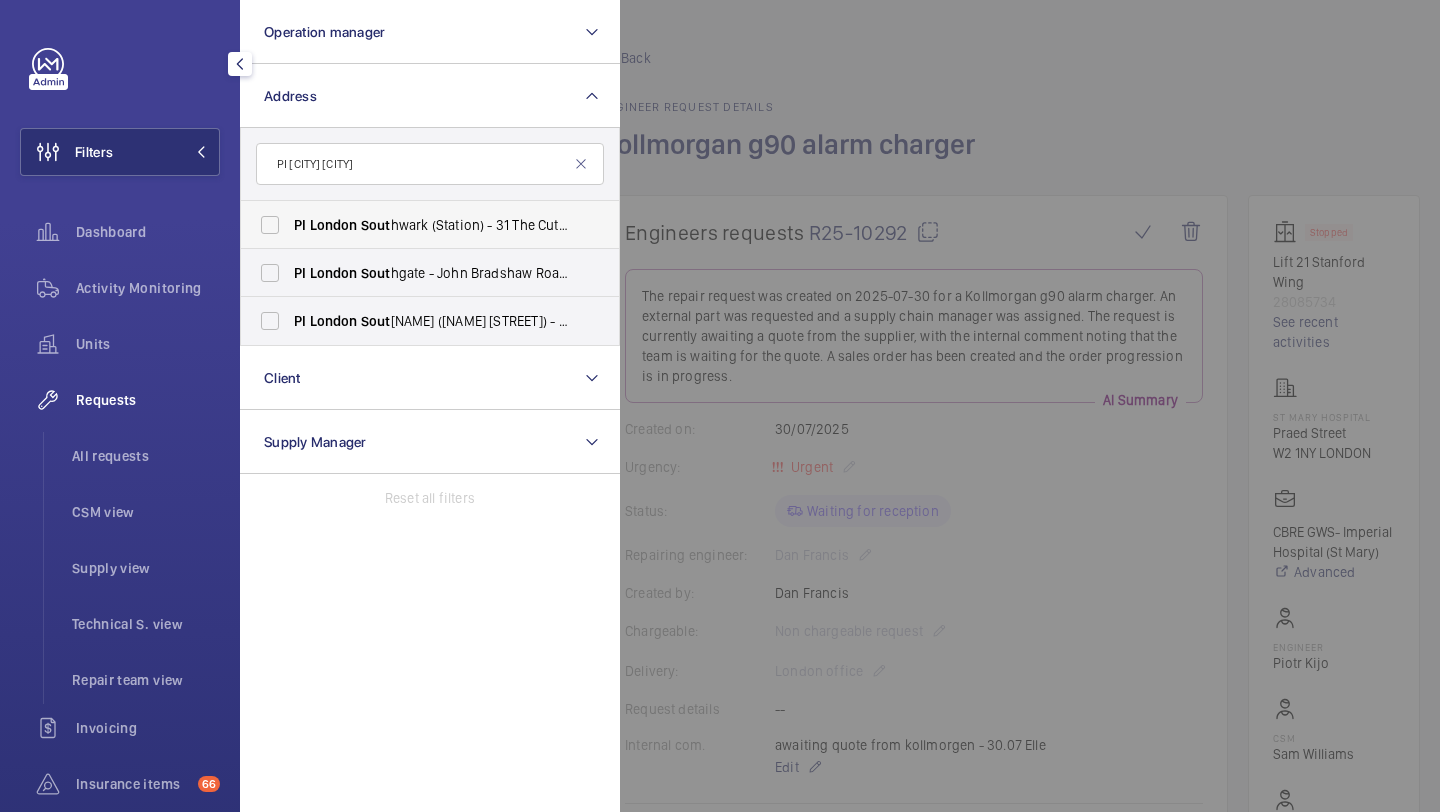 click on "PI London Southwark (Station) - [NUMBER] The Cut, LONDON [POSTCODE]" at bounding box center [431, 225] 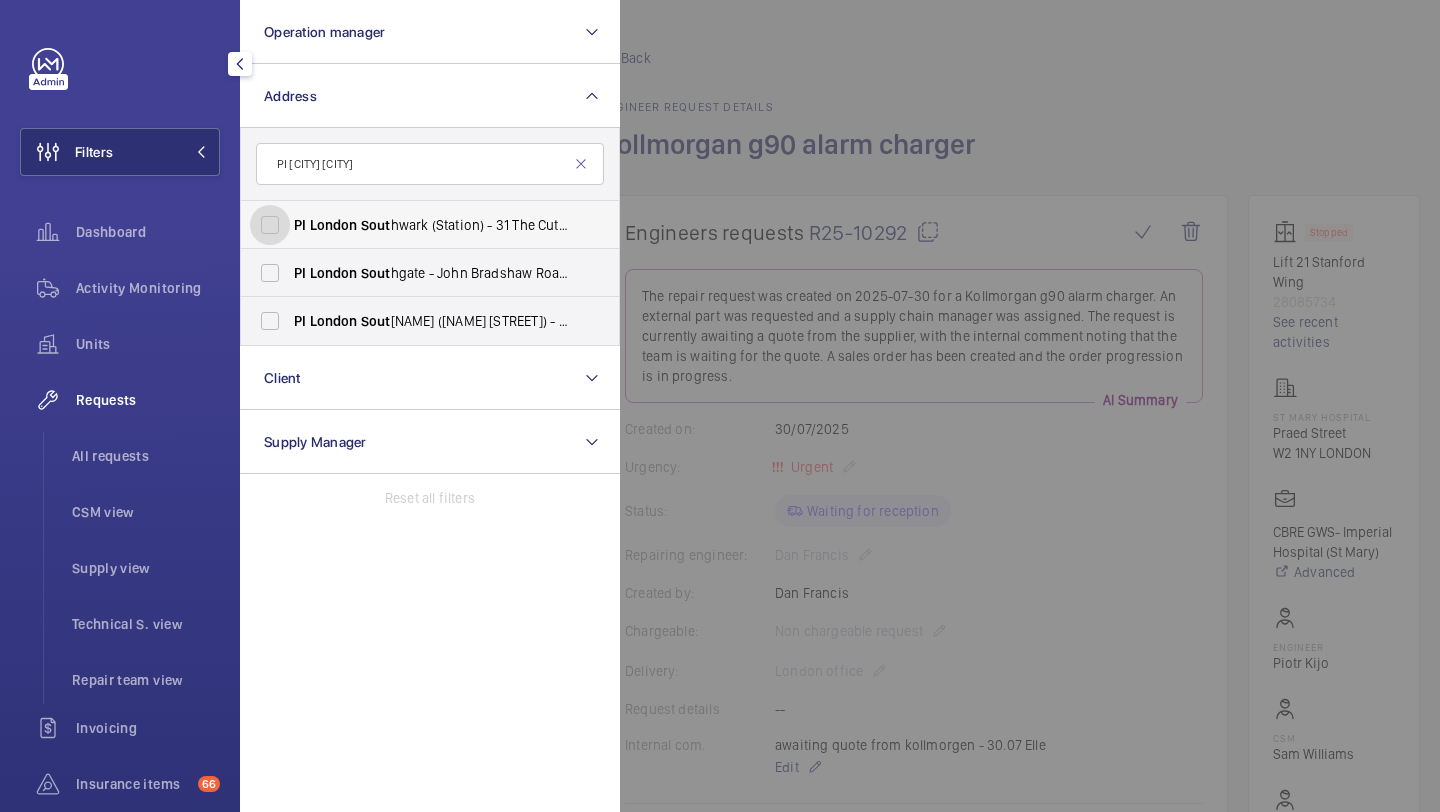 click on "PI London Southwark (Station) - [NUMBER] The Cut, LONDON [POSTCODE]" at bounding box center (270, 225) 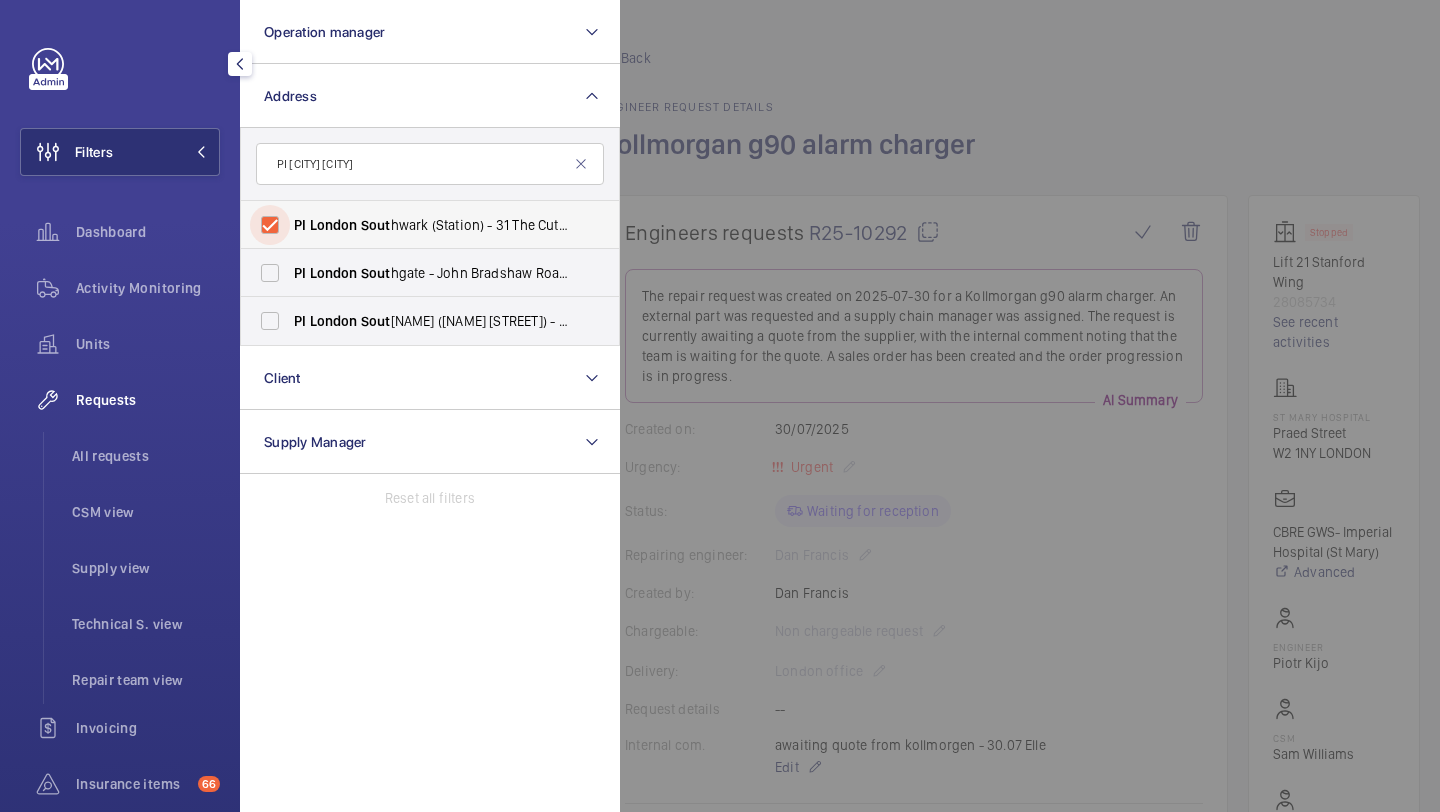 checkbox on "true" 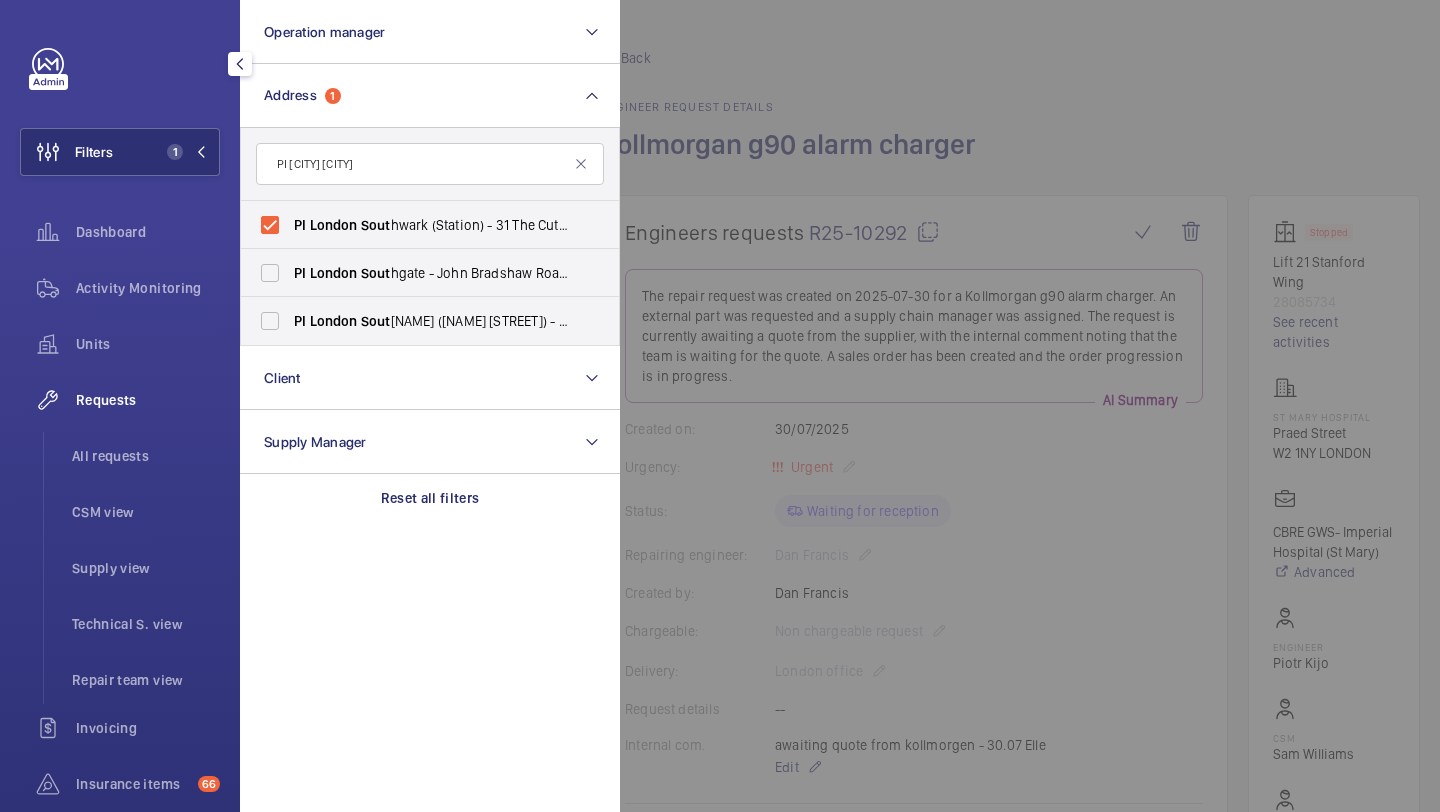 click 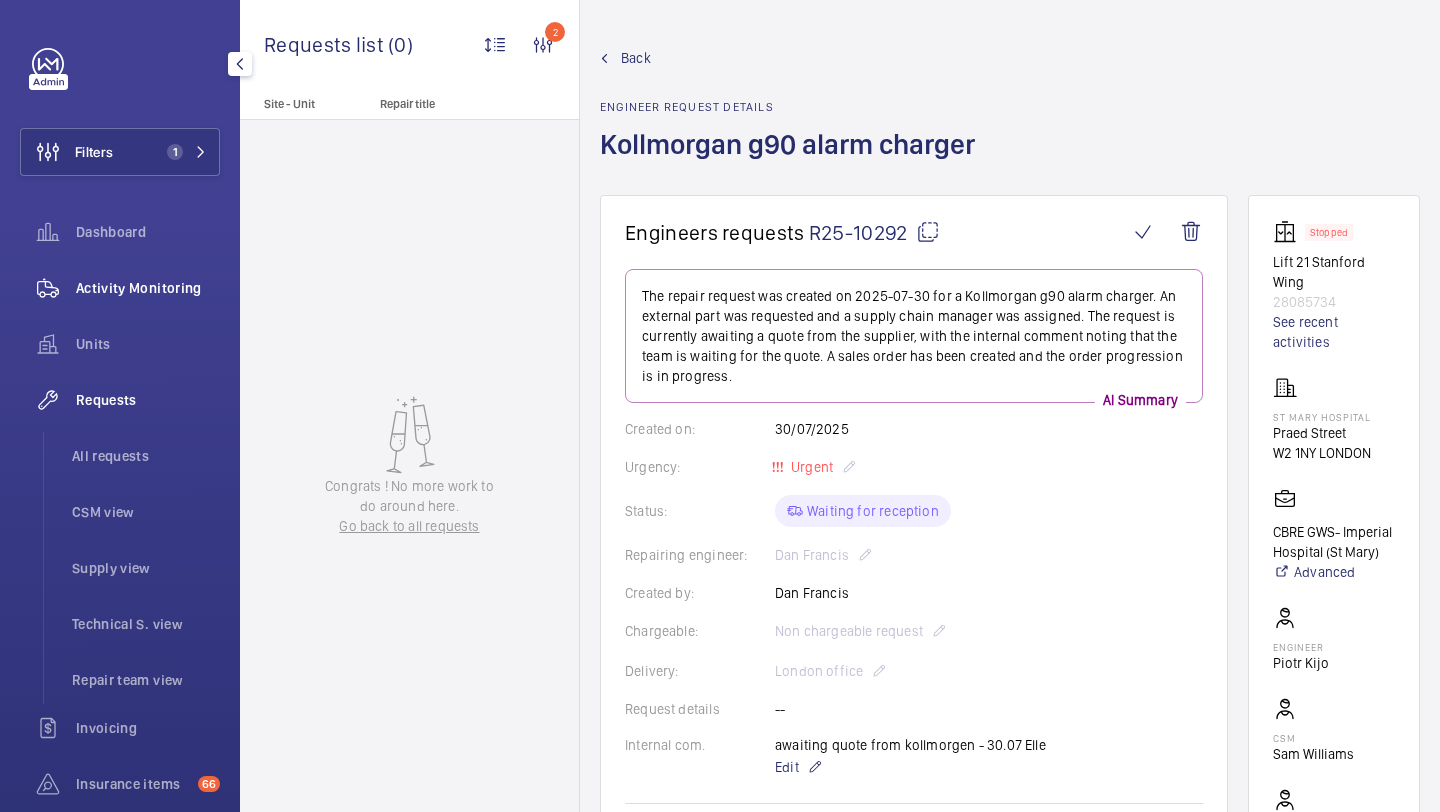 click on "Activity Monitoring" 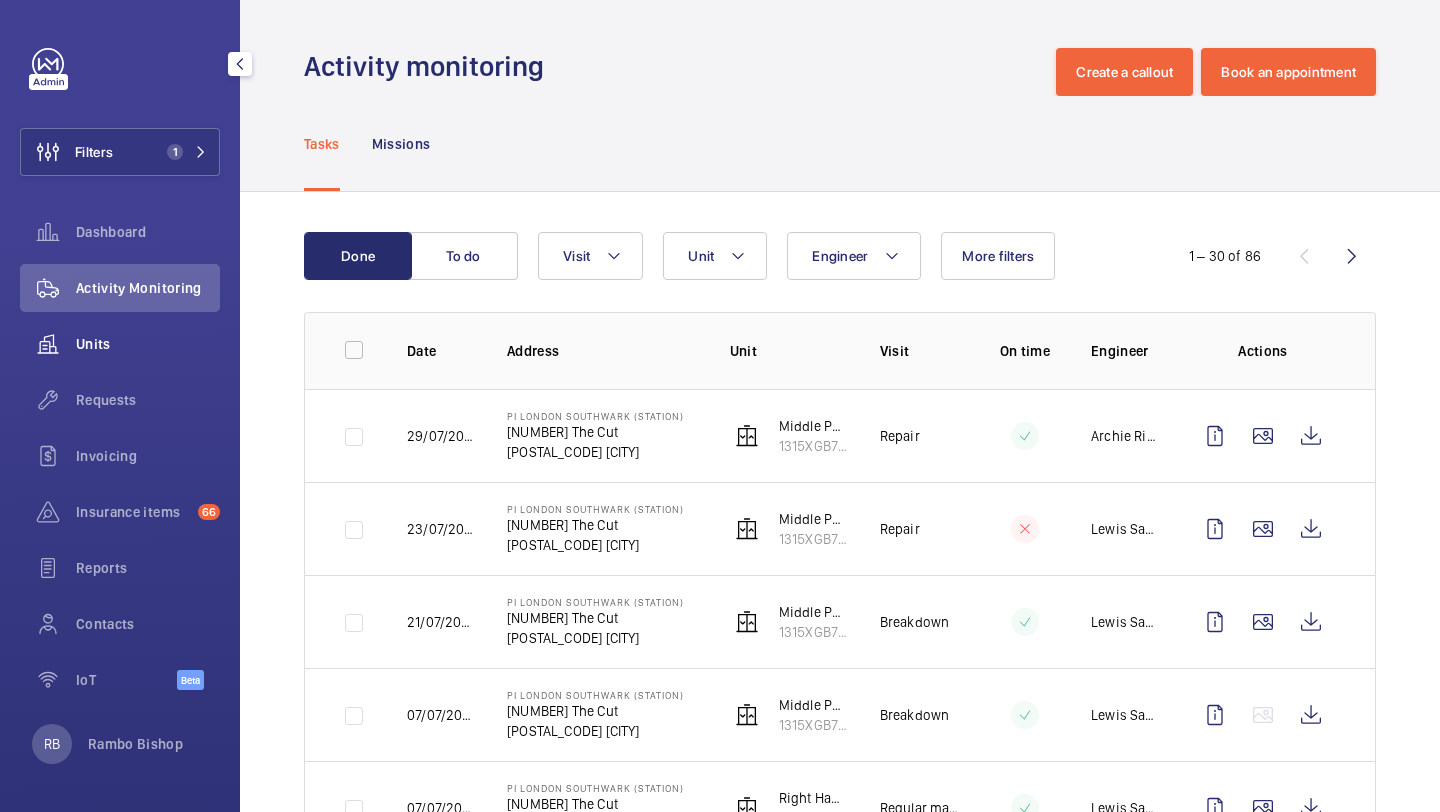 click on "Units" 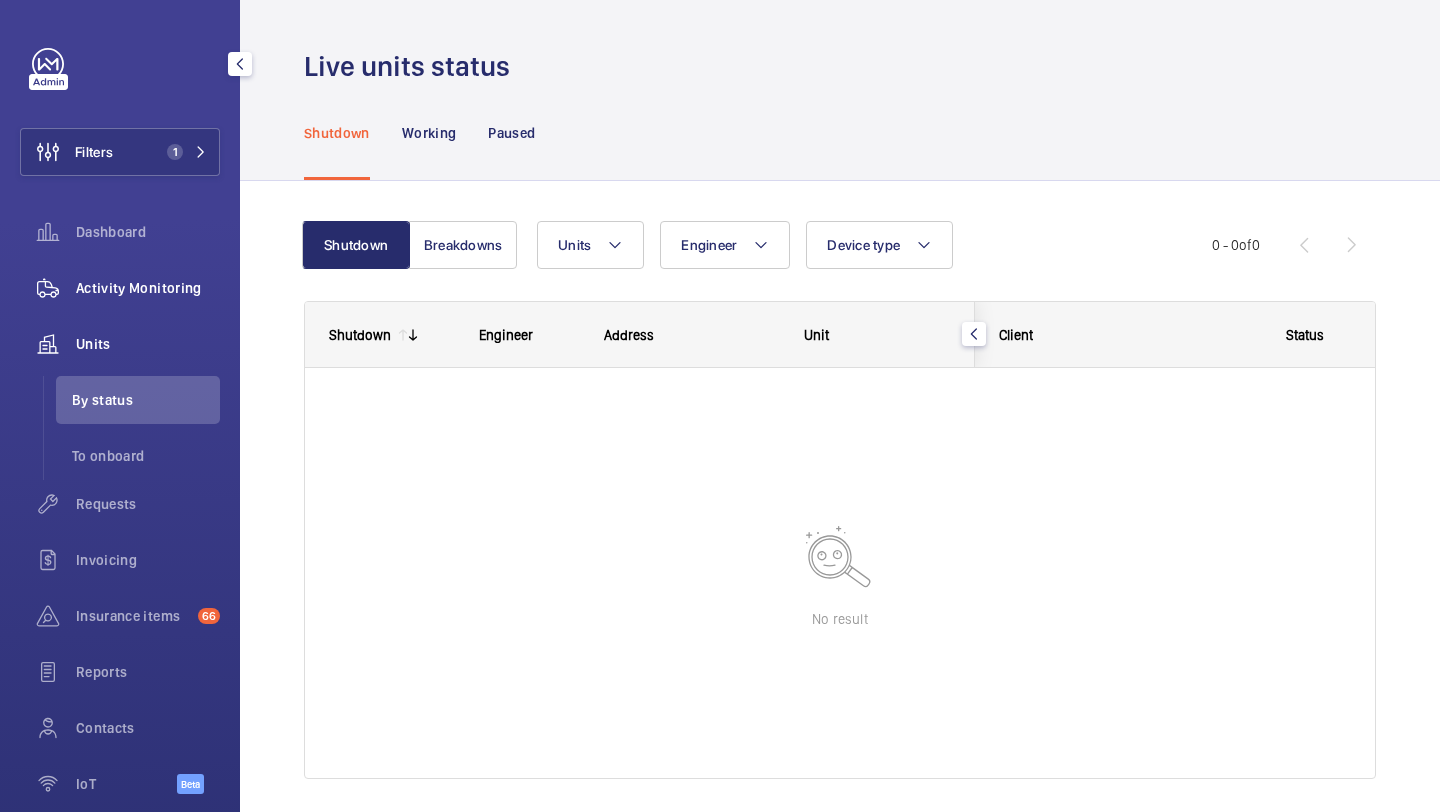 click on "Activity Monitoring" 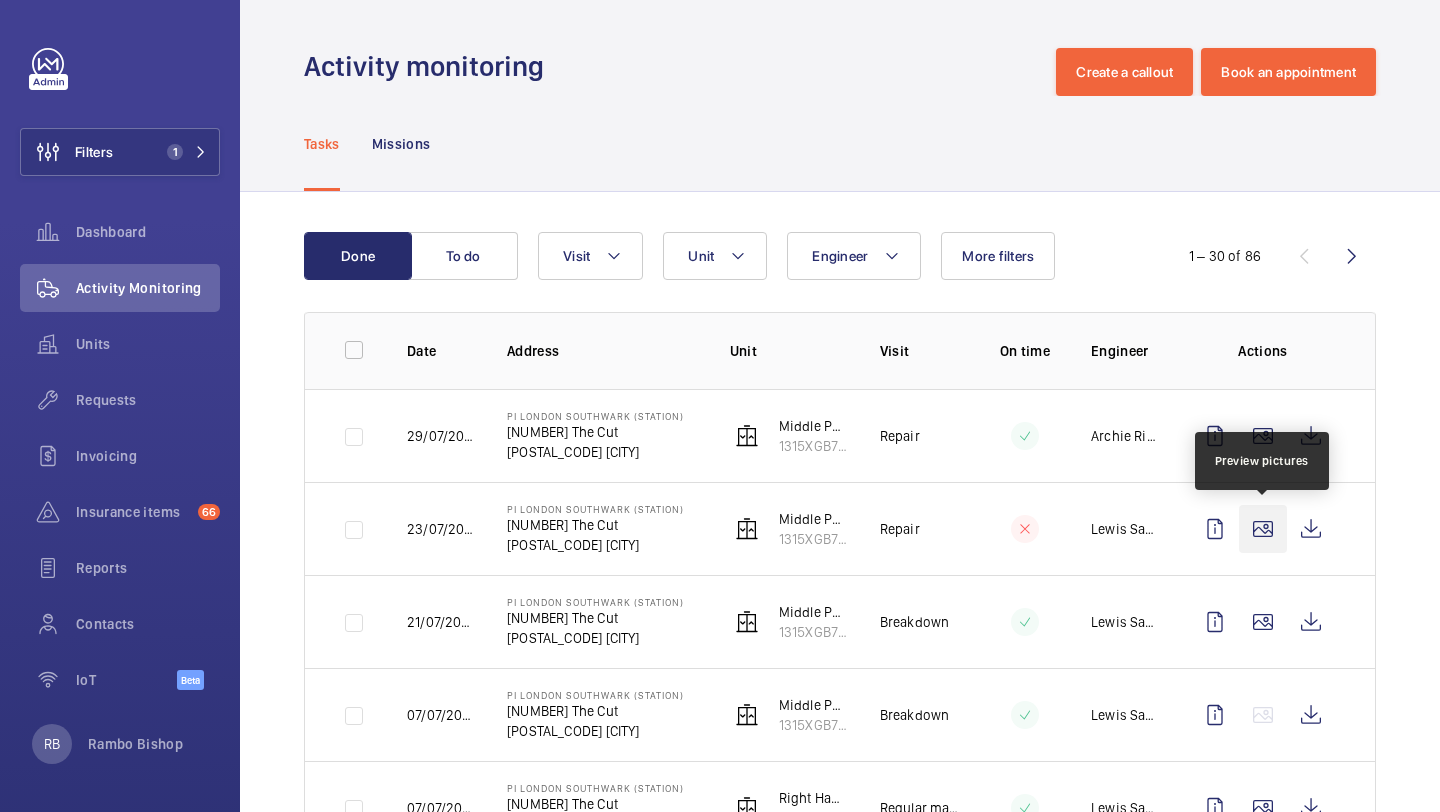 click 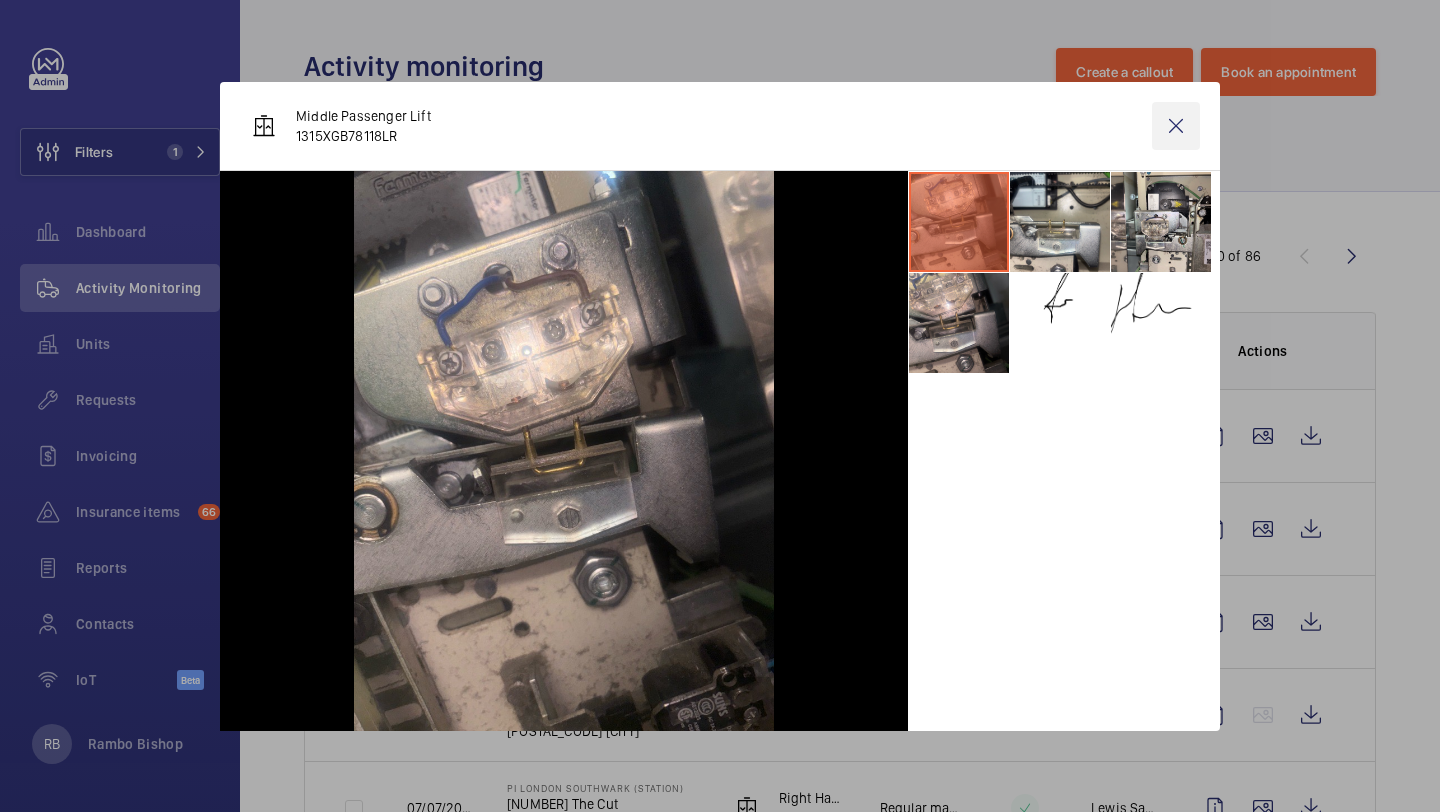 click at bounding box center (1176, 126) 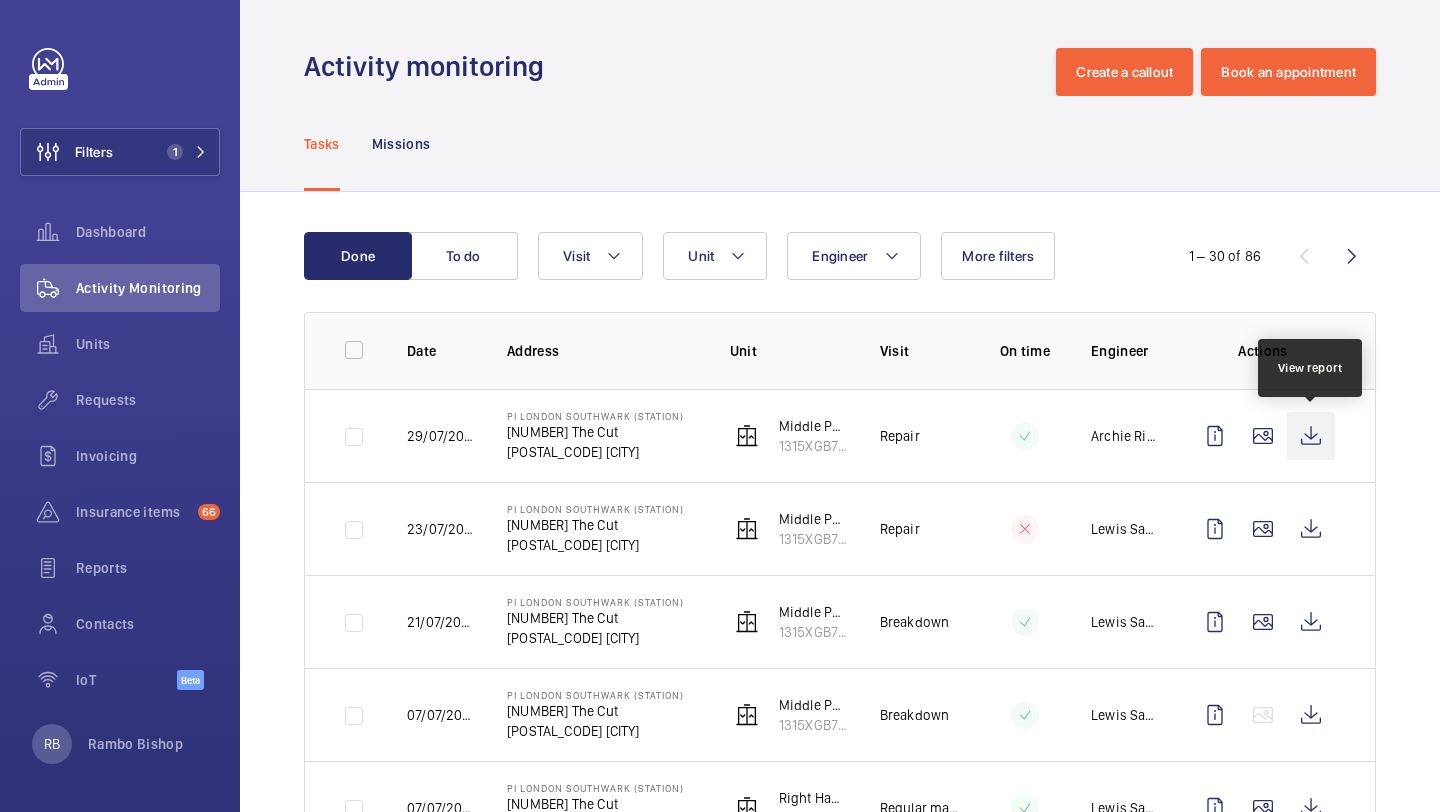 click 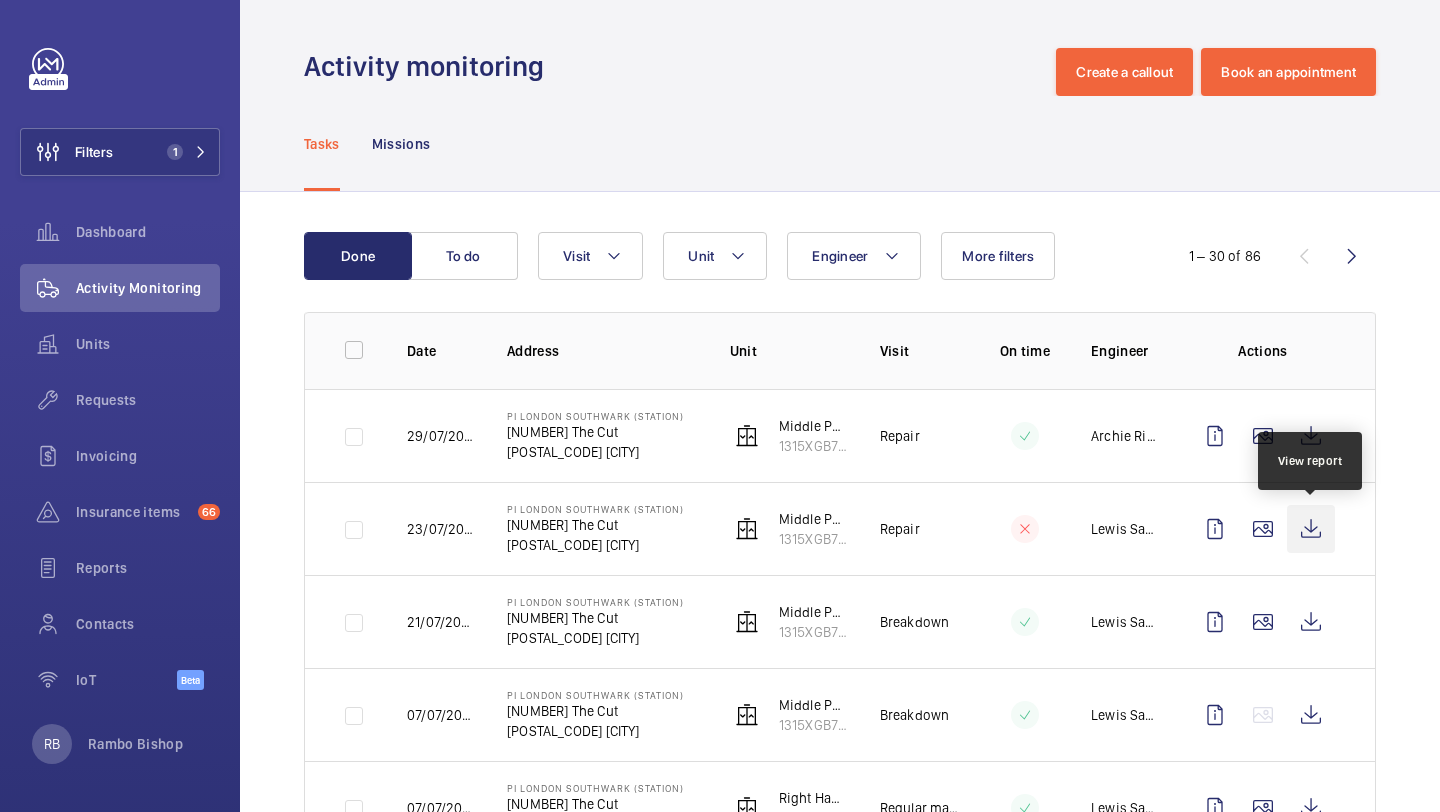 click 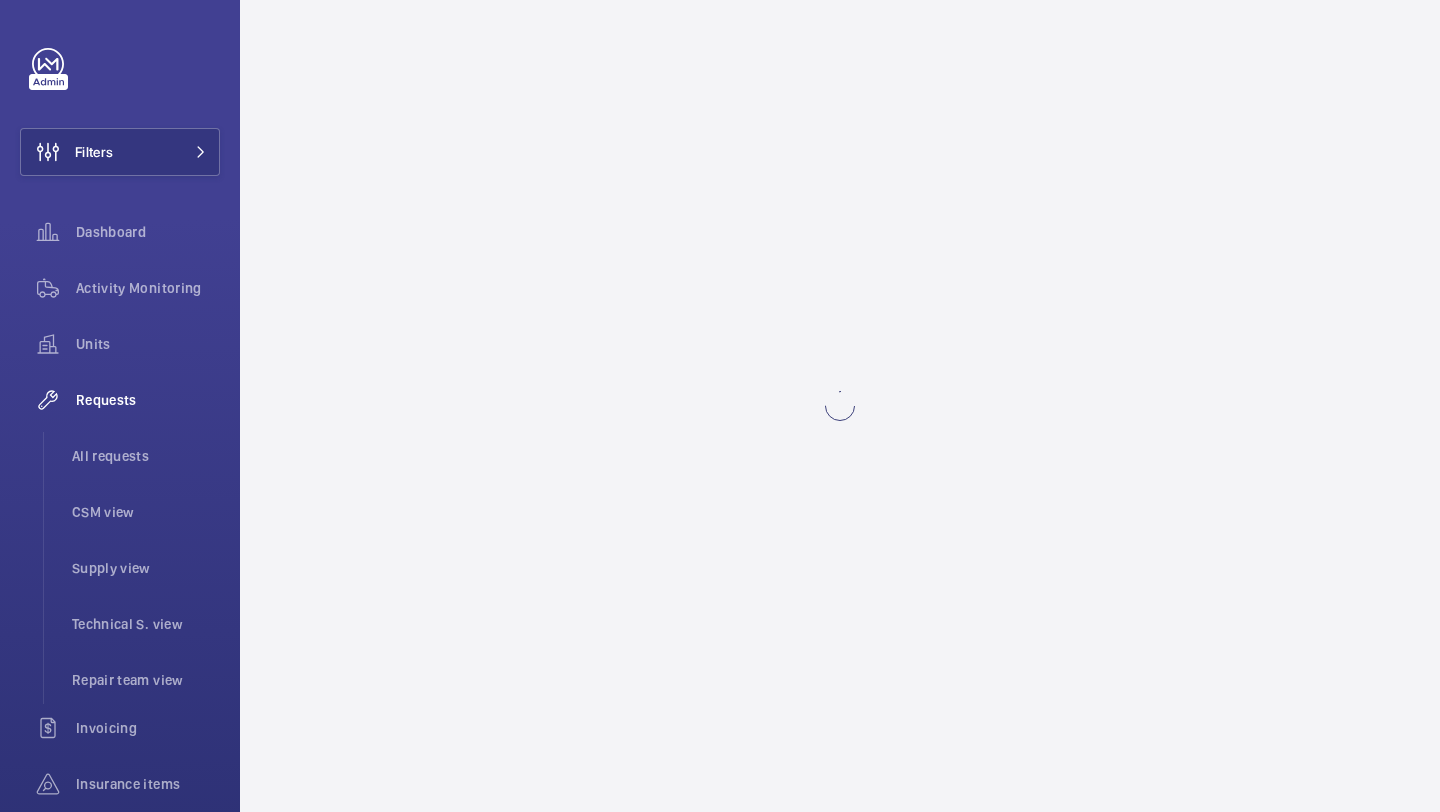 scroll, scrollTop: 0, scrollLeft: 0, axis: both 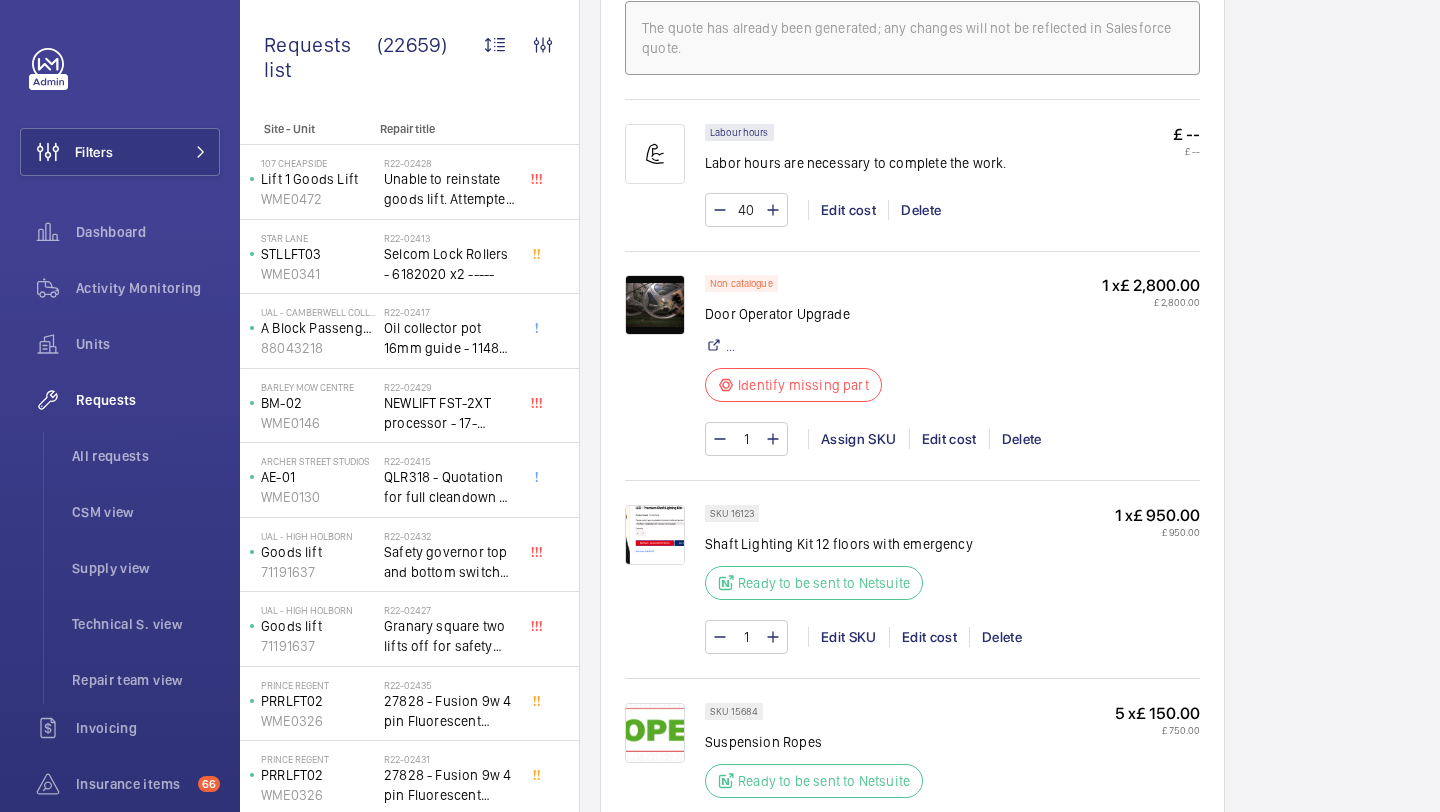 click 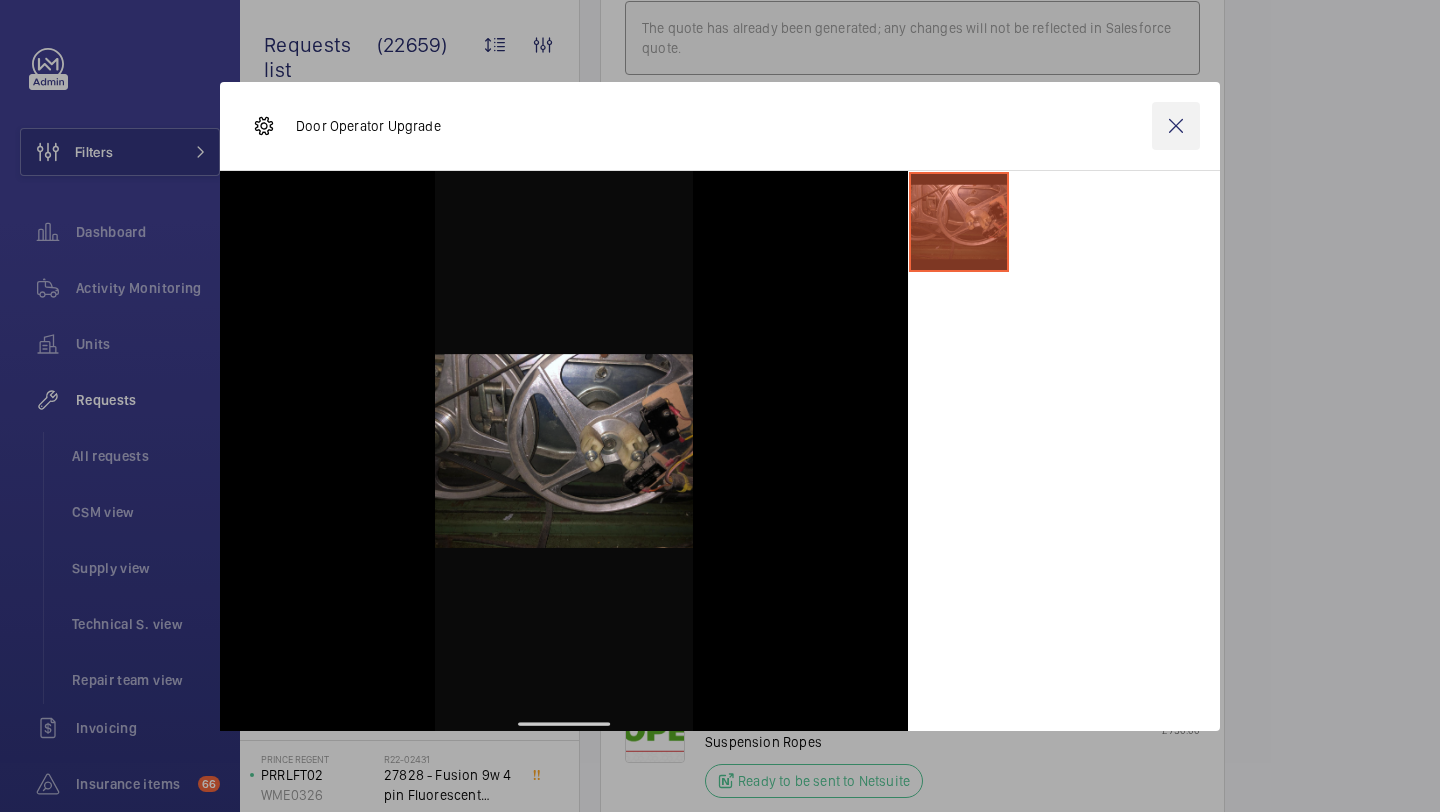 click at bounding box center [1176, 126] 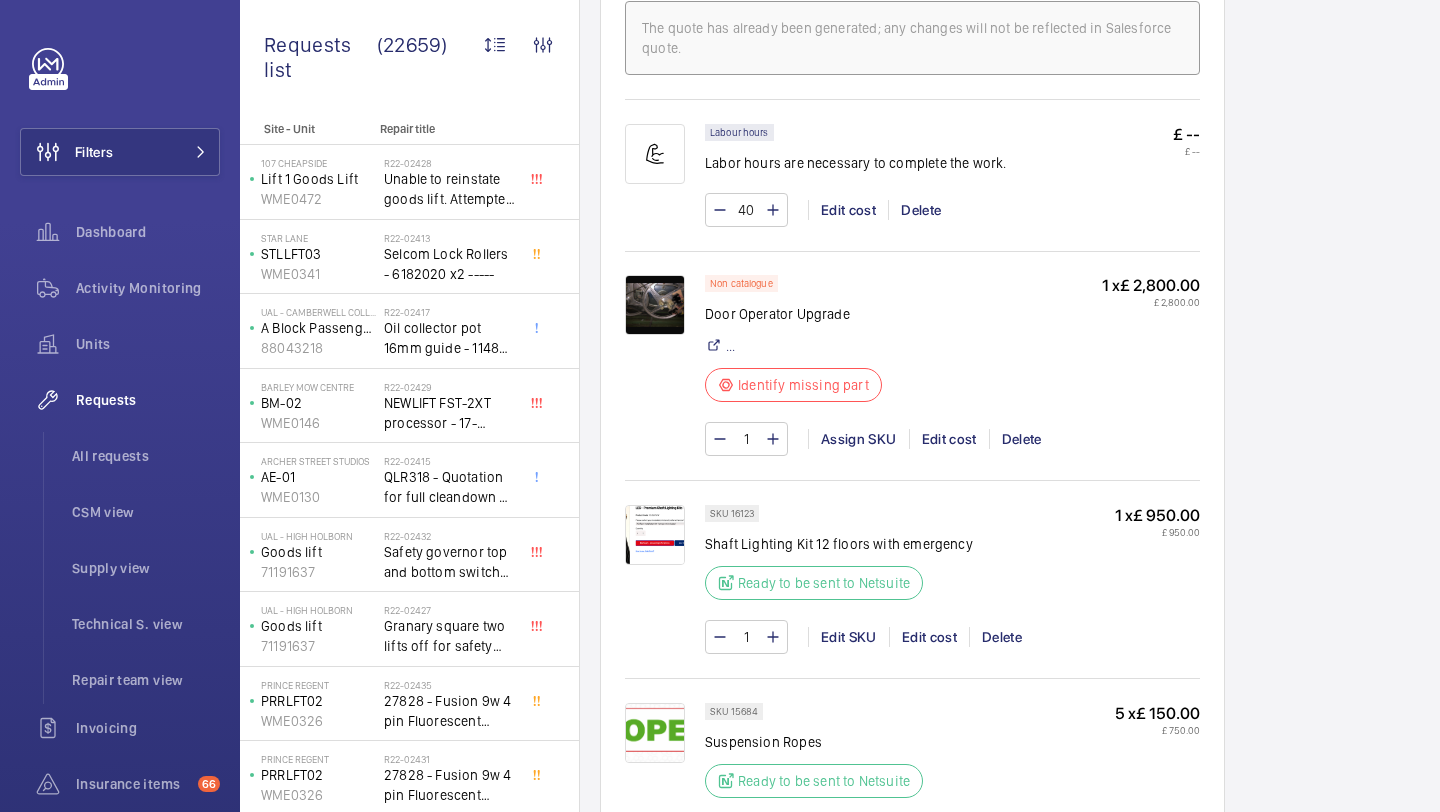 click on "Door Operator Upgrade" 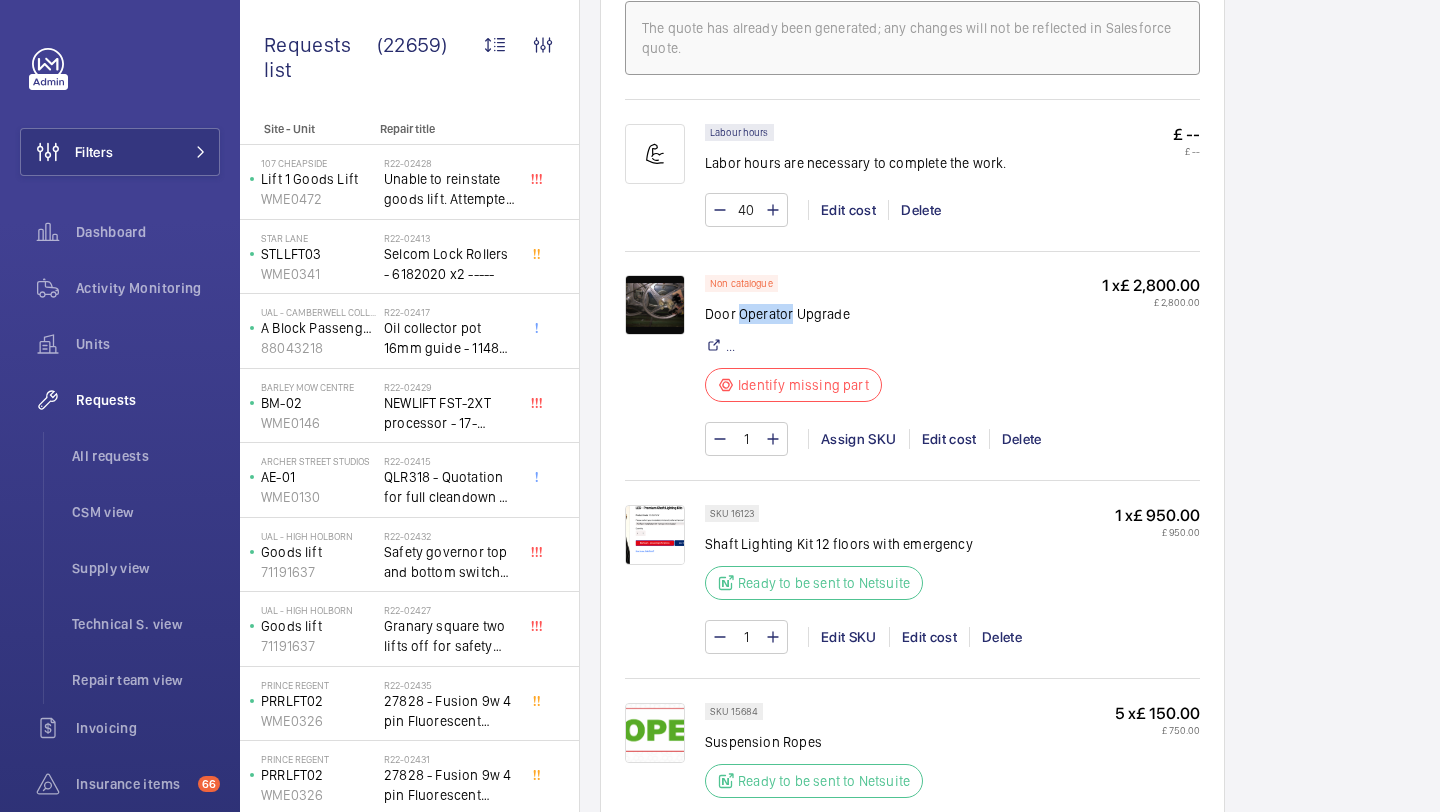 click on "Door Operator Upgrade" 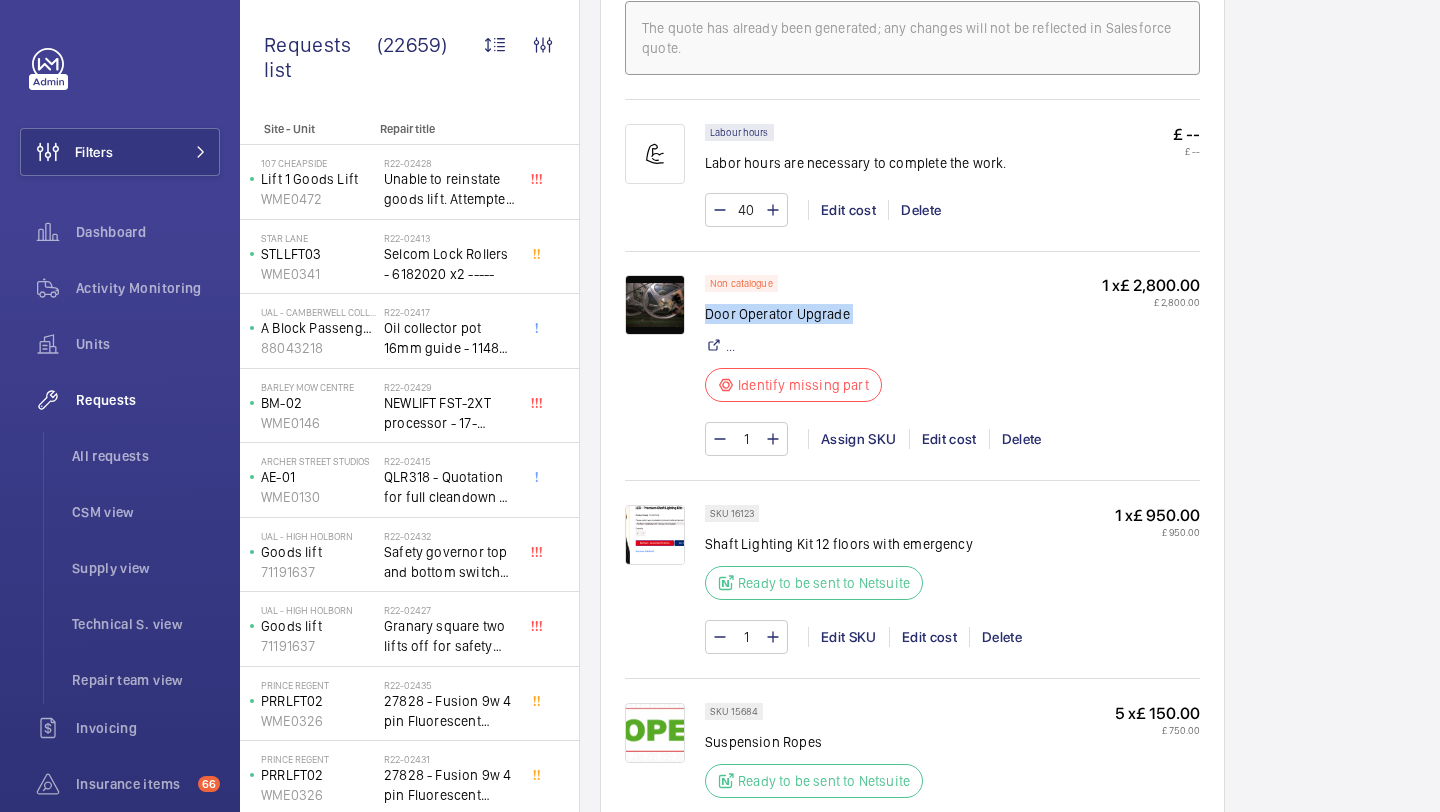 click on "Door Operator Upgrade" 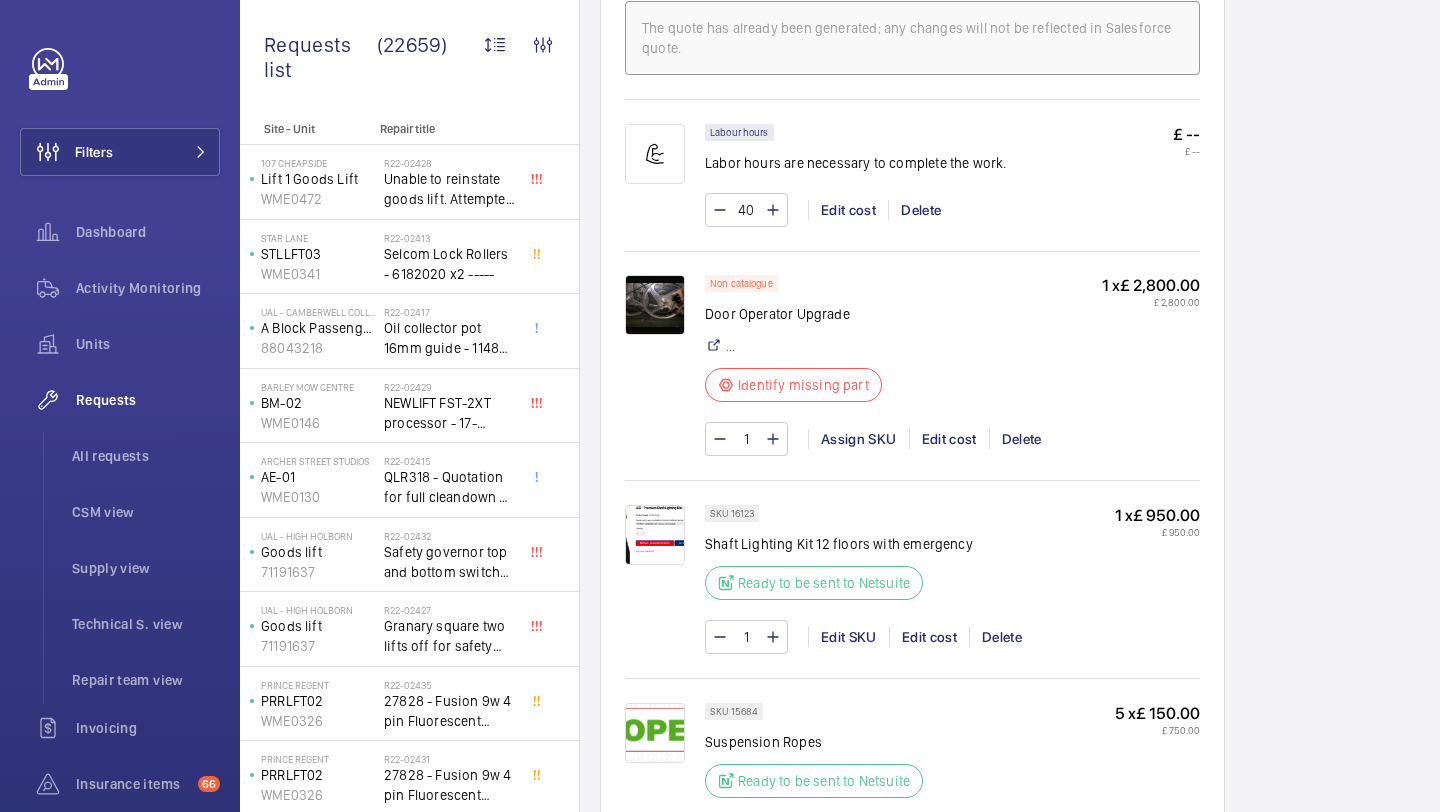 click on "Door Operator Upgrade" 